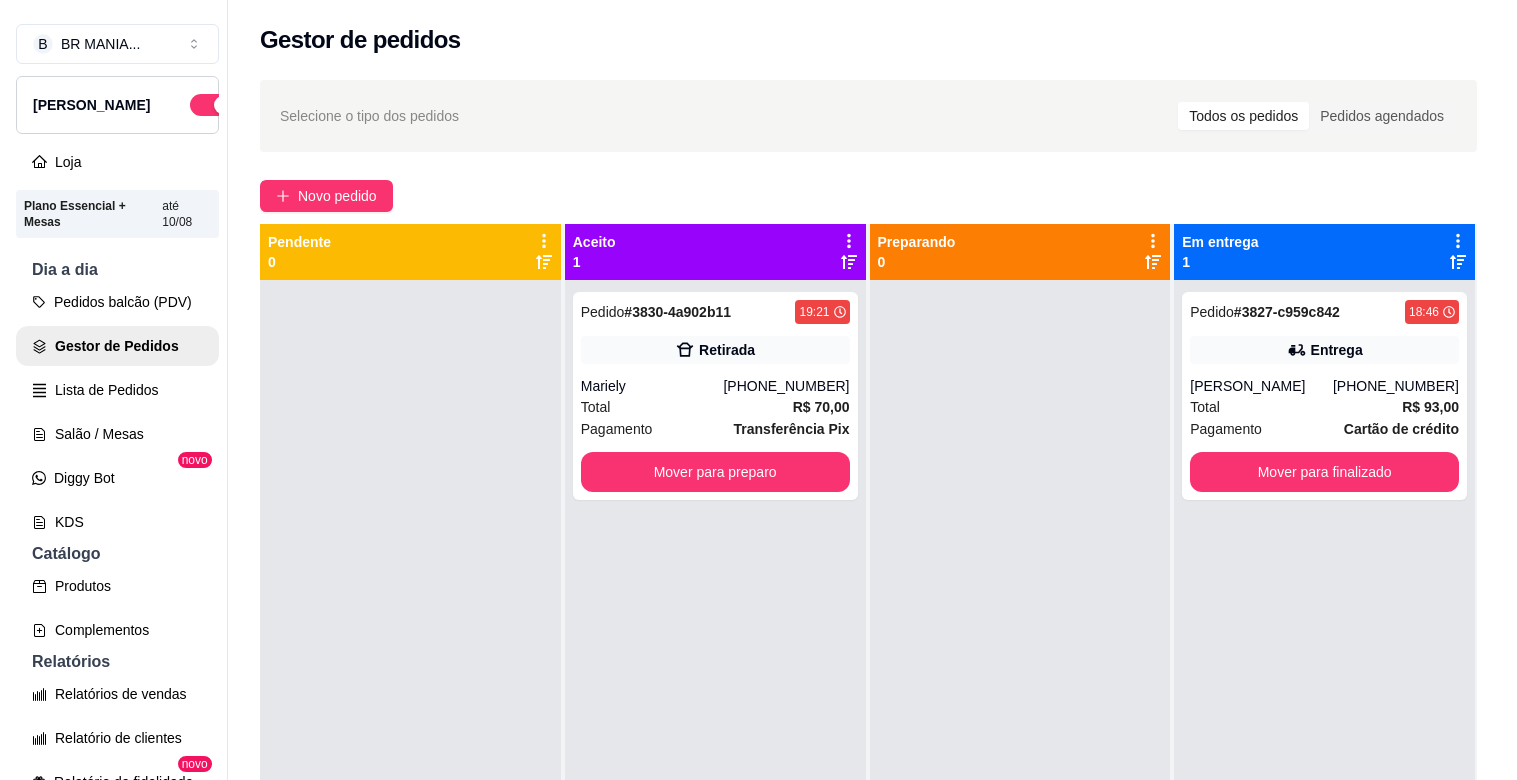 scroll, scrollTop: 0, scrollLeft: 0, axis: both 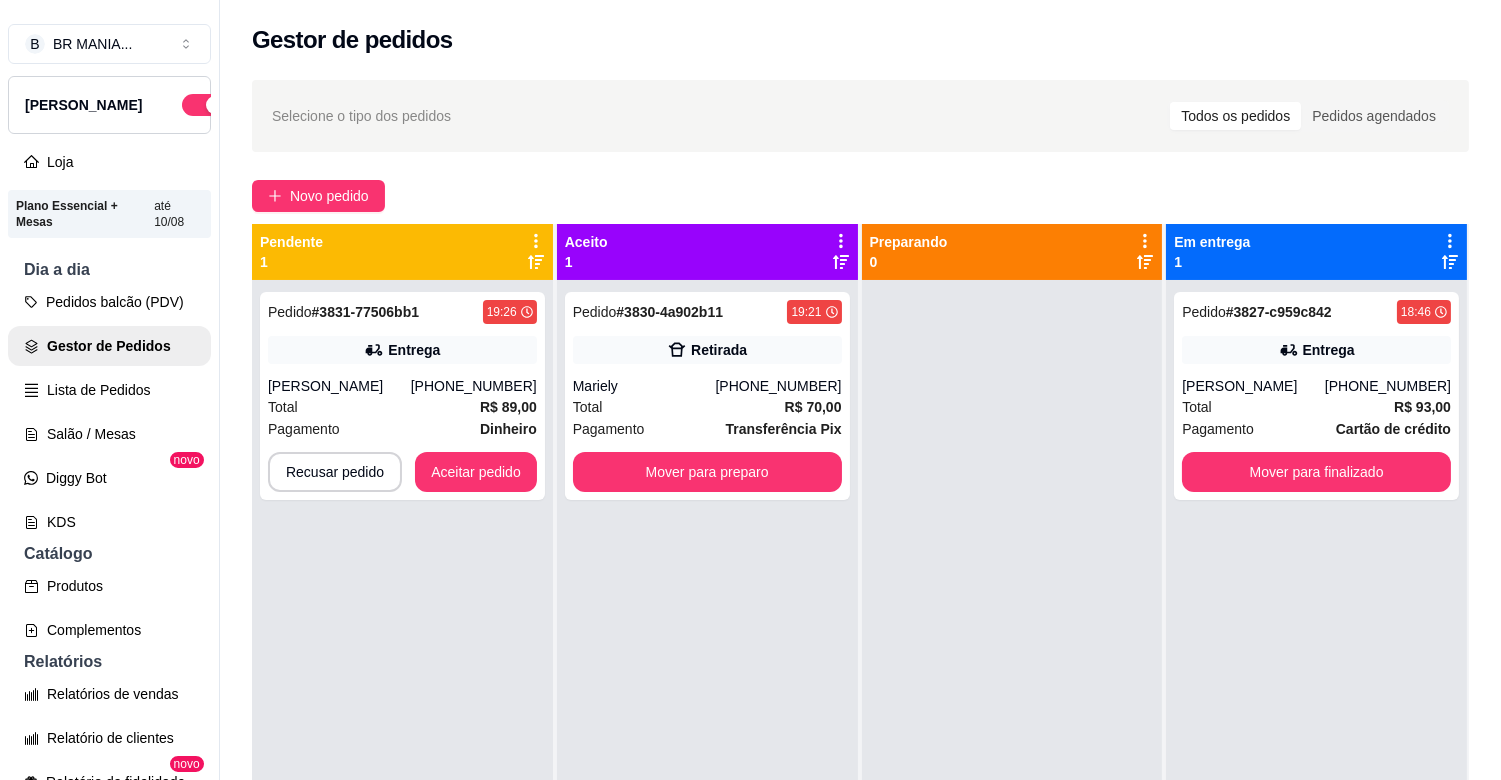 click on "Pedido  # 3831-77506bb1 19:26 Entrega [PERSON_NAME]  [PHONE_NUMBER] Total R$ 89,00 Pagamento Dinheiro Recusar pedido Aceitar pedido" at bounding box center (402, 670) 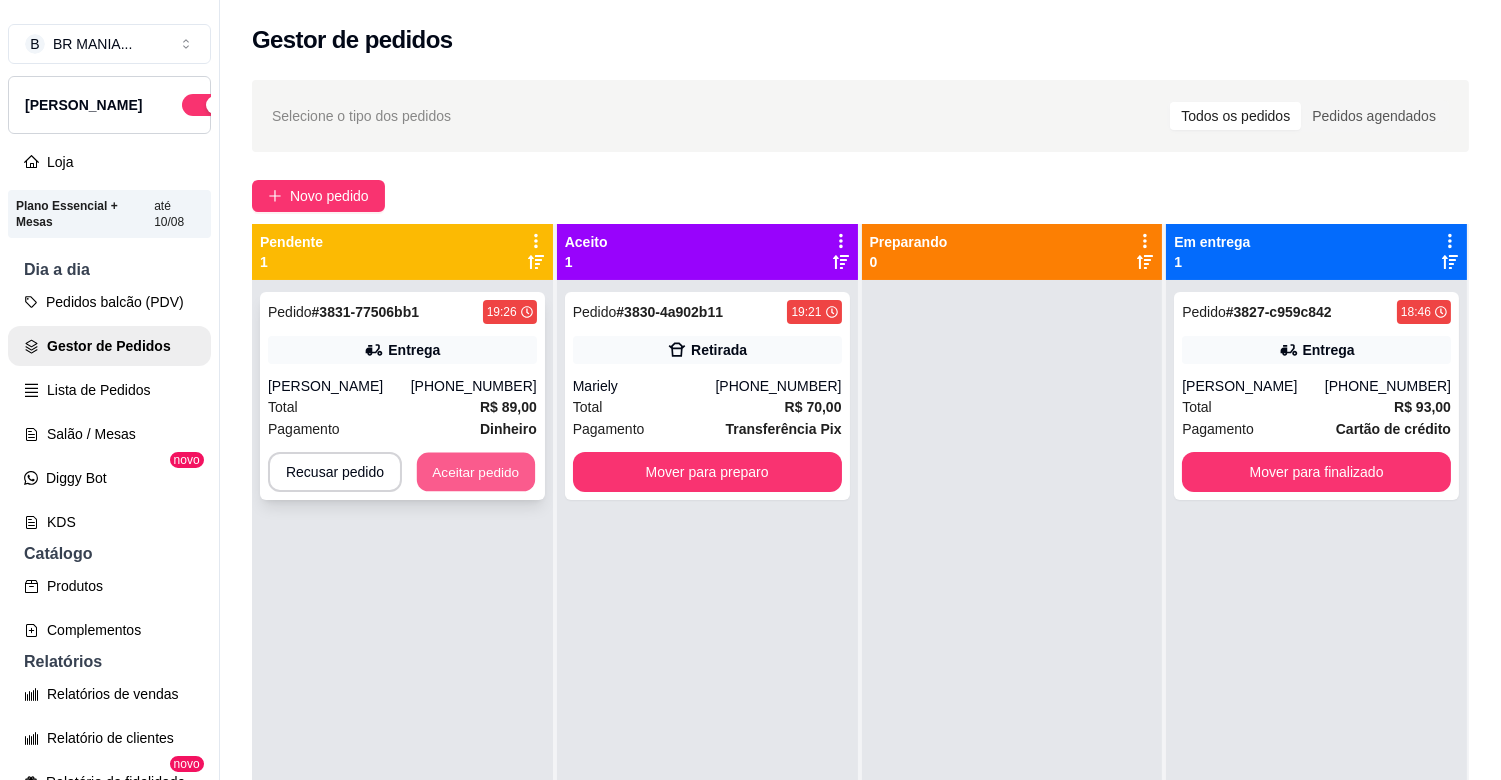 click on "Aceitar pedido" at bounding box center [476, 472] 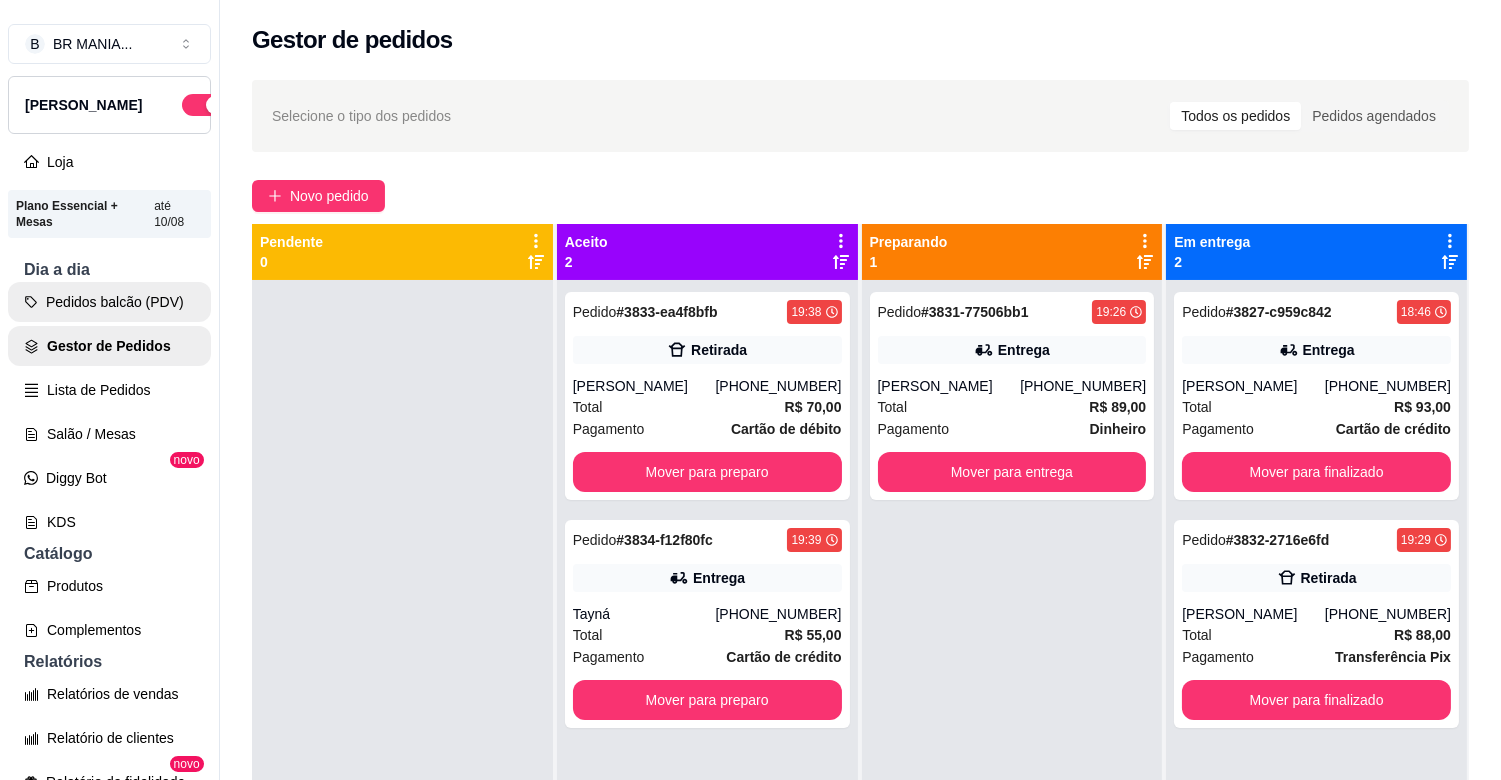 click on "Pedidos balcão (PDV)" at bounding box center (109, 302) 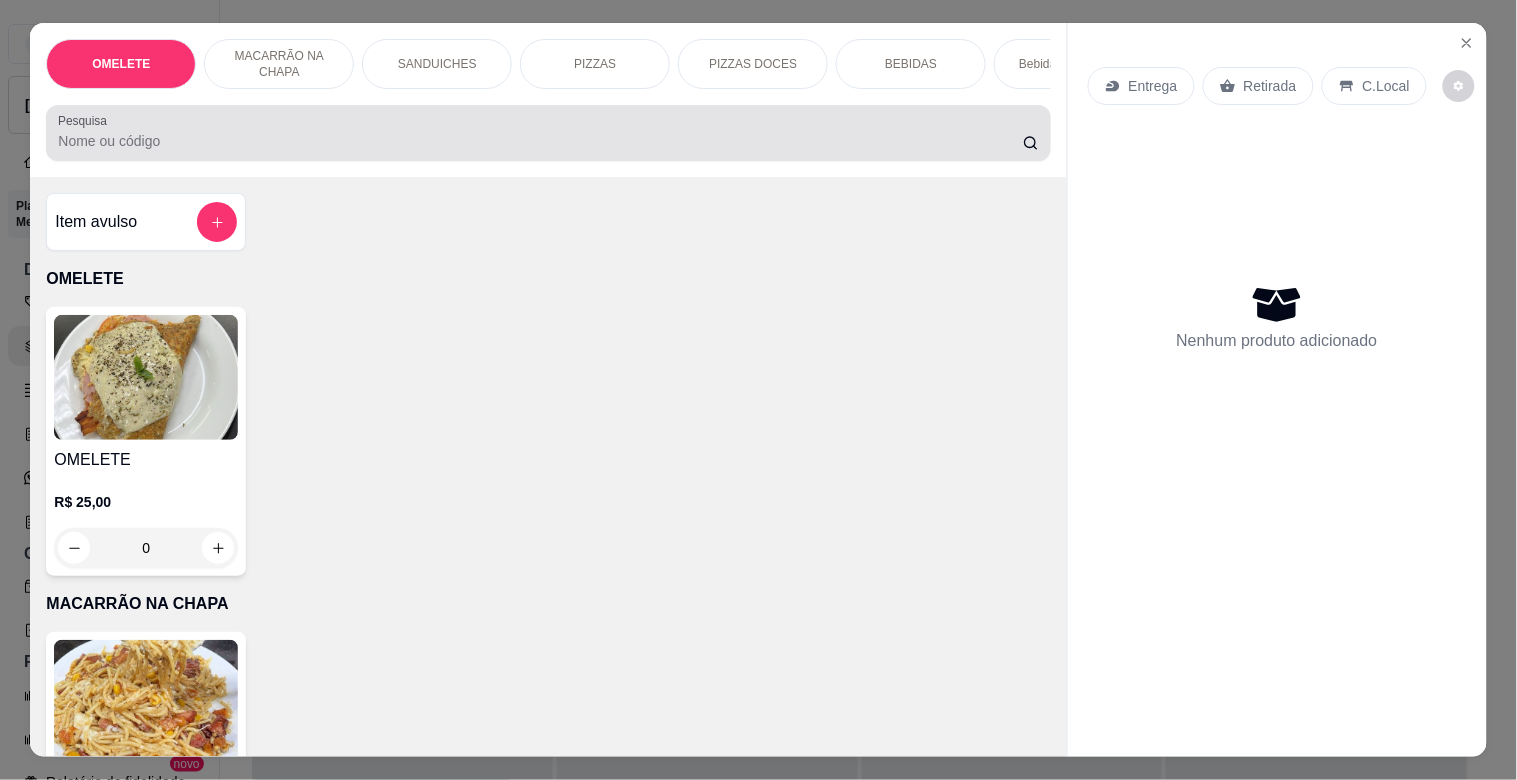 click on "Pesquisa" at bounding box center (540, 141) 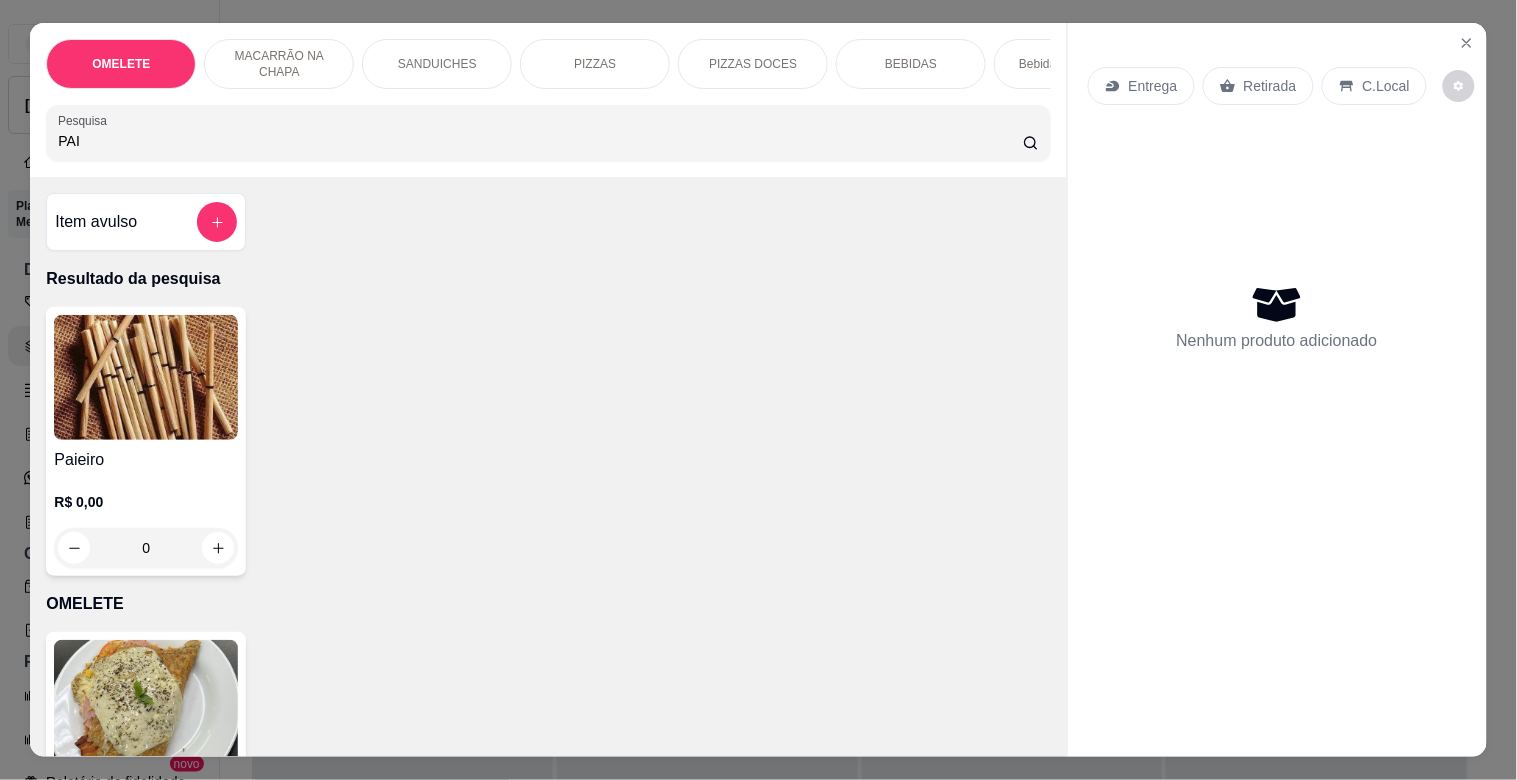 type on "PAI" 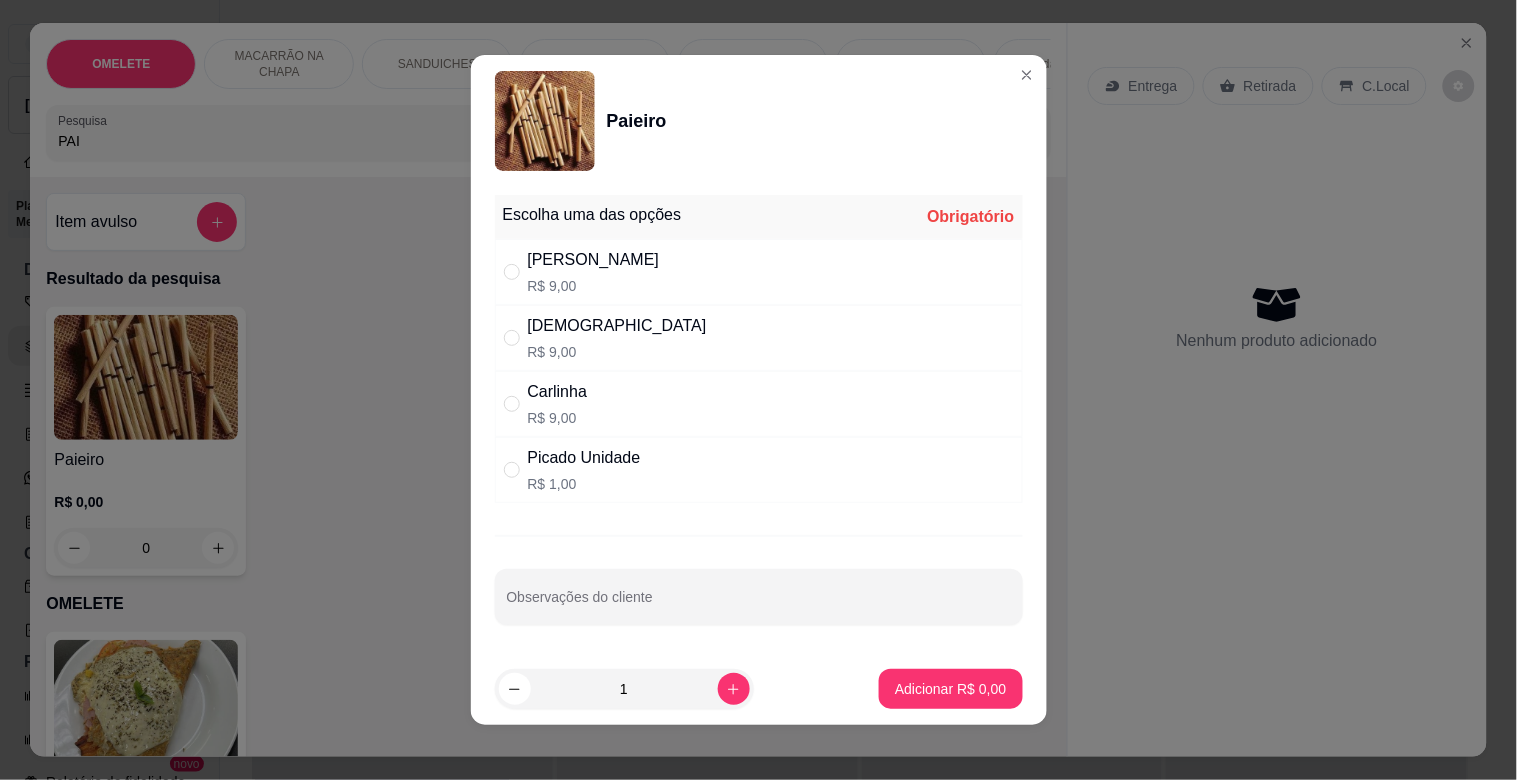 click on "R$ 9,00" at bounding box center (594, 286) 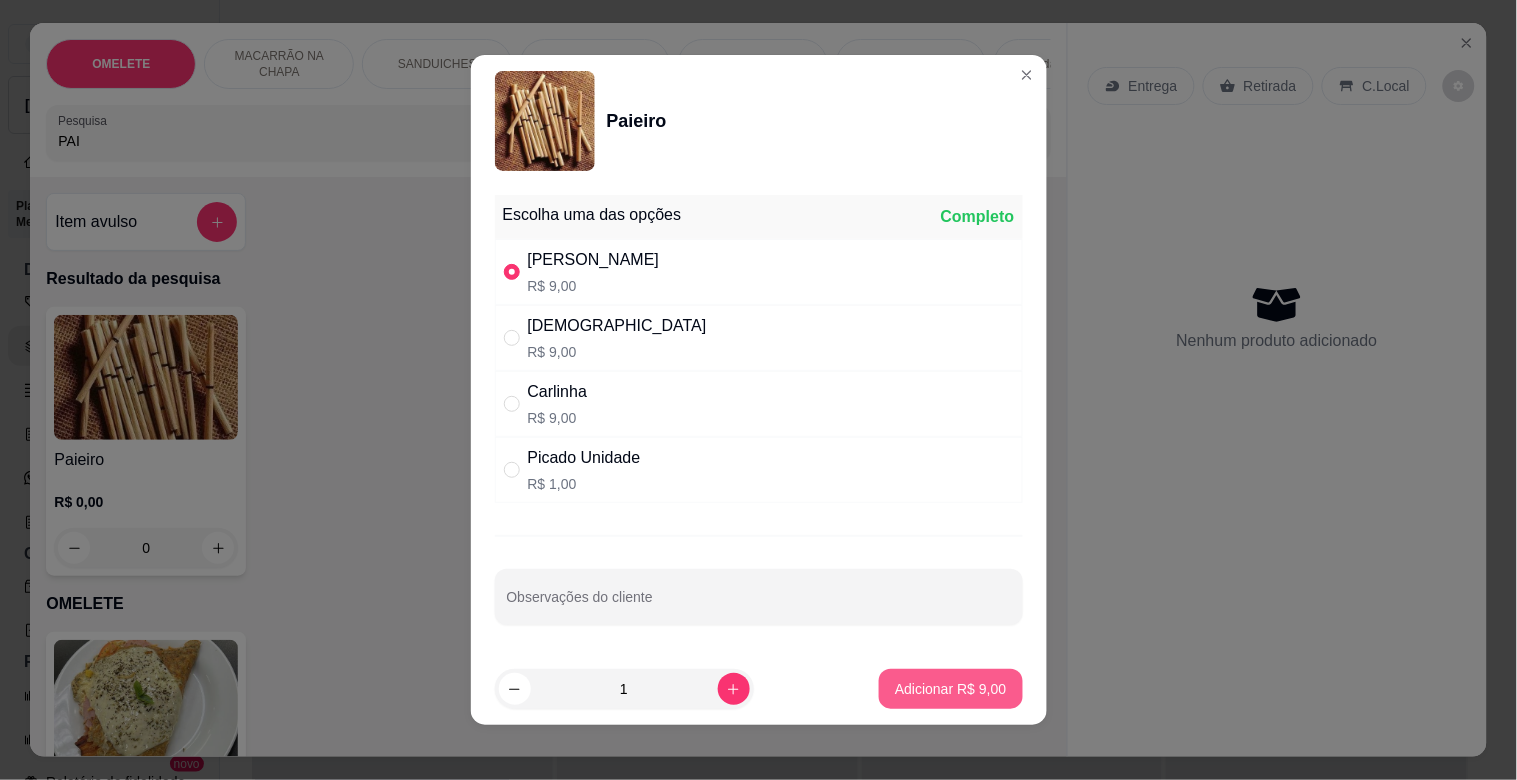 click on "Adicionar   R$ 9,00" at bounding box center [950, 689] 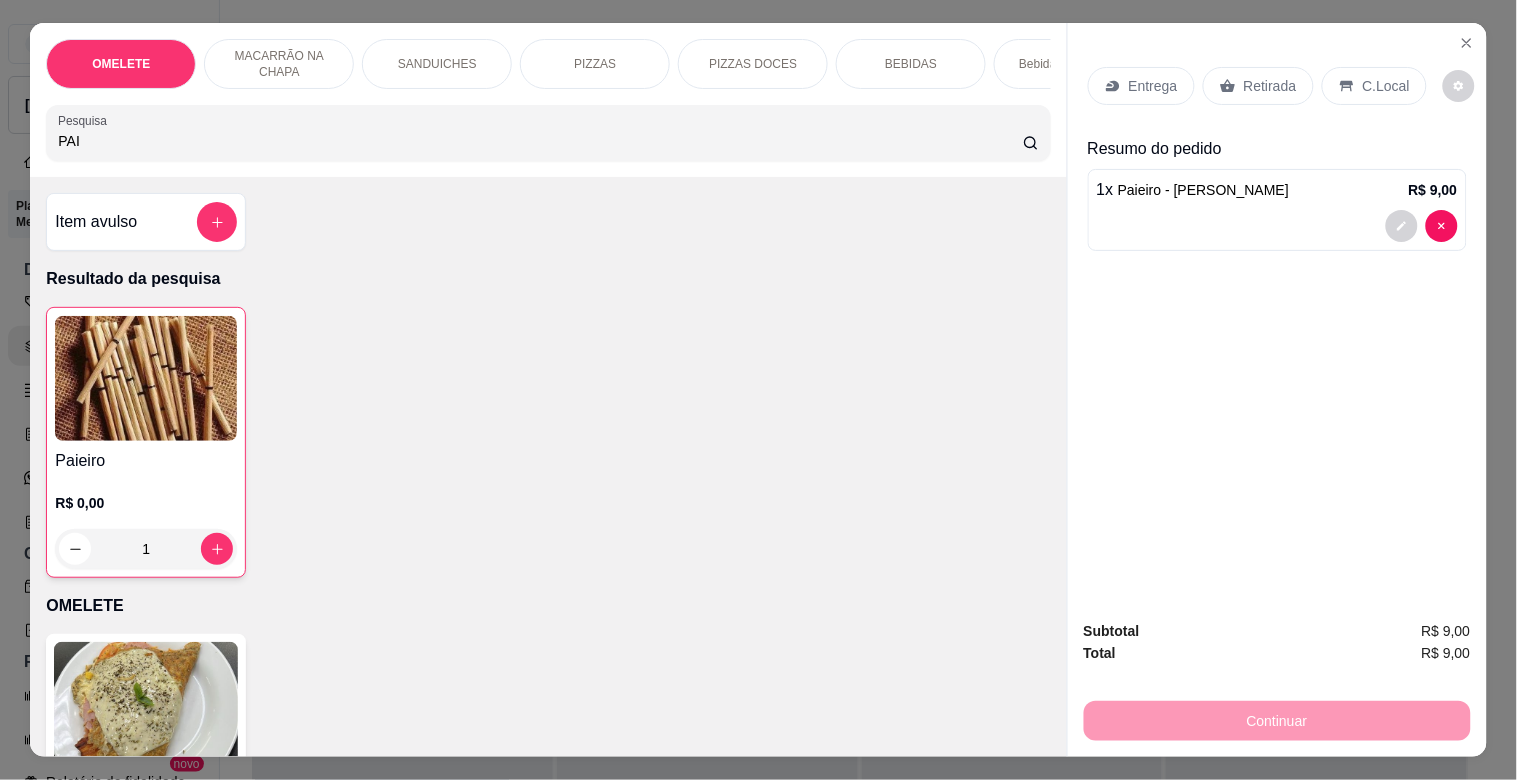 click on "Retirada" at bounding box center [1270, 86] 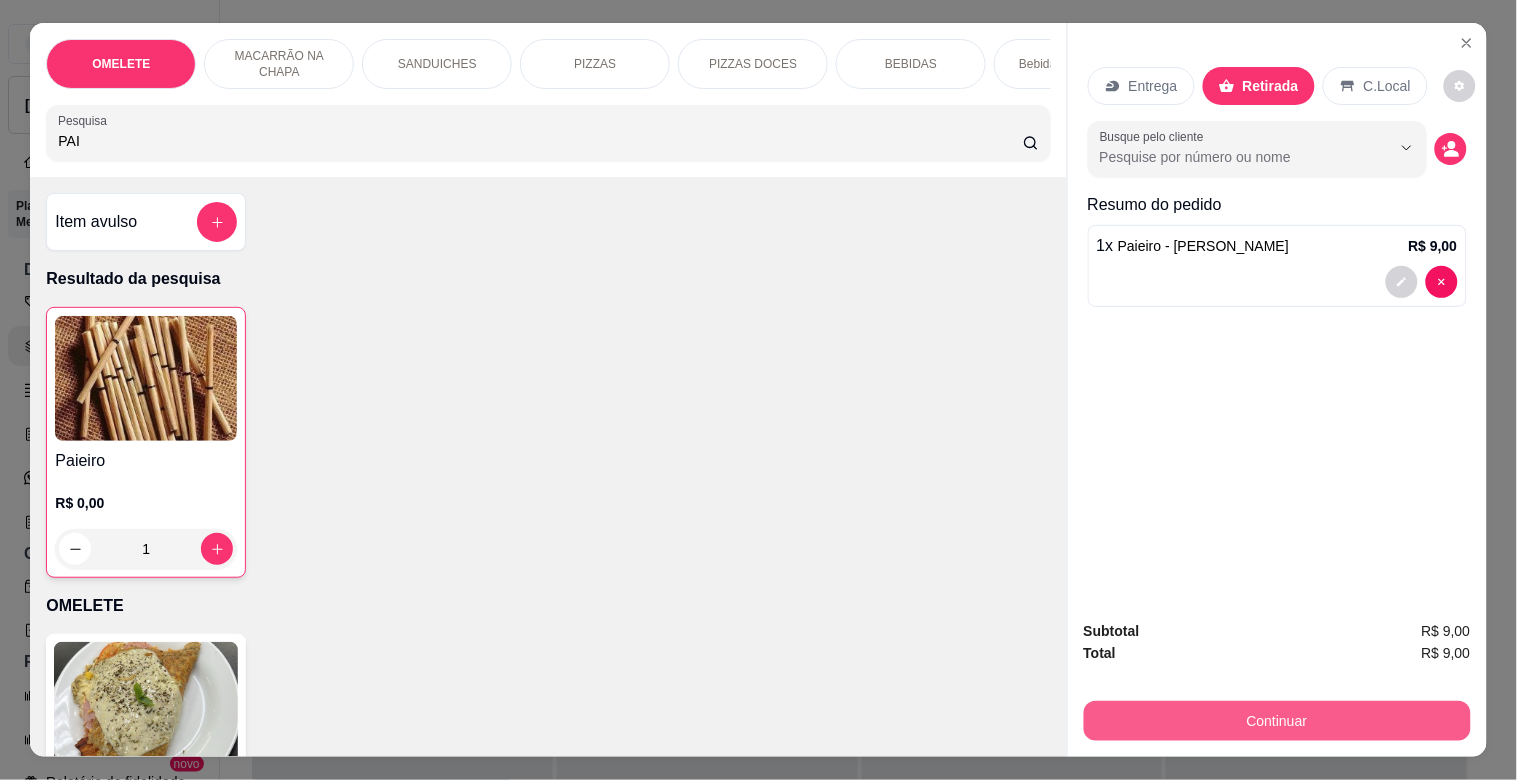 click on "Continuar" at bounding box center (1277, 721) 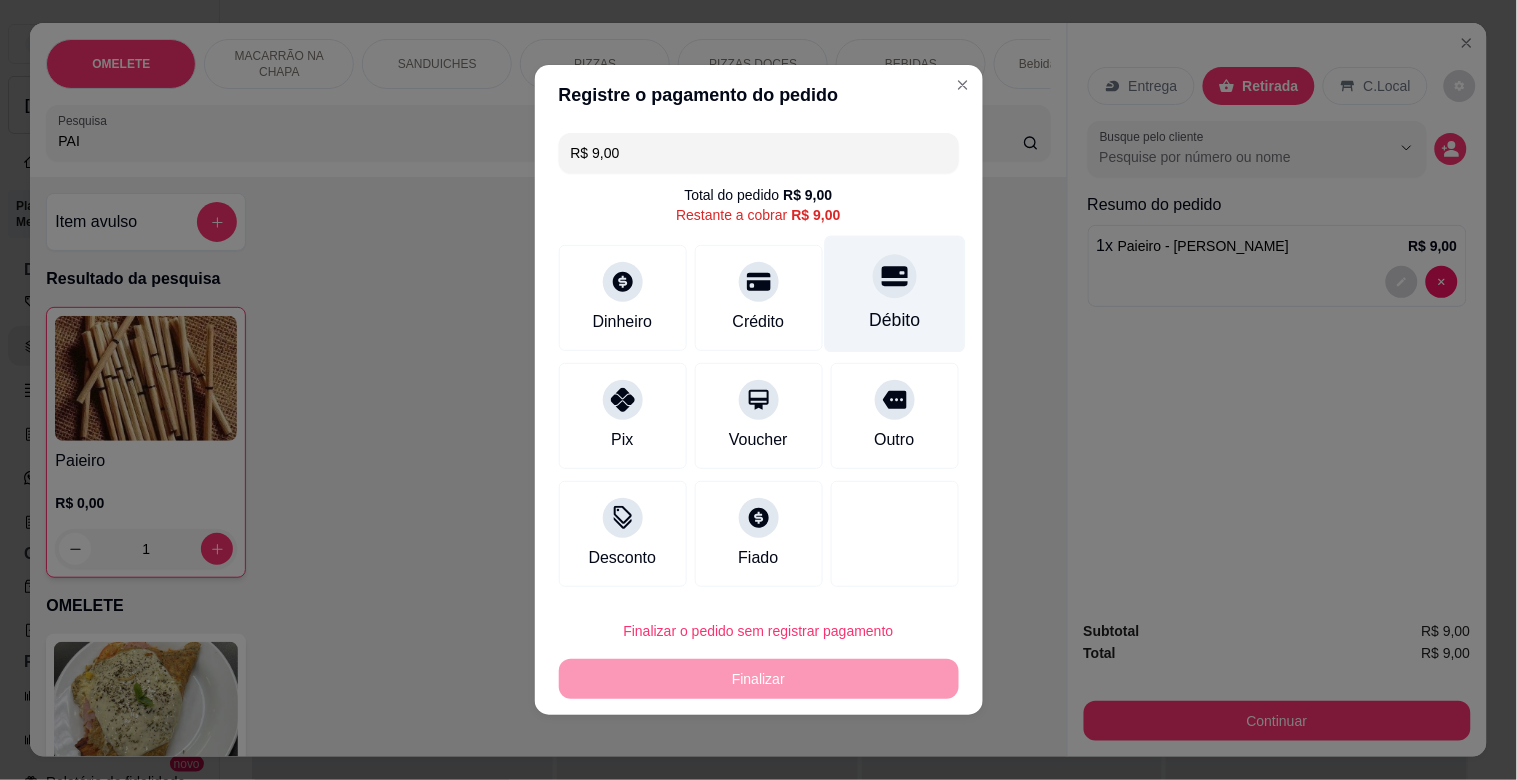 click on "Débito" at bounding box center [894, 294] 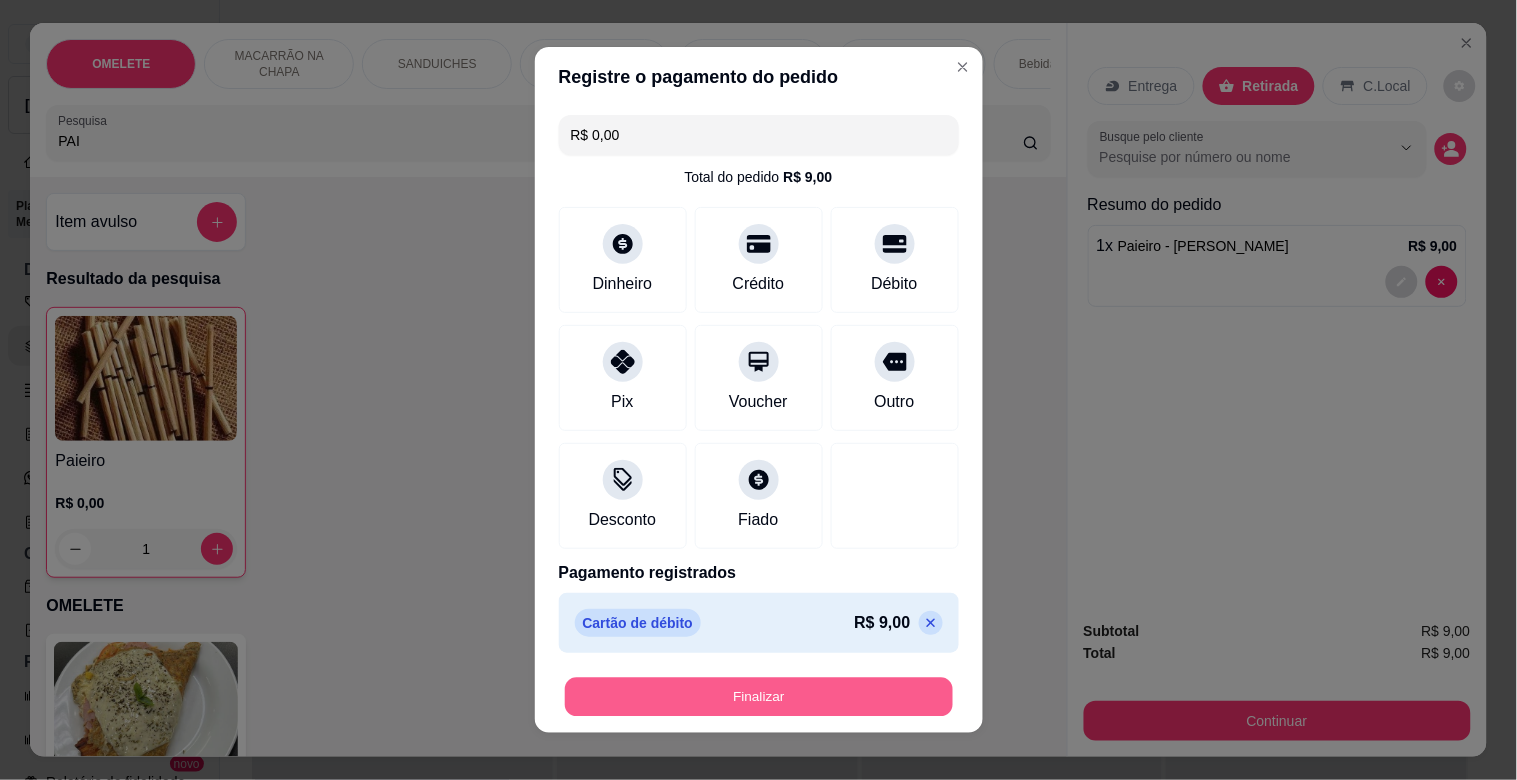 click on "Finalizar" at bounding box center (759, 697) 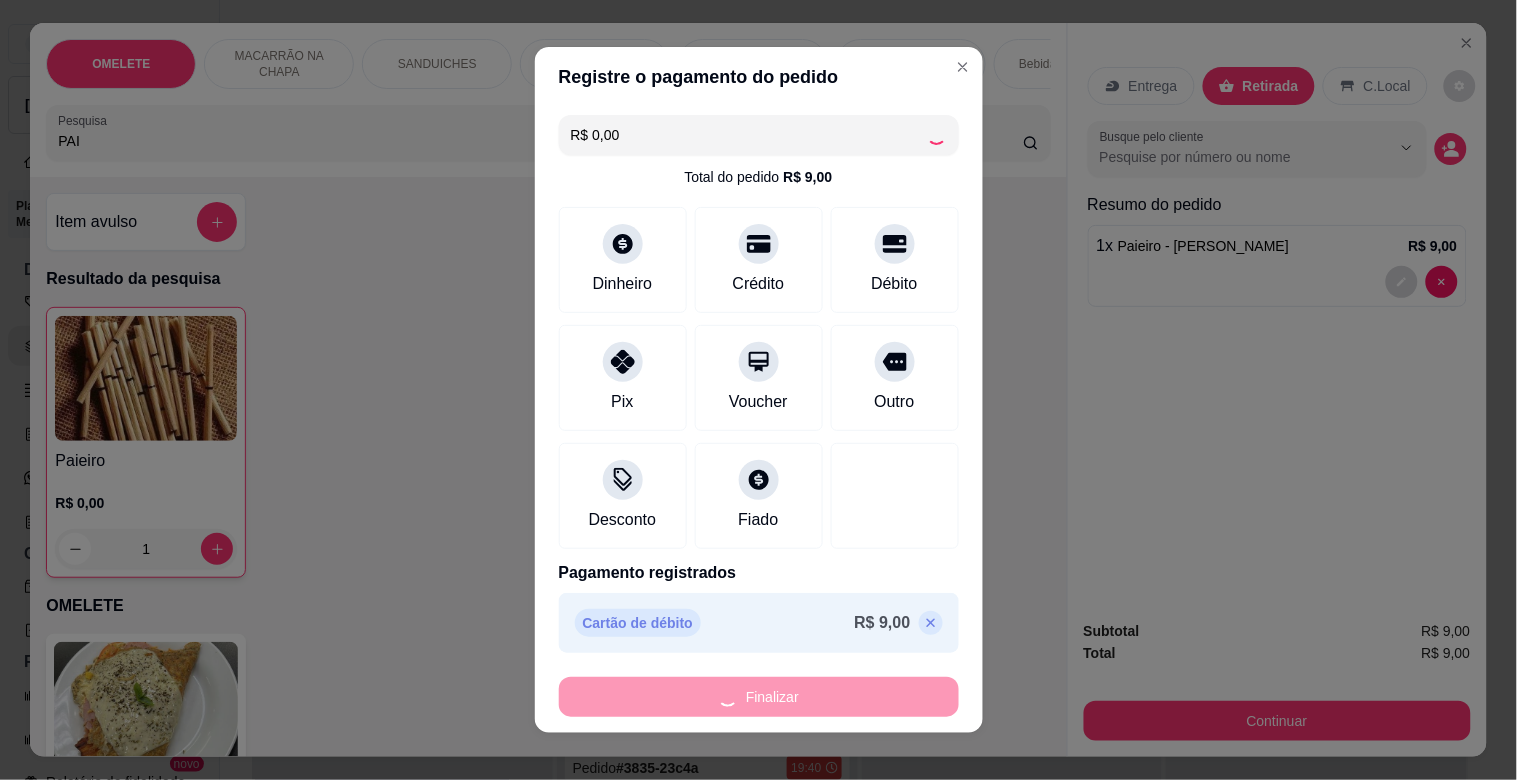 type on "0" 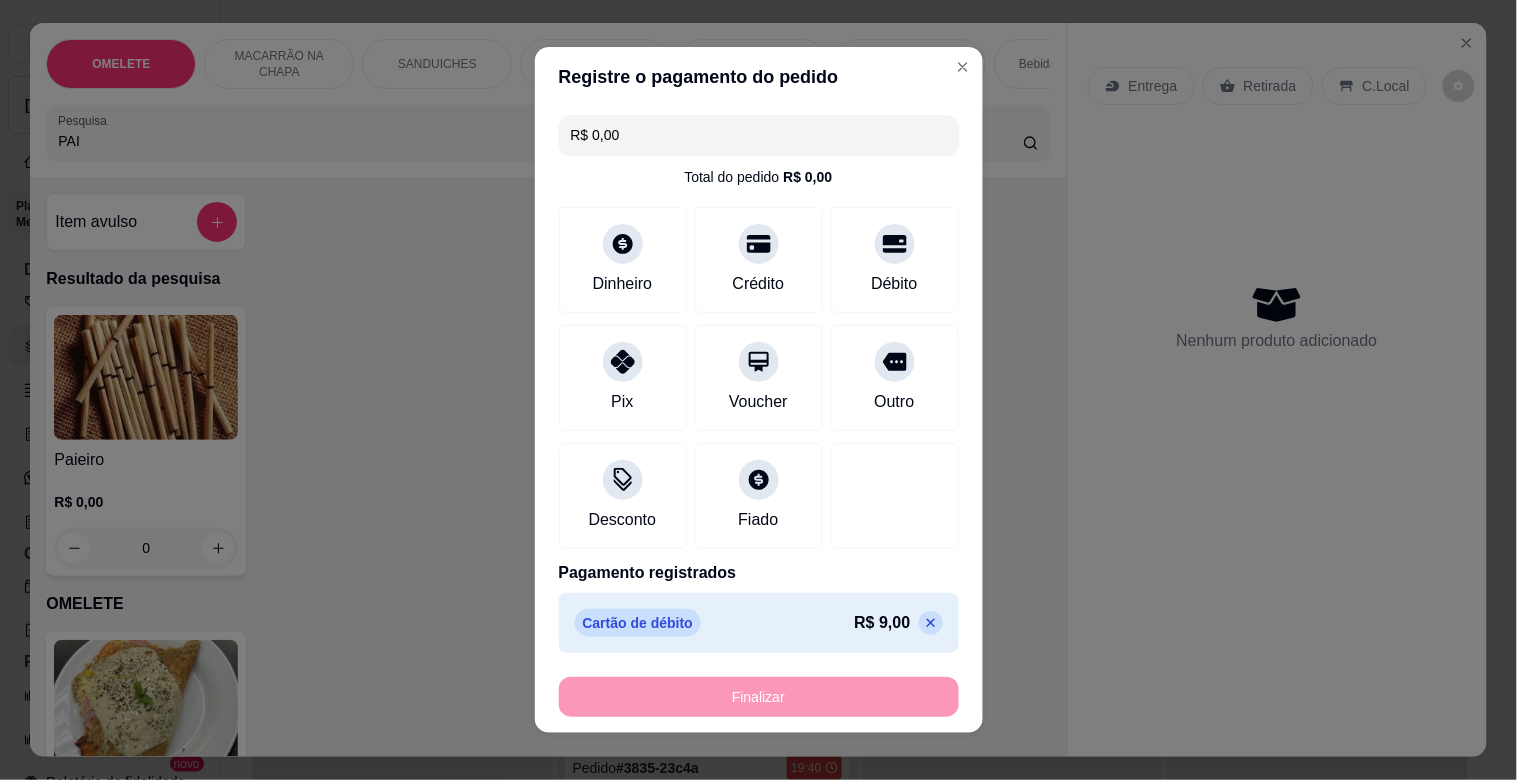 type on "-R$ 9,00" 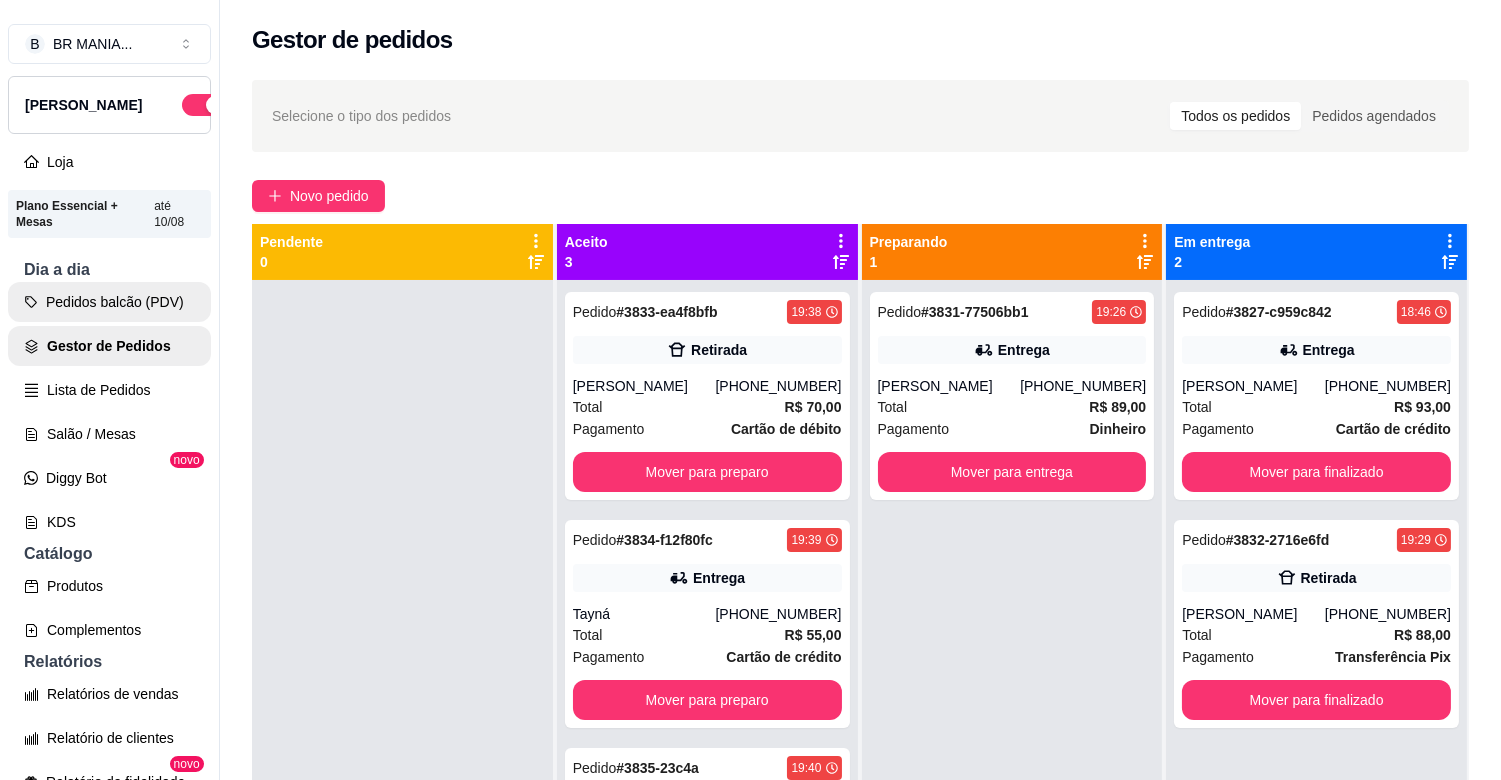 click on "Pedidos balcão (PDV)" at bounding box center (109, 302) 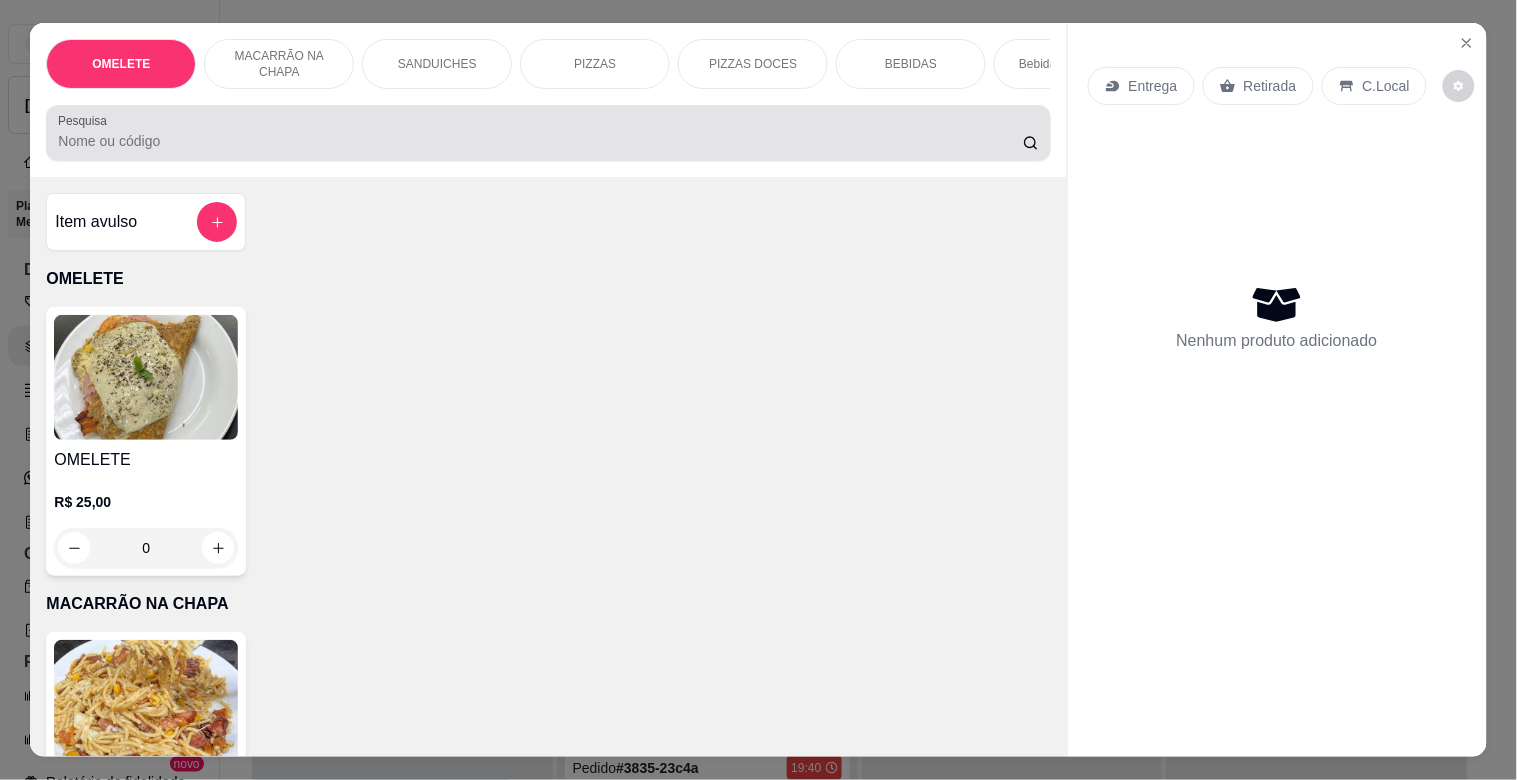 click on "Pesquisa" at bounding box center (548, 133) 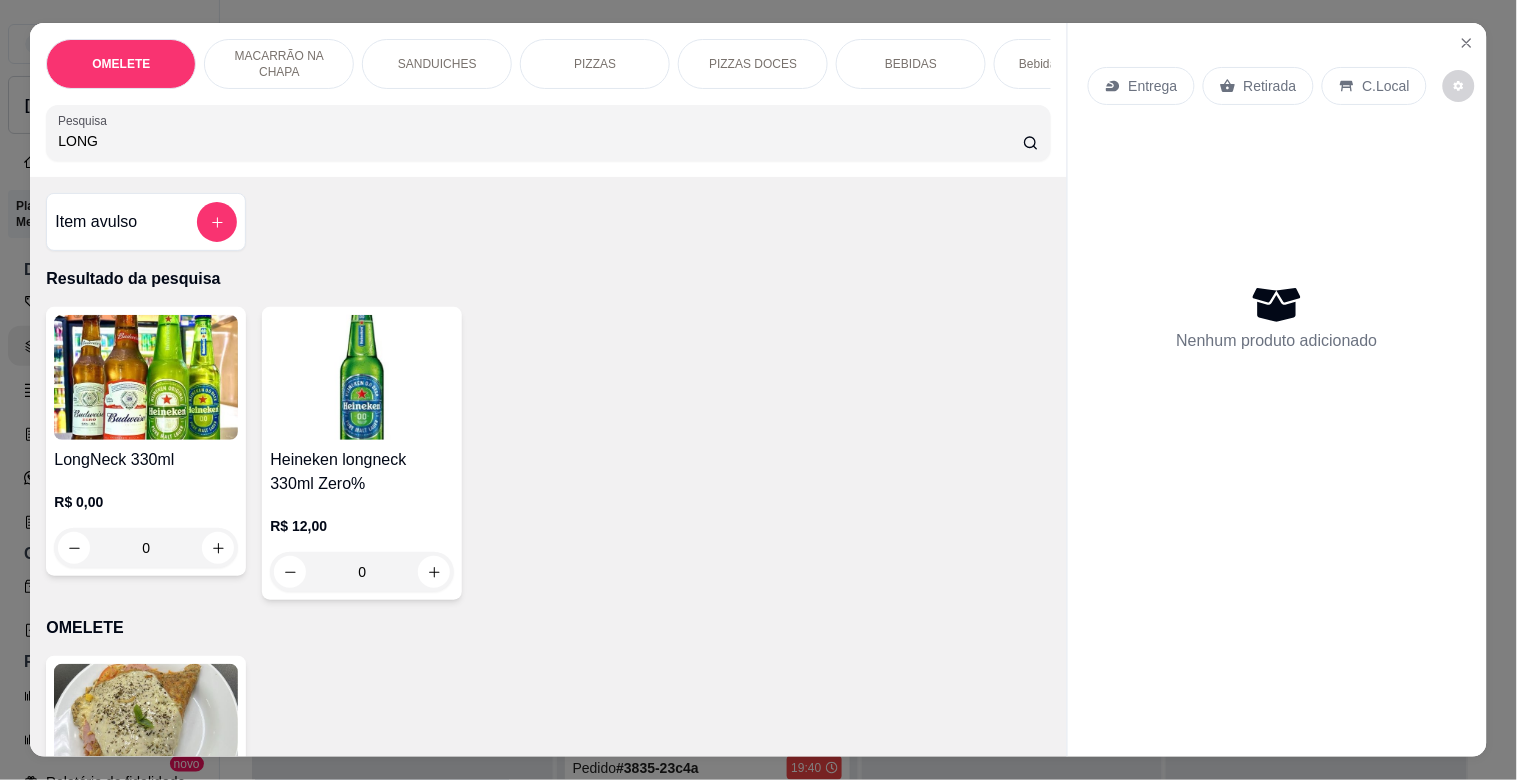 type on "LONG" 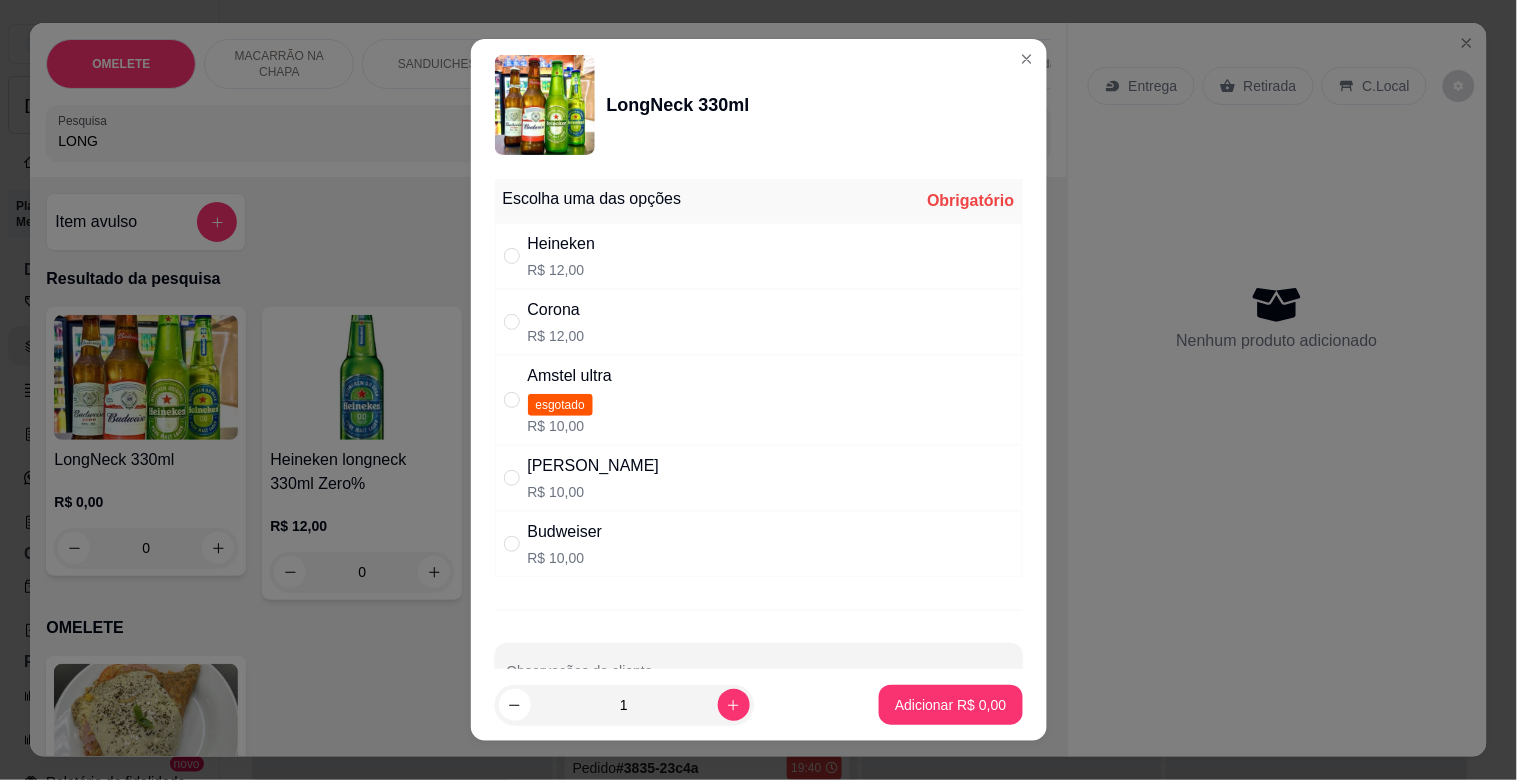 click on "R$ 12,00" at bounding box center (562, 270) 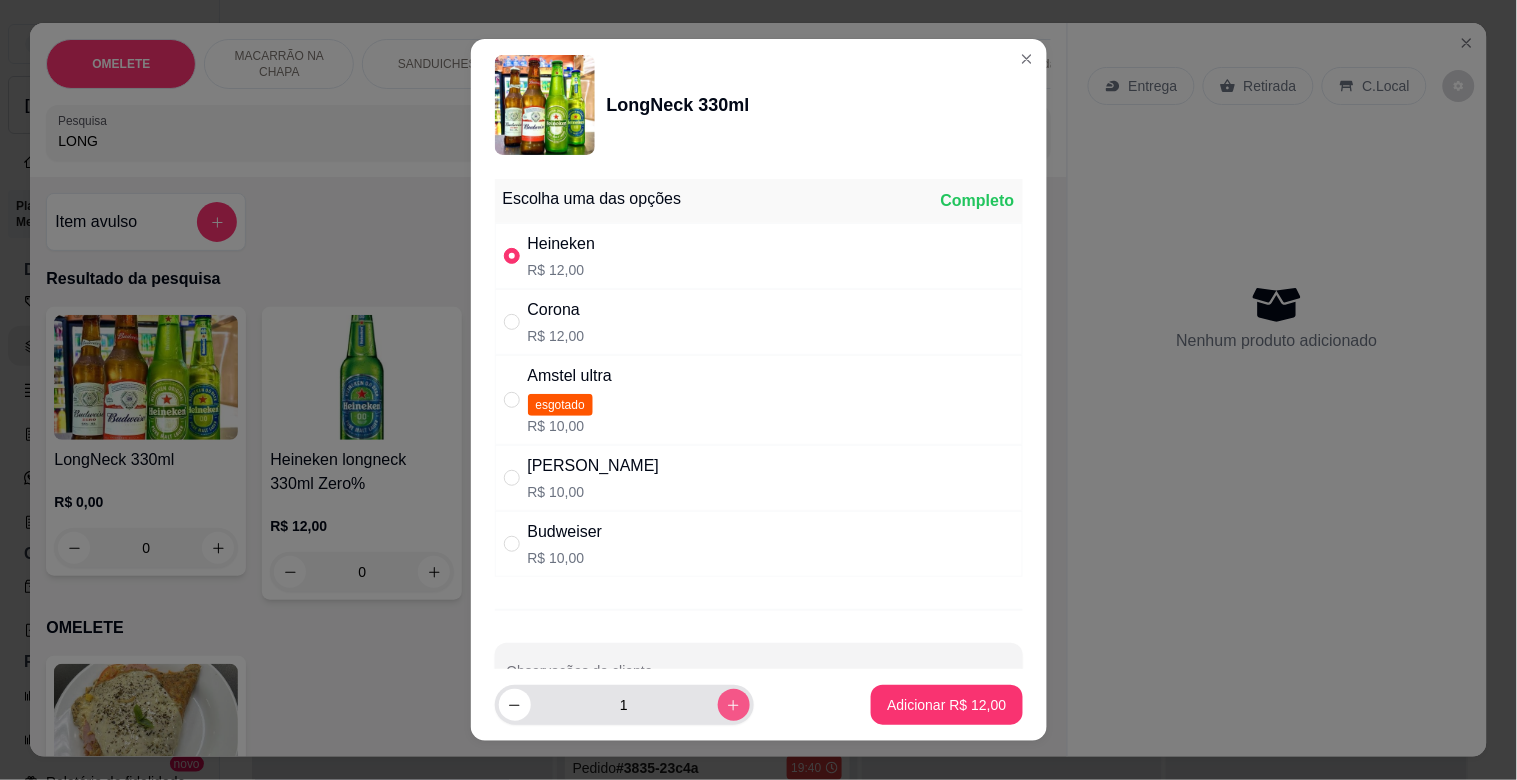 click 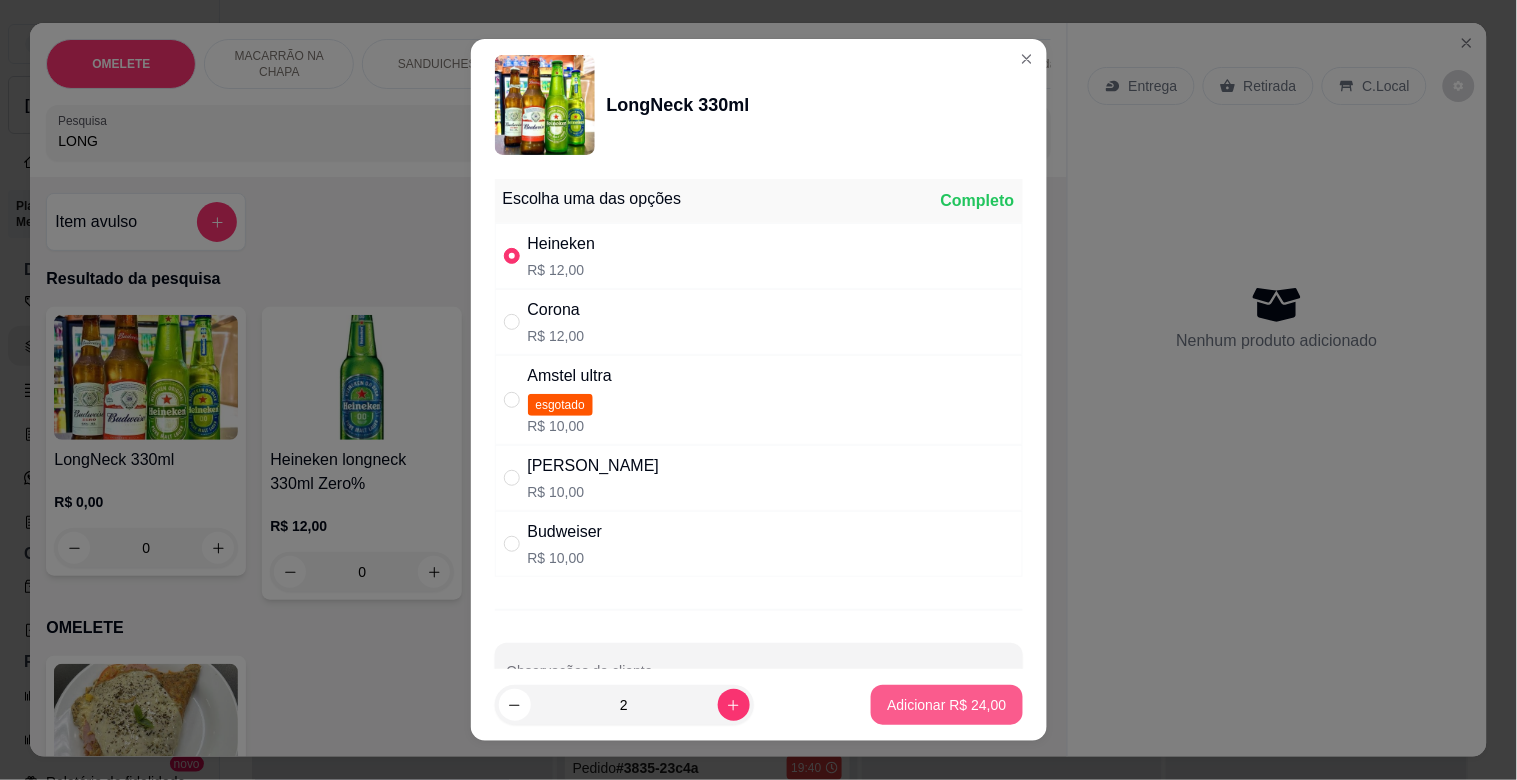 click on "Adicionar   R$ 24,00" at bounding box center [946, 705] 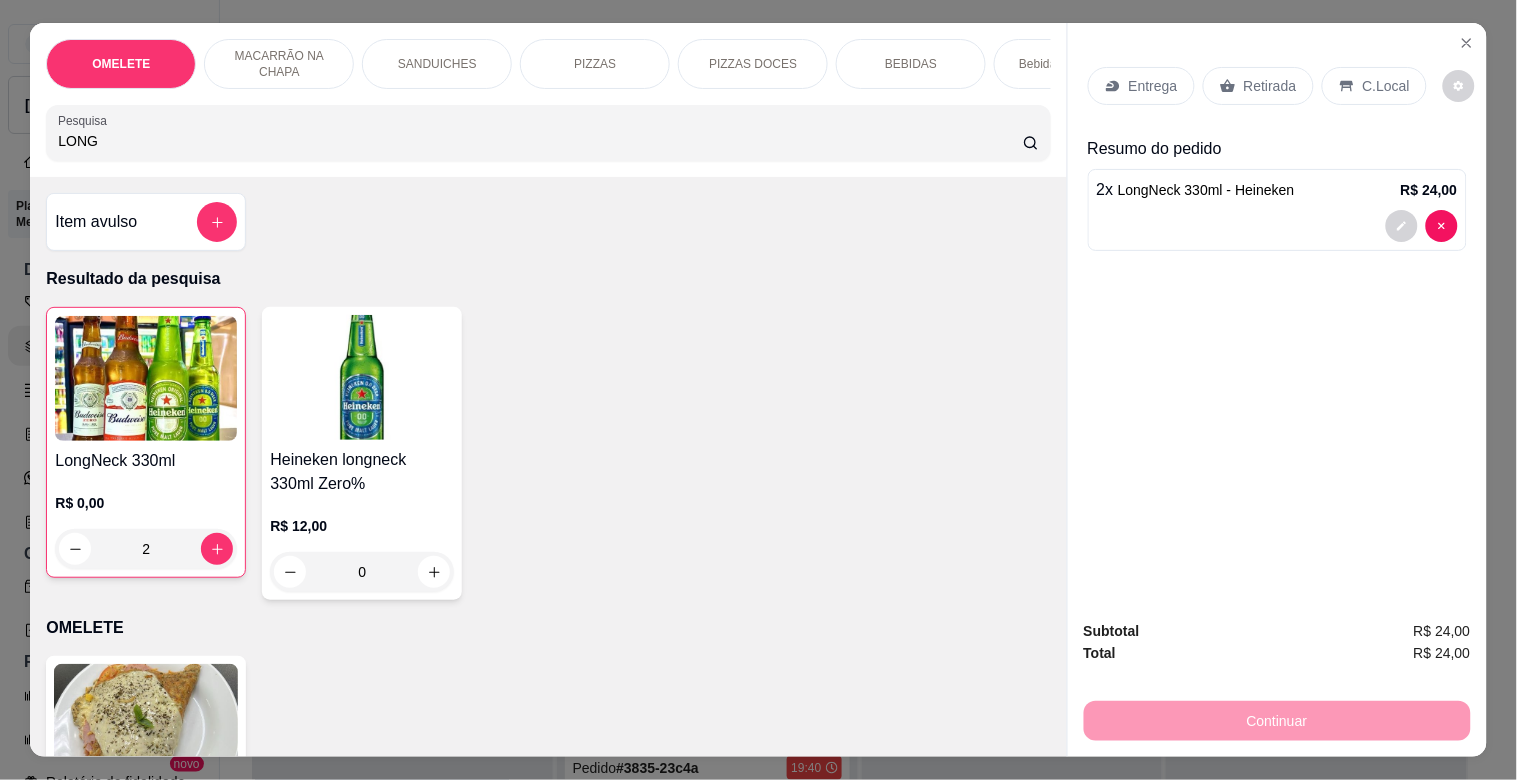 drag, startPoint x: 112, startPoint y: 152, endPoint x: 0, endPoint y: 165, distance: 112.75194 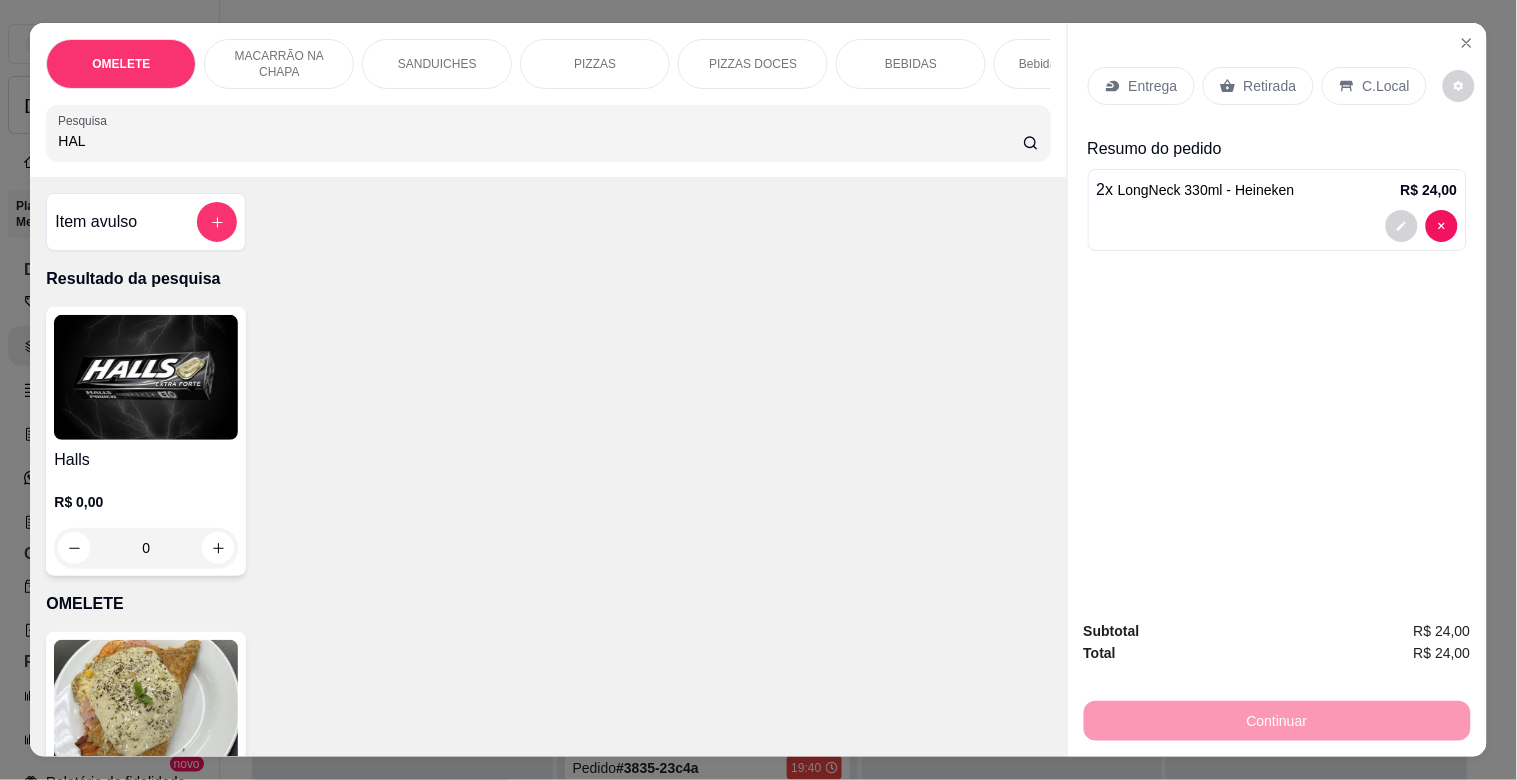 type on "HAL" 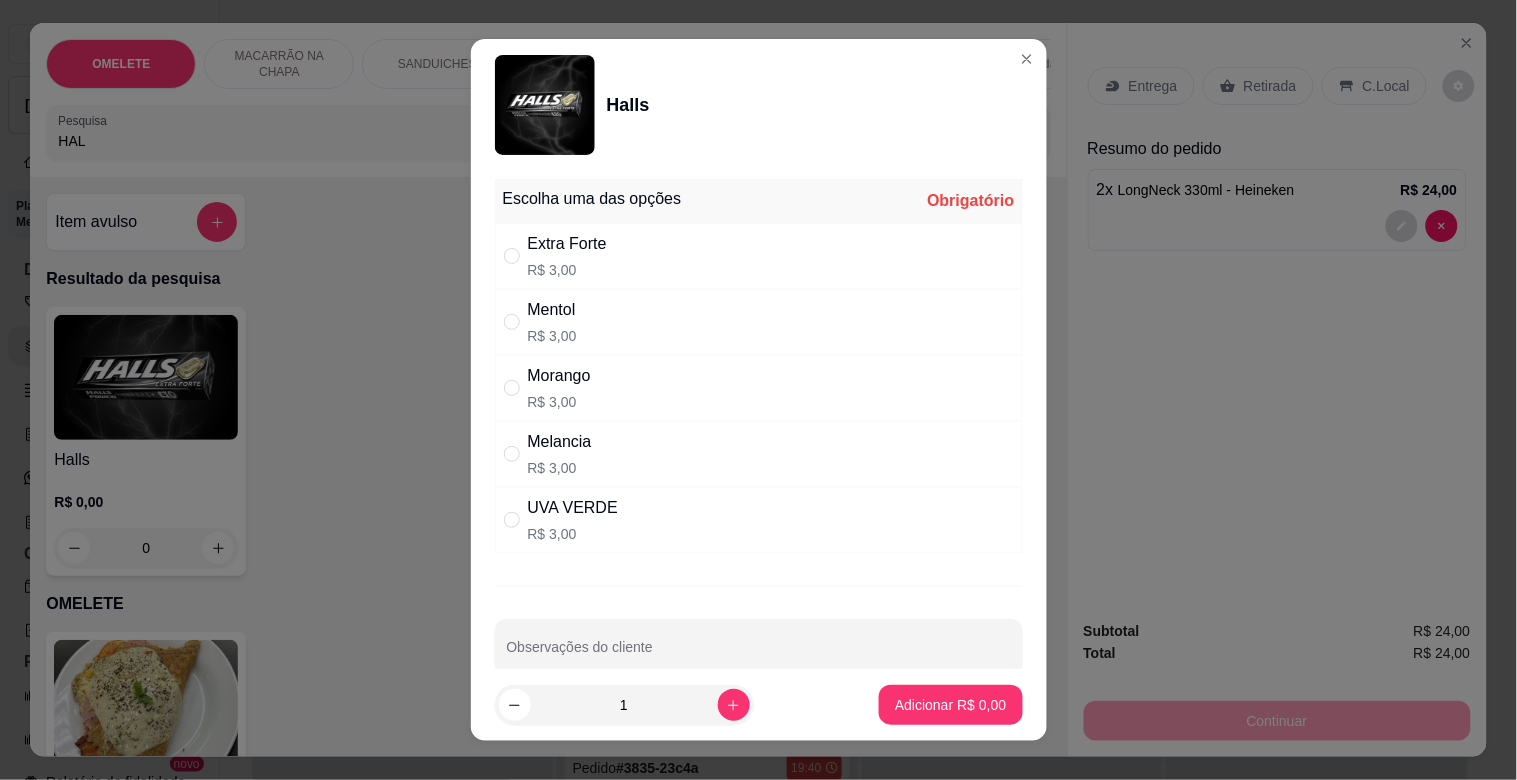 click on "UVA VERDE" at bounding box center [573, 508] 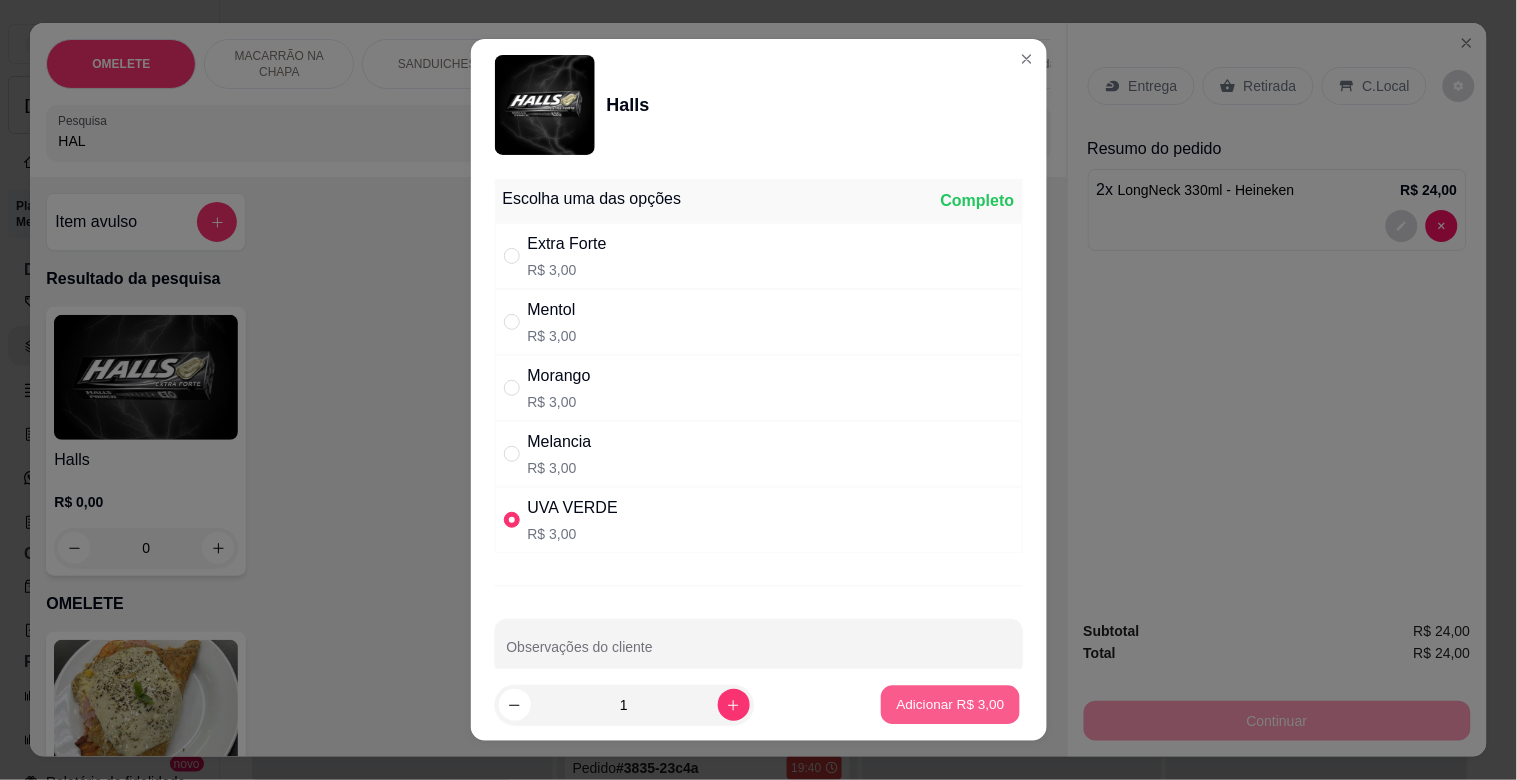 click on "Adicionar   R$ 3,00" at bounding box center (951, 704) 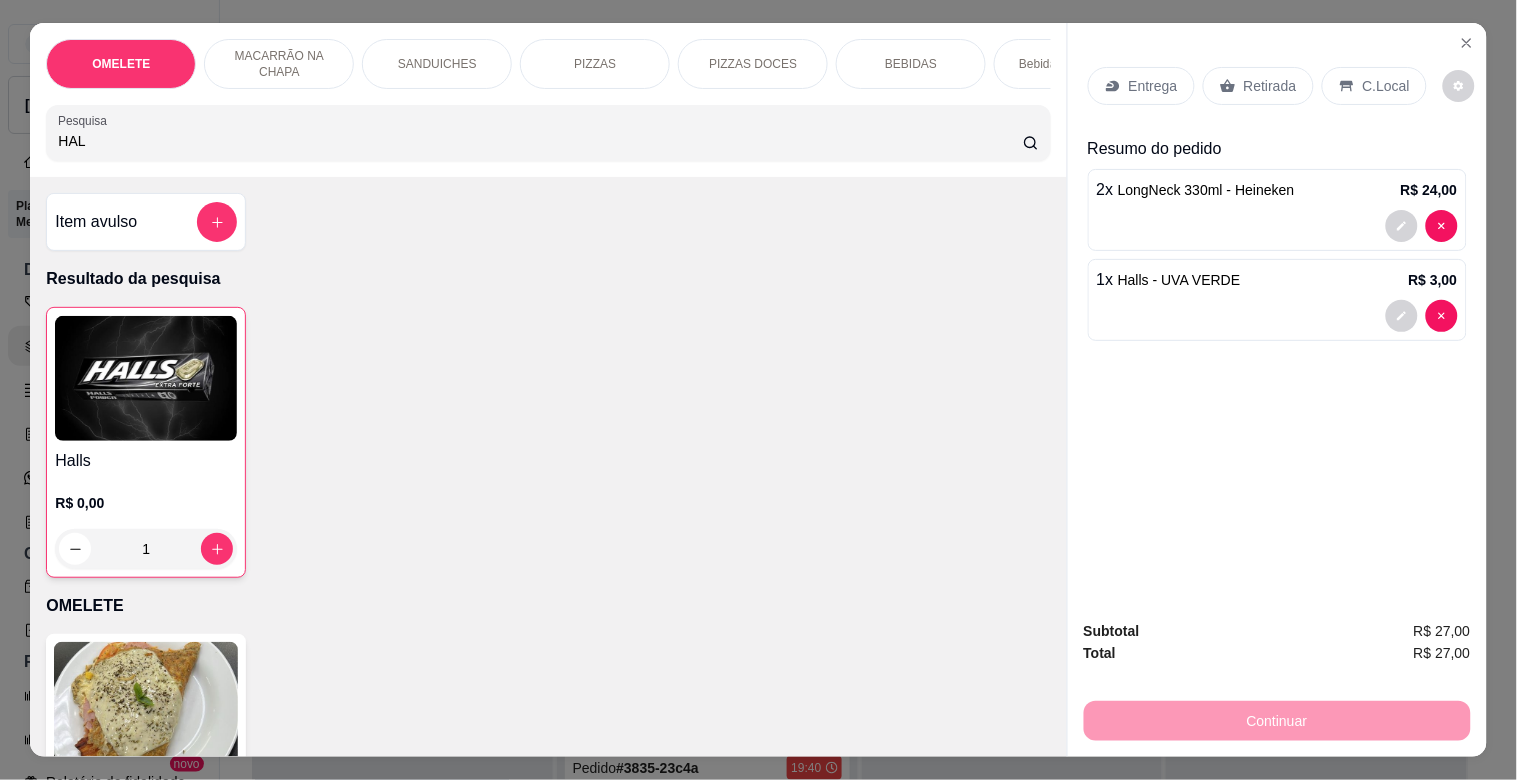 click on "Retirada" at bounding box center (1270, 86) 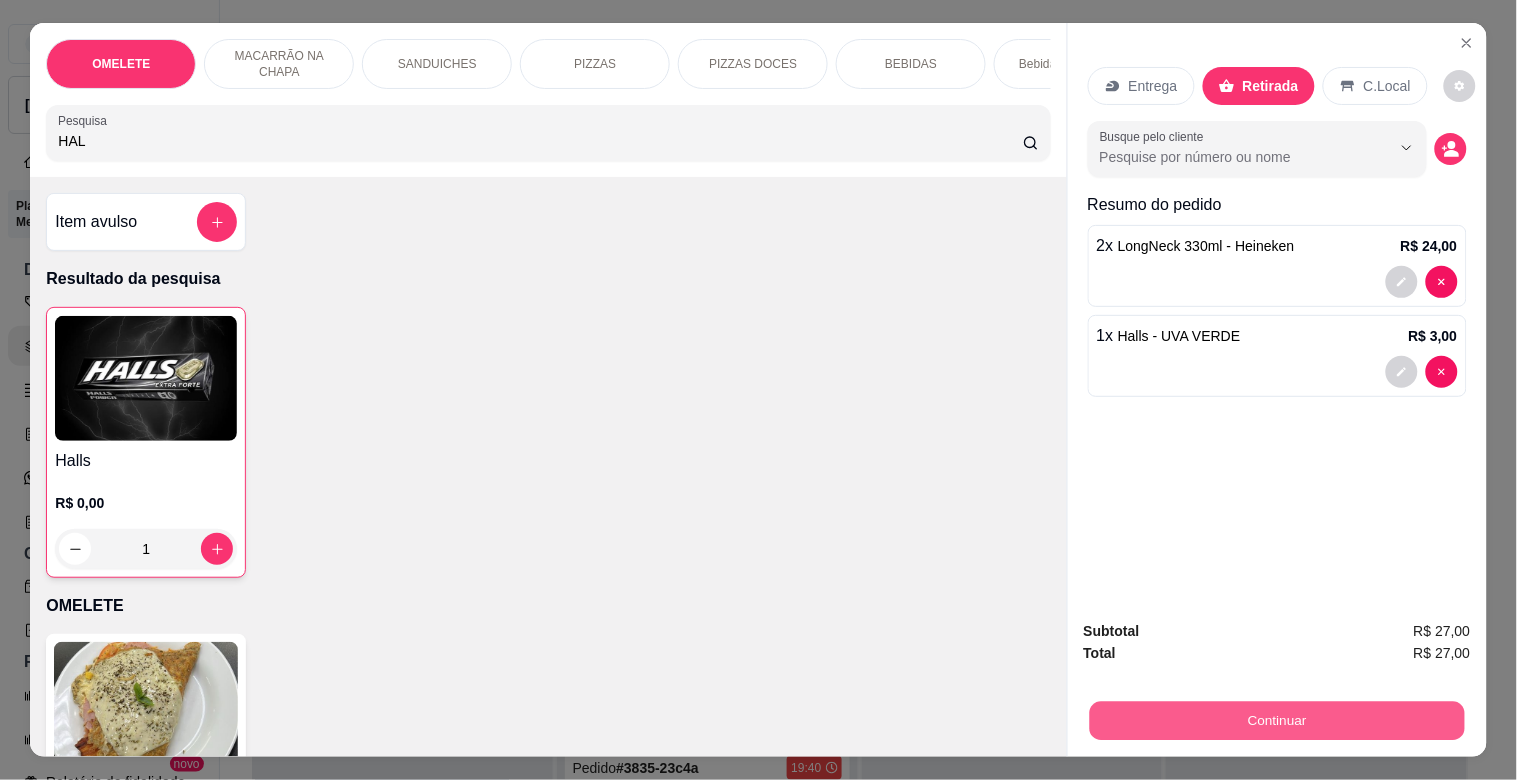 click on "Continuar" at bounding box center (1276, 720) 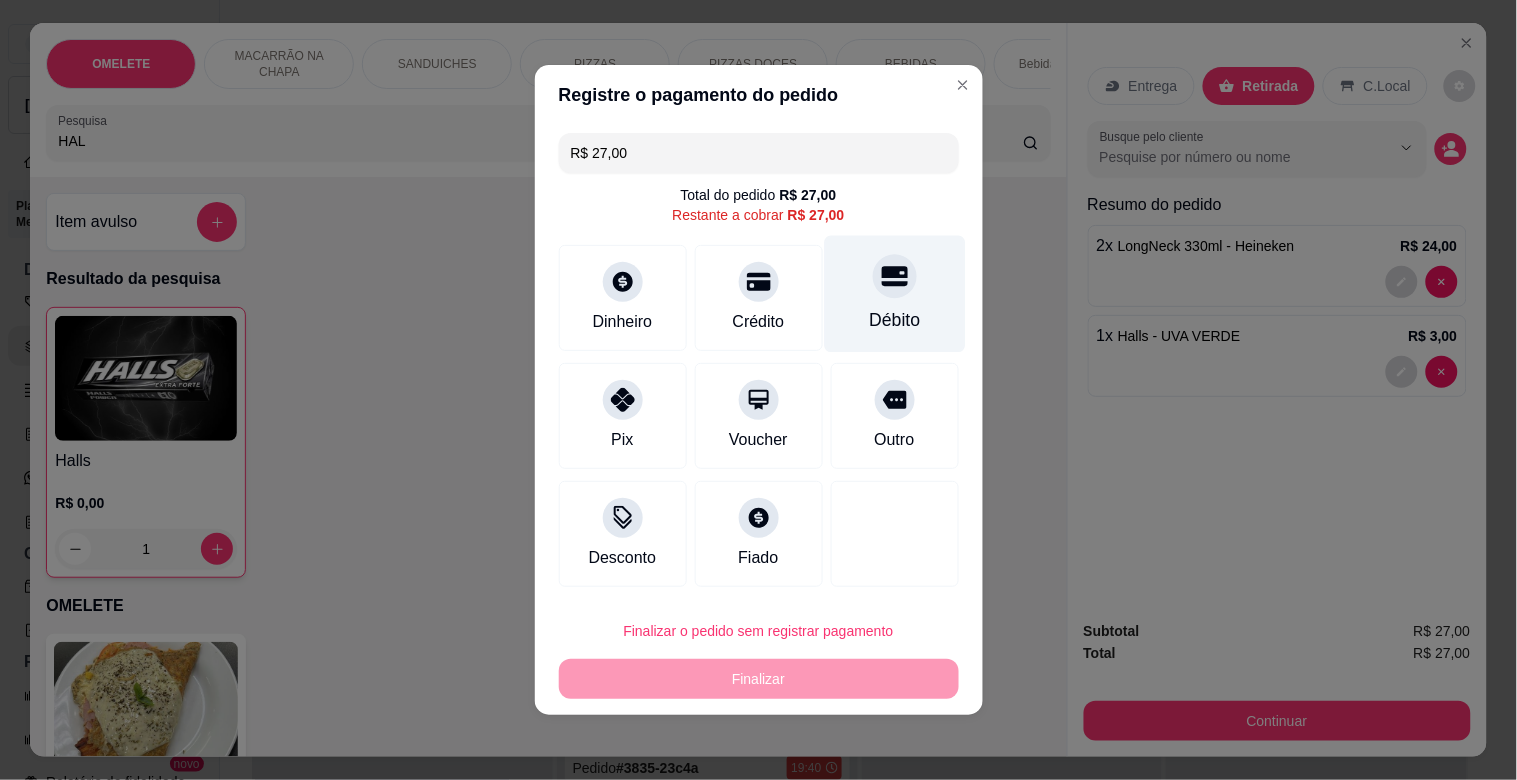 click on "Débito" at bounding box center [894, 294] 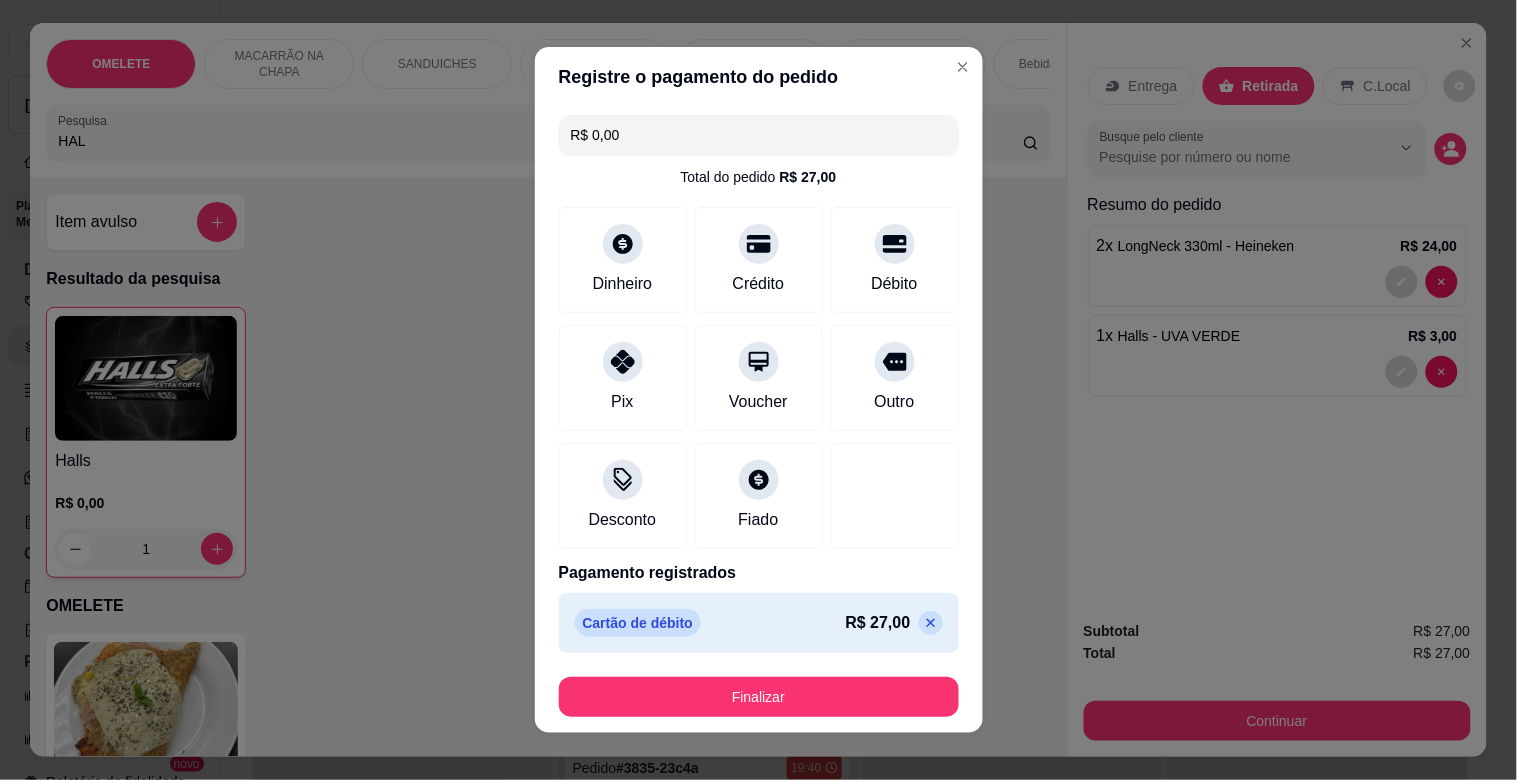 click on "Finalizar" at bounding box center (759, 697) 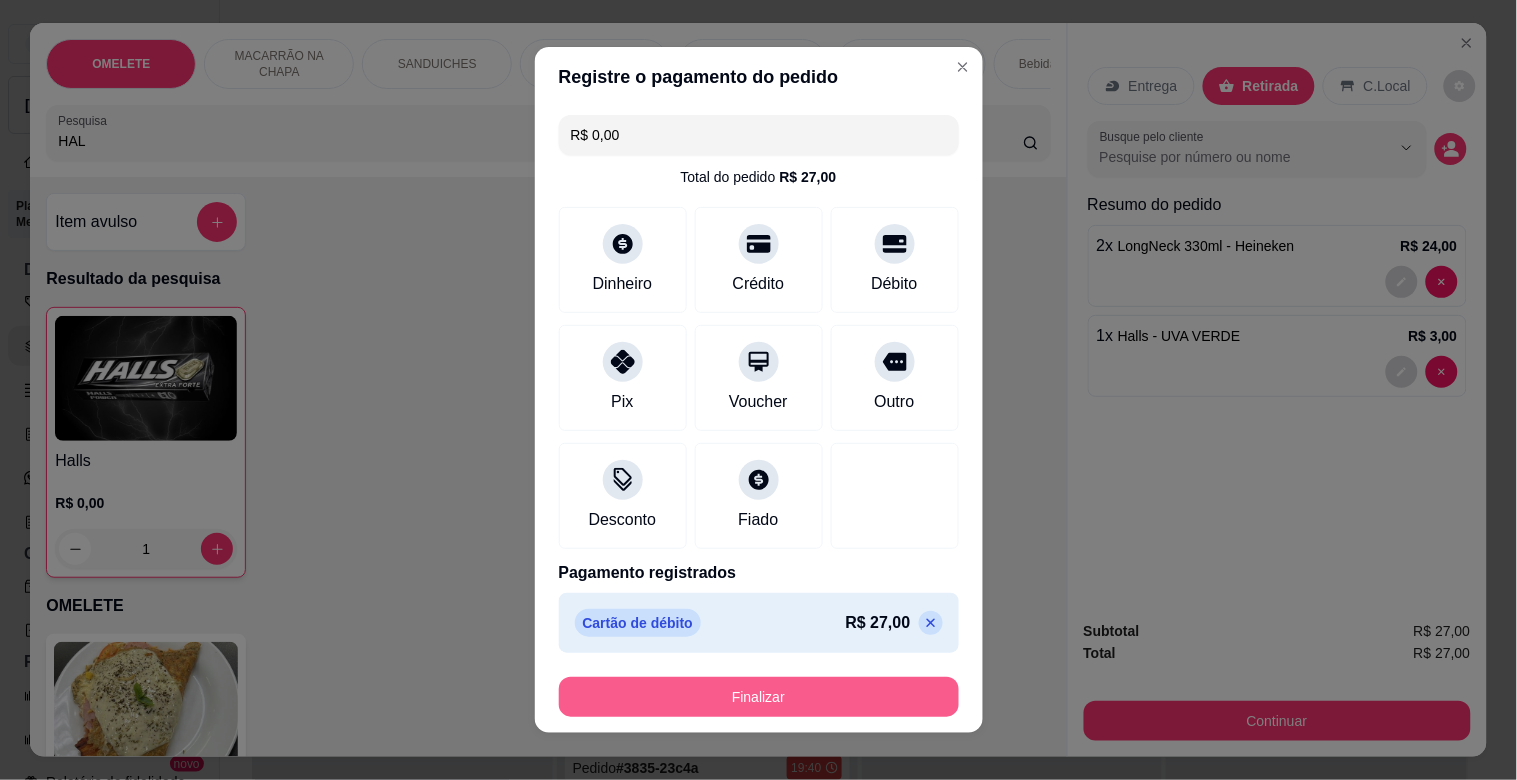 click on "Finalizar" at bounding box center (759, 697) 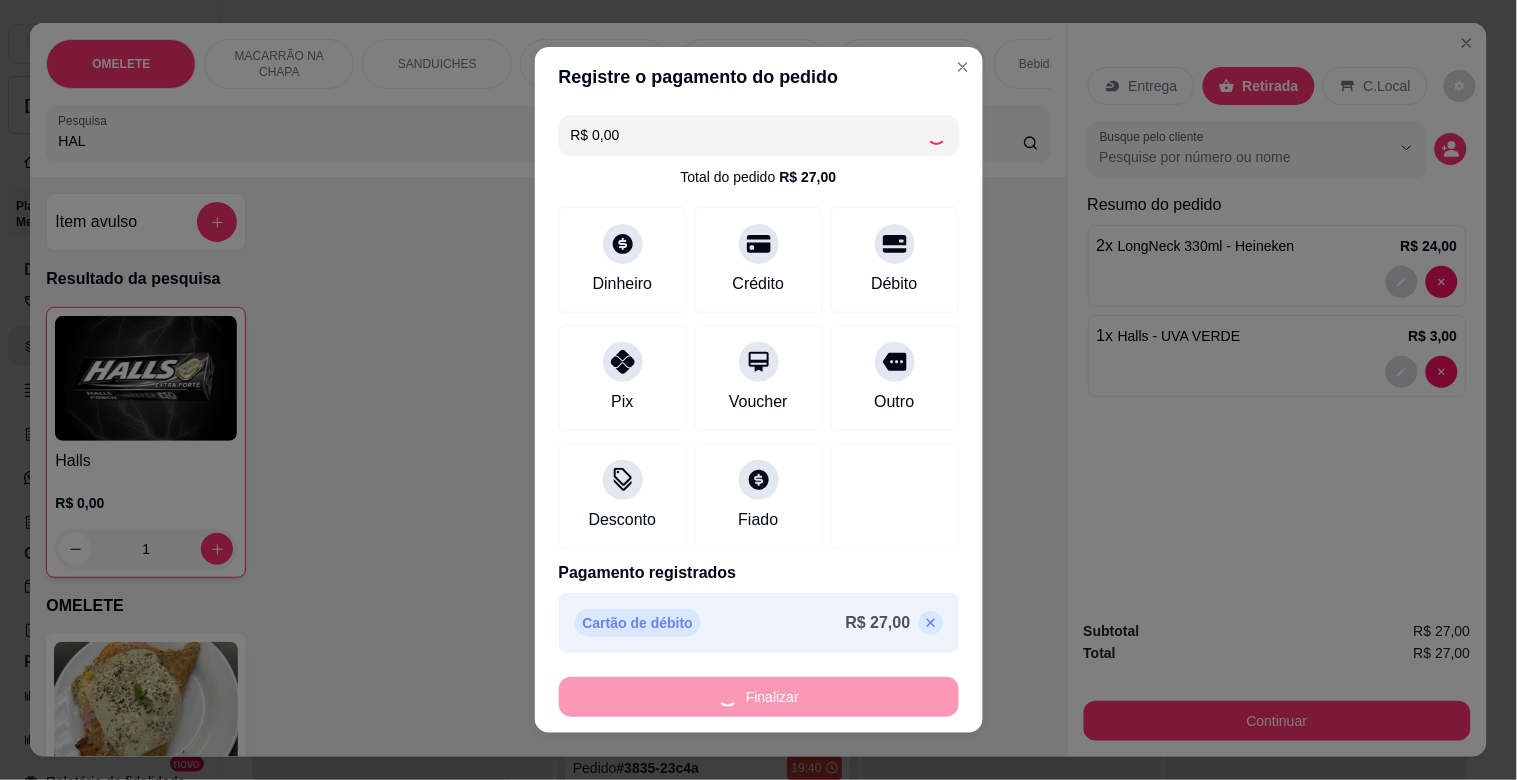type on "0" 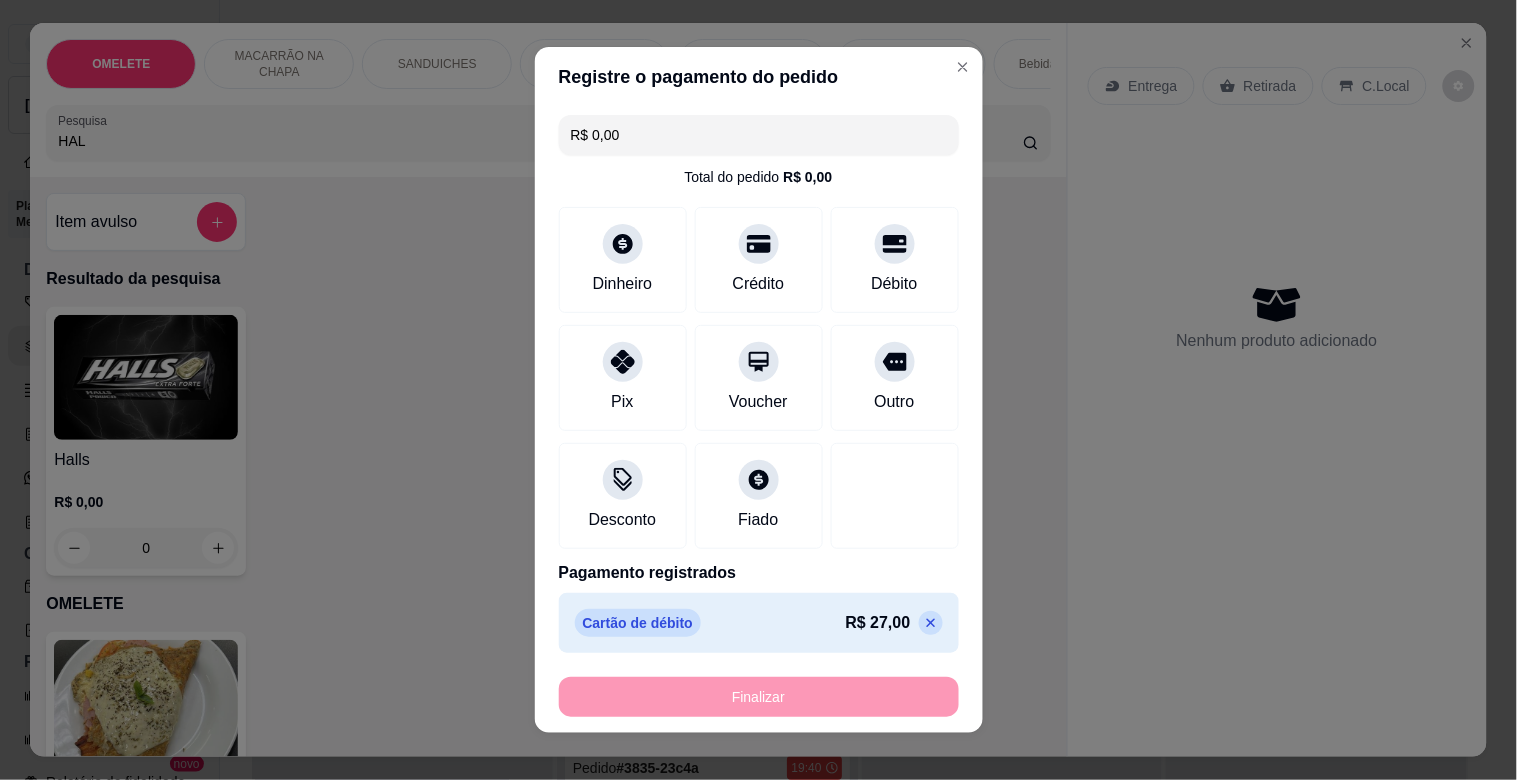 type on "-R$ 27,00" 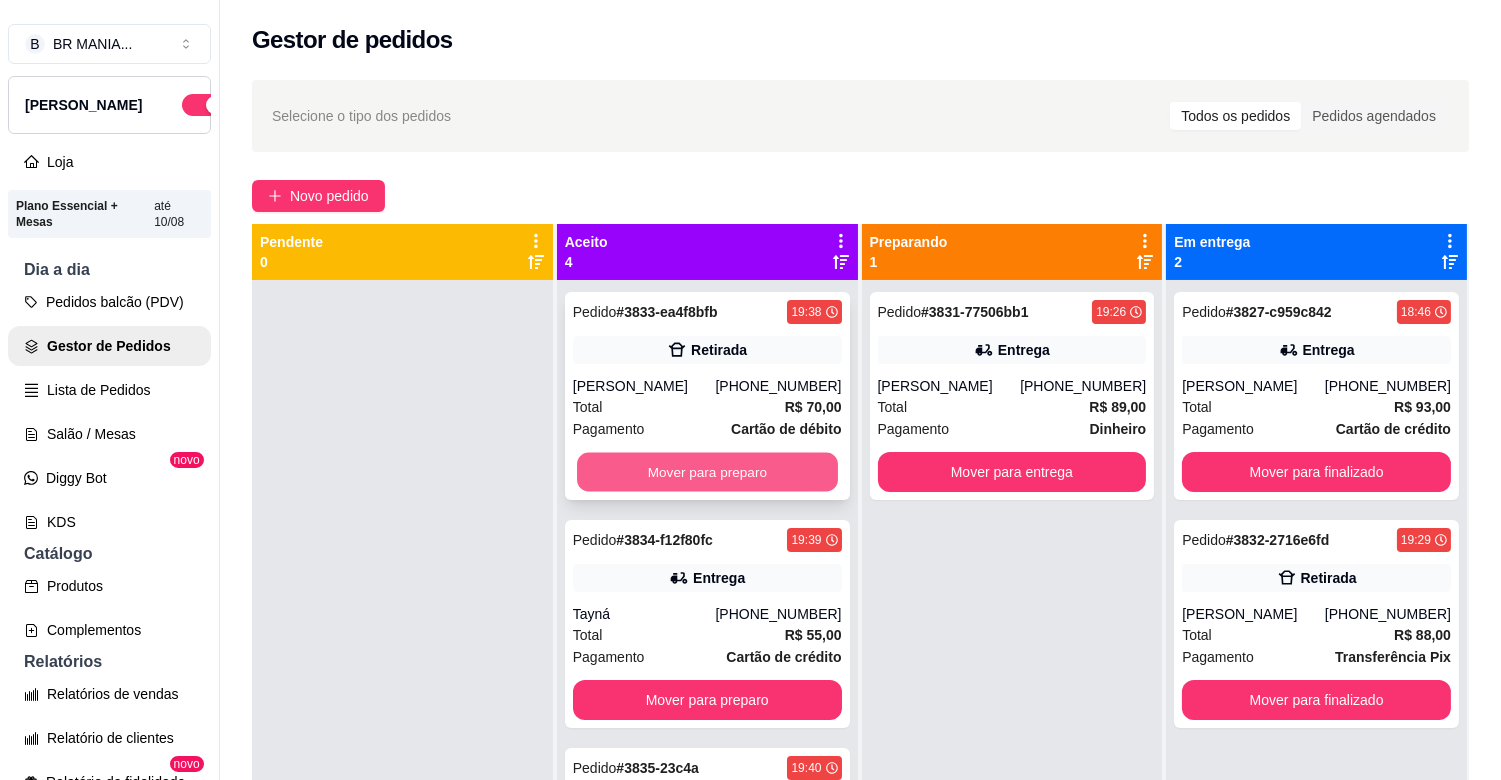click on "Mover para preparo" at bounding box center [707, 472] 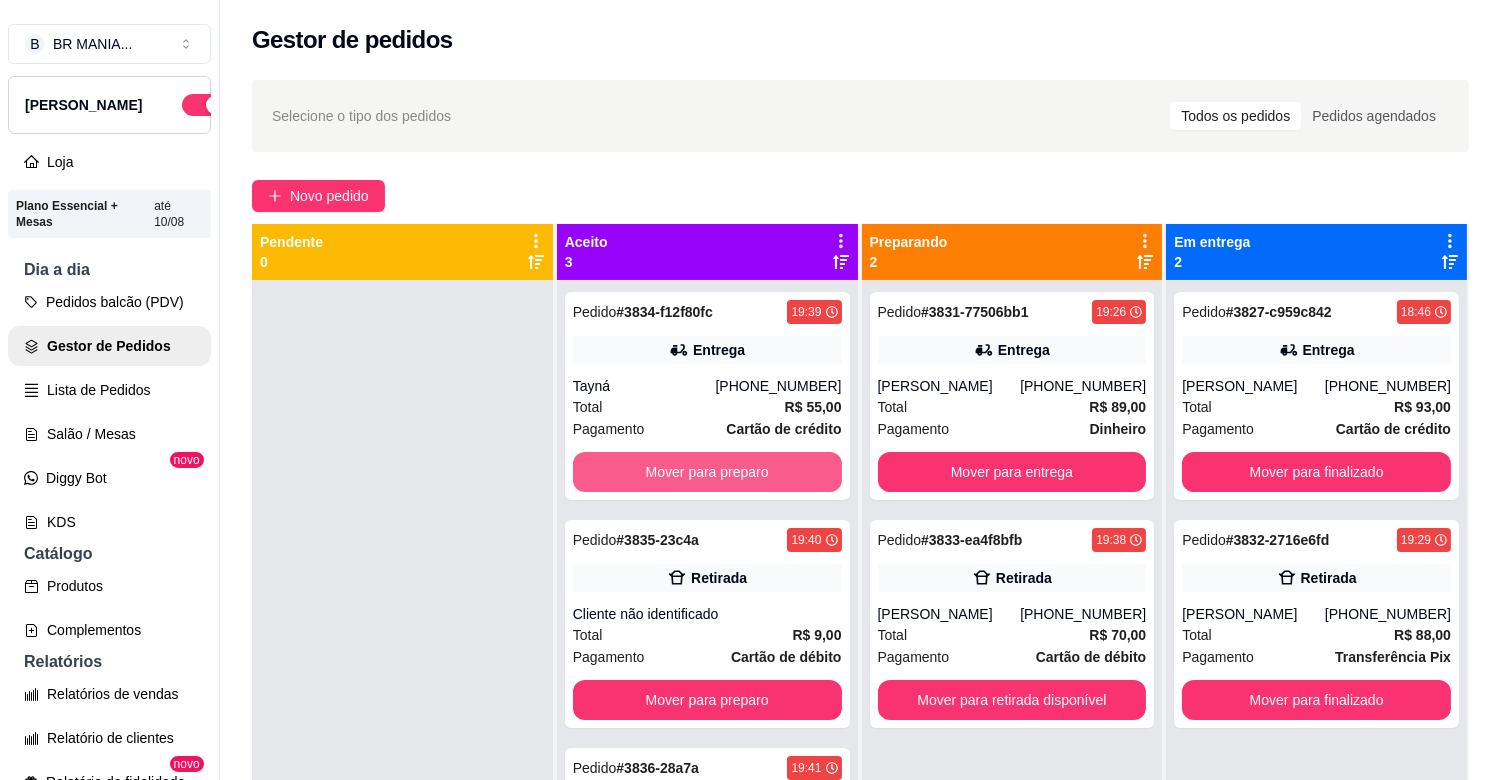 click on "Mover para preparo" at bounding box center [707, 472] 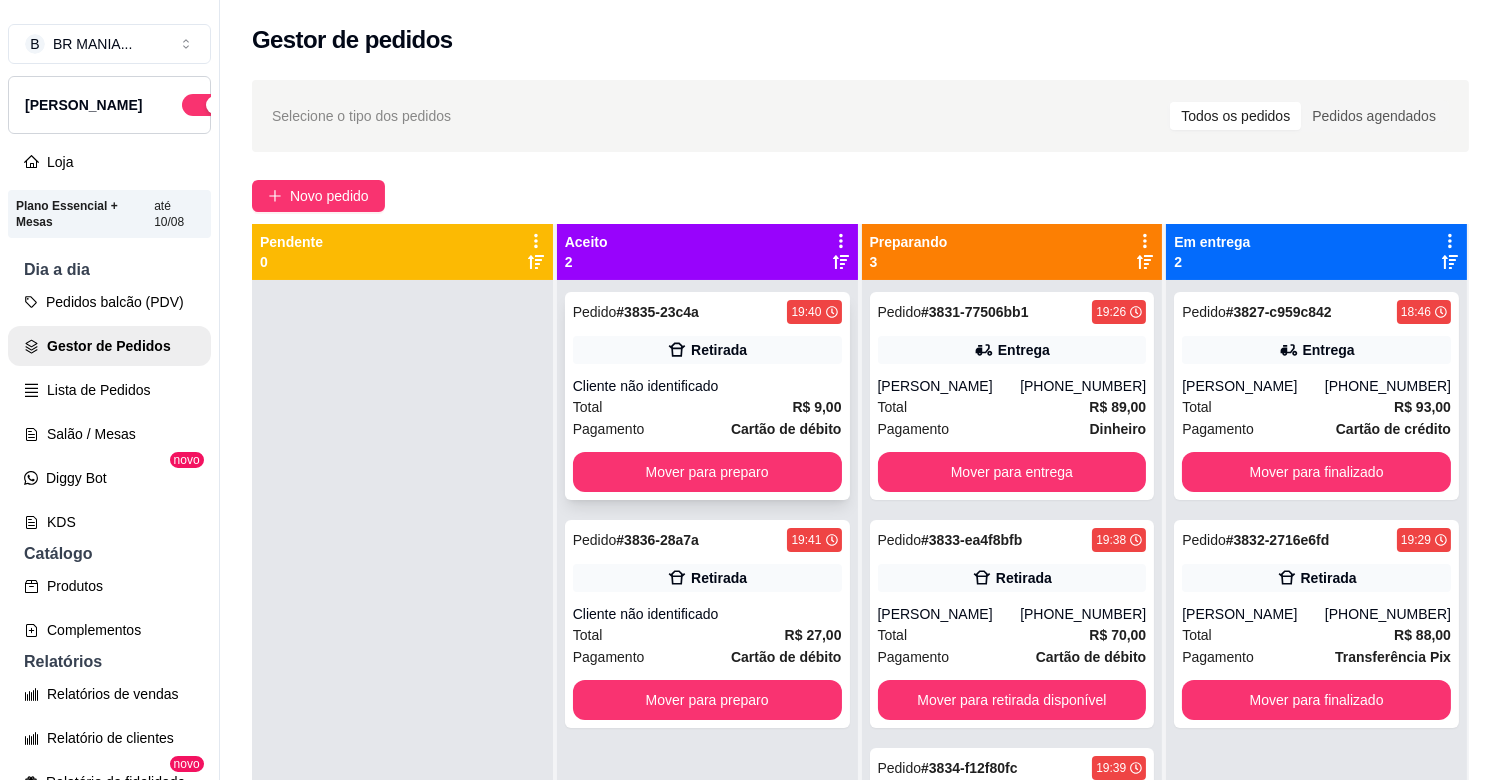 click on "Pedido  # 3835-23c4a 19:40 Retirada Cliente não identificado Total R$ 9,00 Pagamento Cartão de débito Mover para preparo" at bounding box center (707, 396) 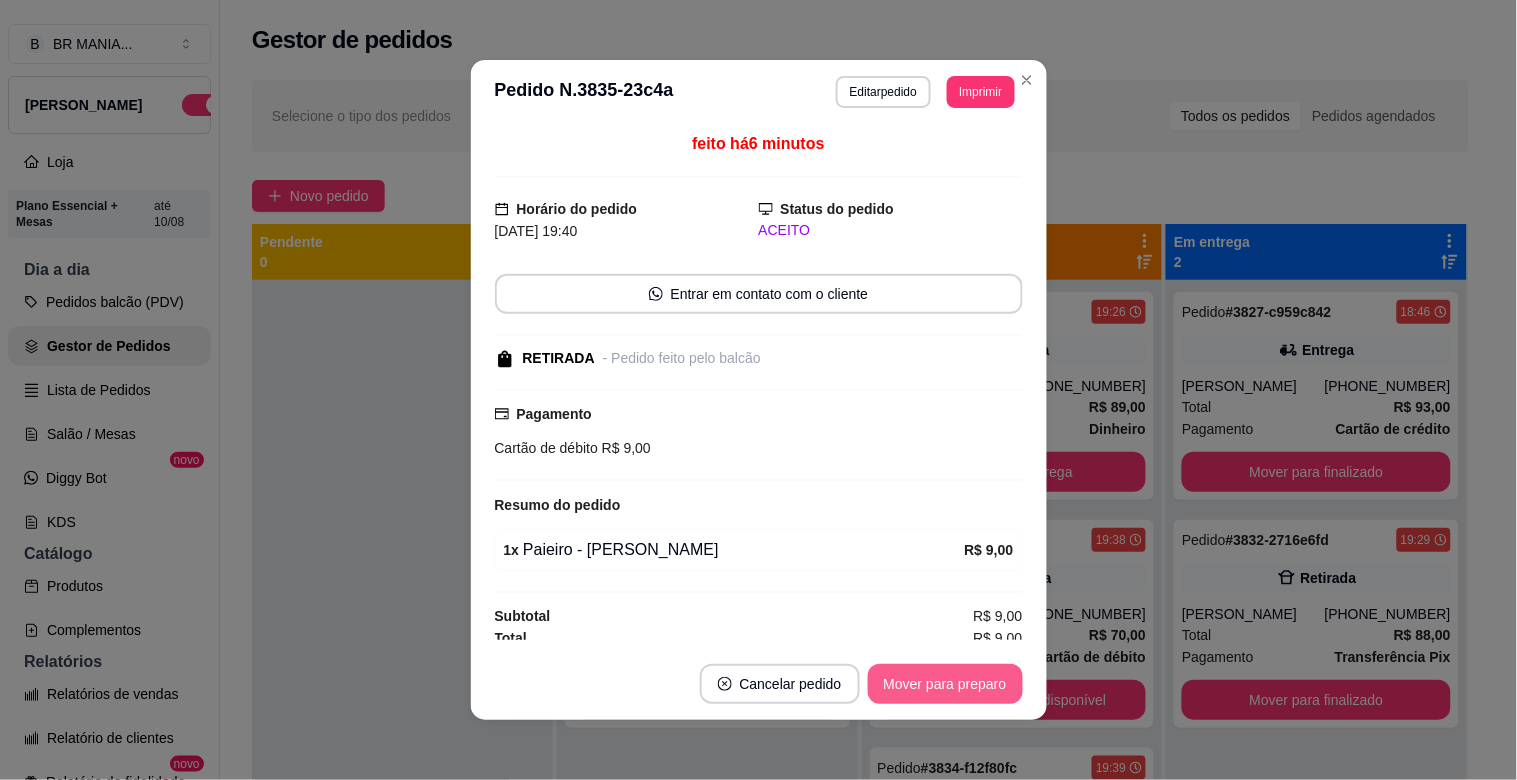 click on "Mover para preparo" at bounding box center [945, 684] 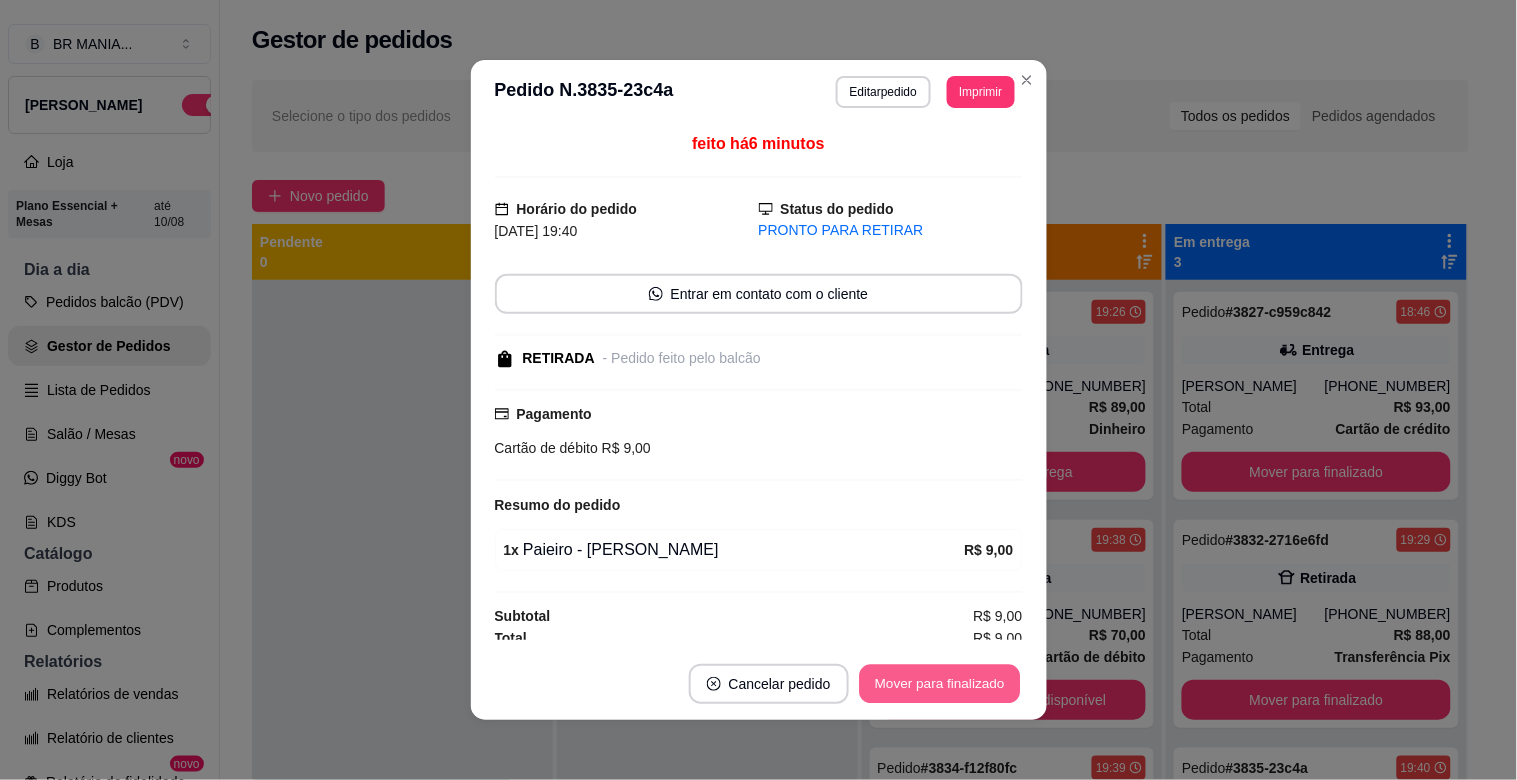 click on "Mover para finalizado" at bounding box center [939, 684] 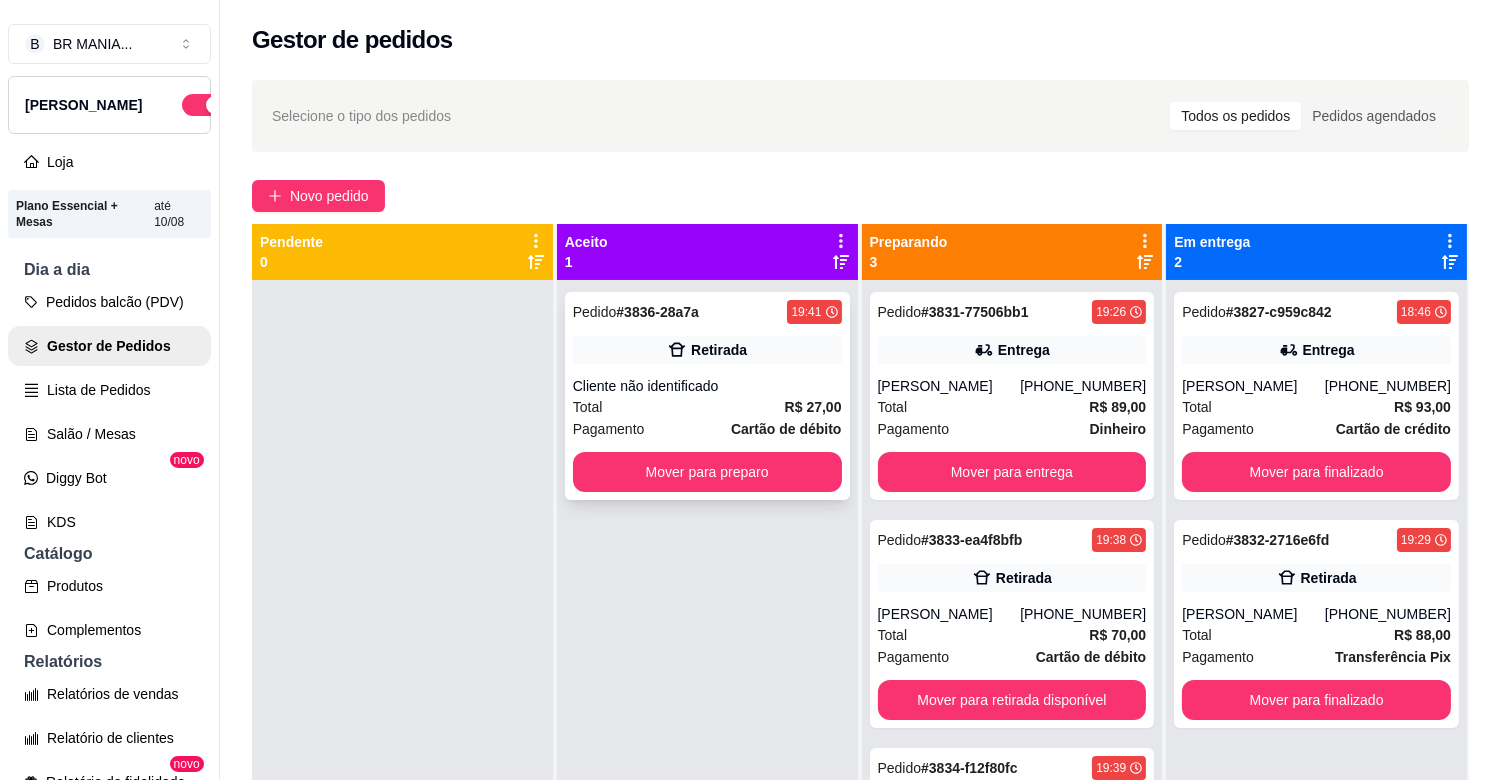 click on "Total R$ 27,00" at bounding box center (707, 407) 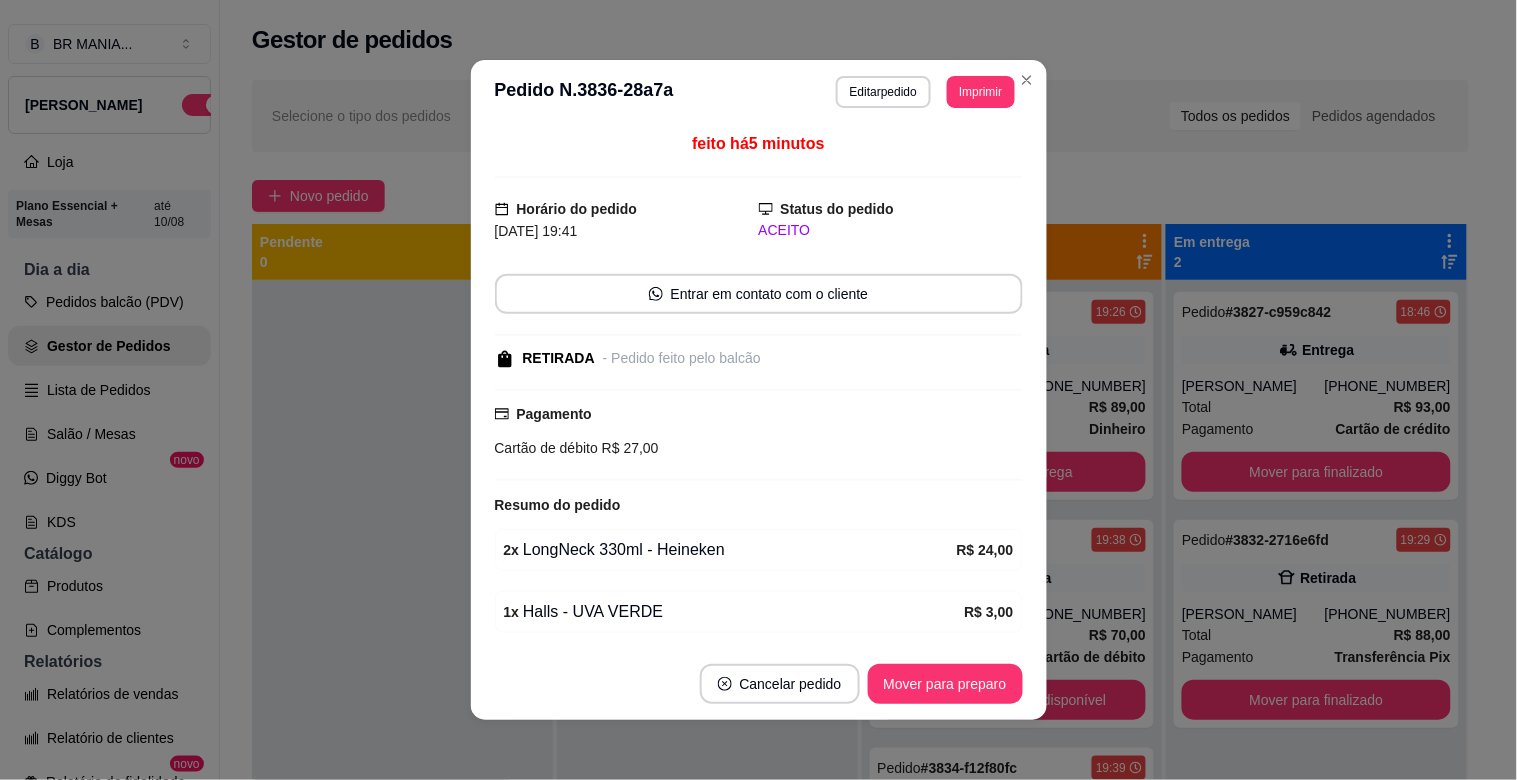 click on "Mover para preparo" at bounding box center [945, 684] 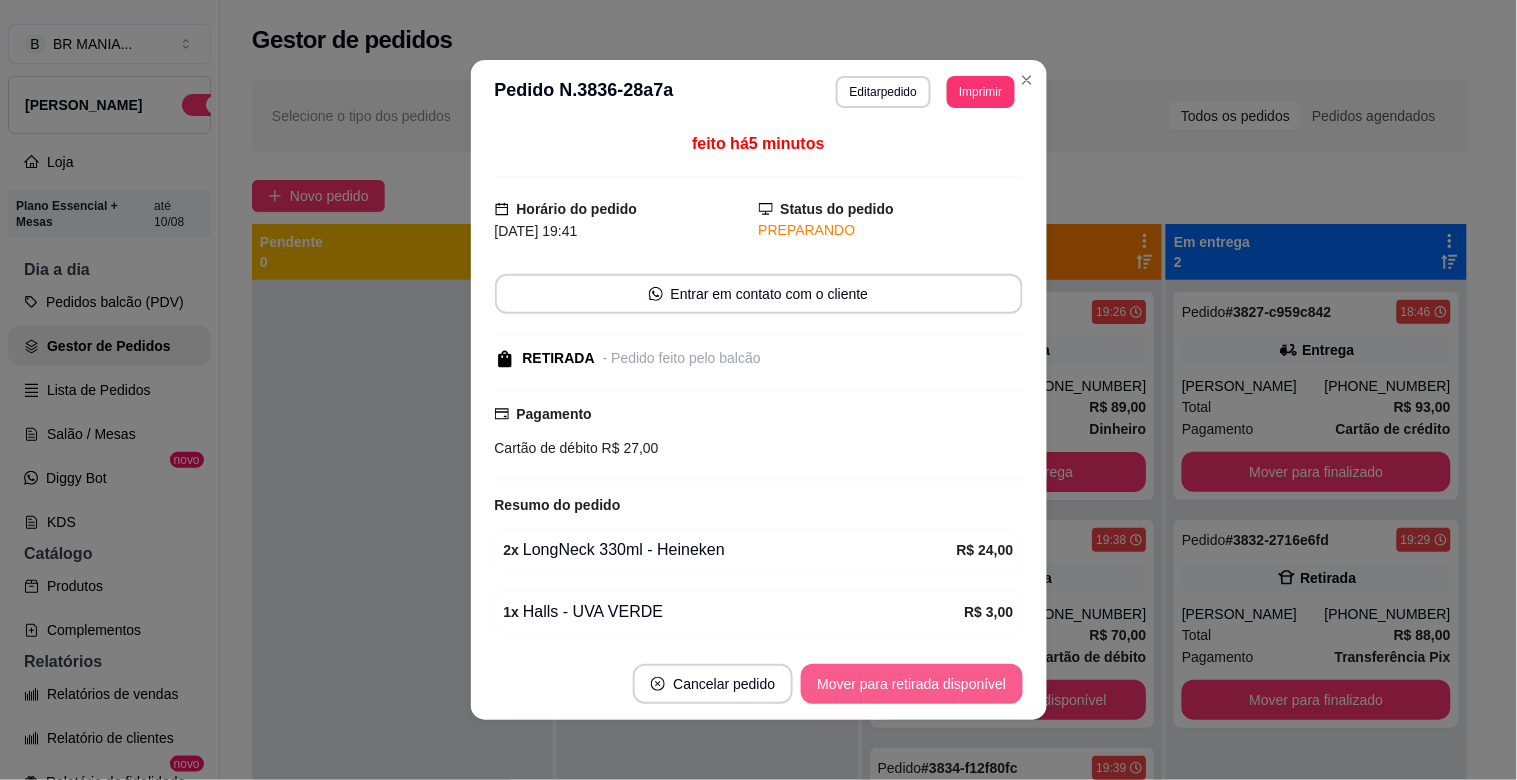click on "Mover para retirada disponível" at bounding box center (911, 684) 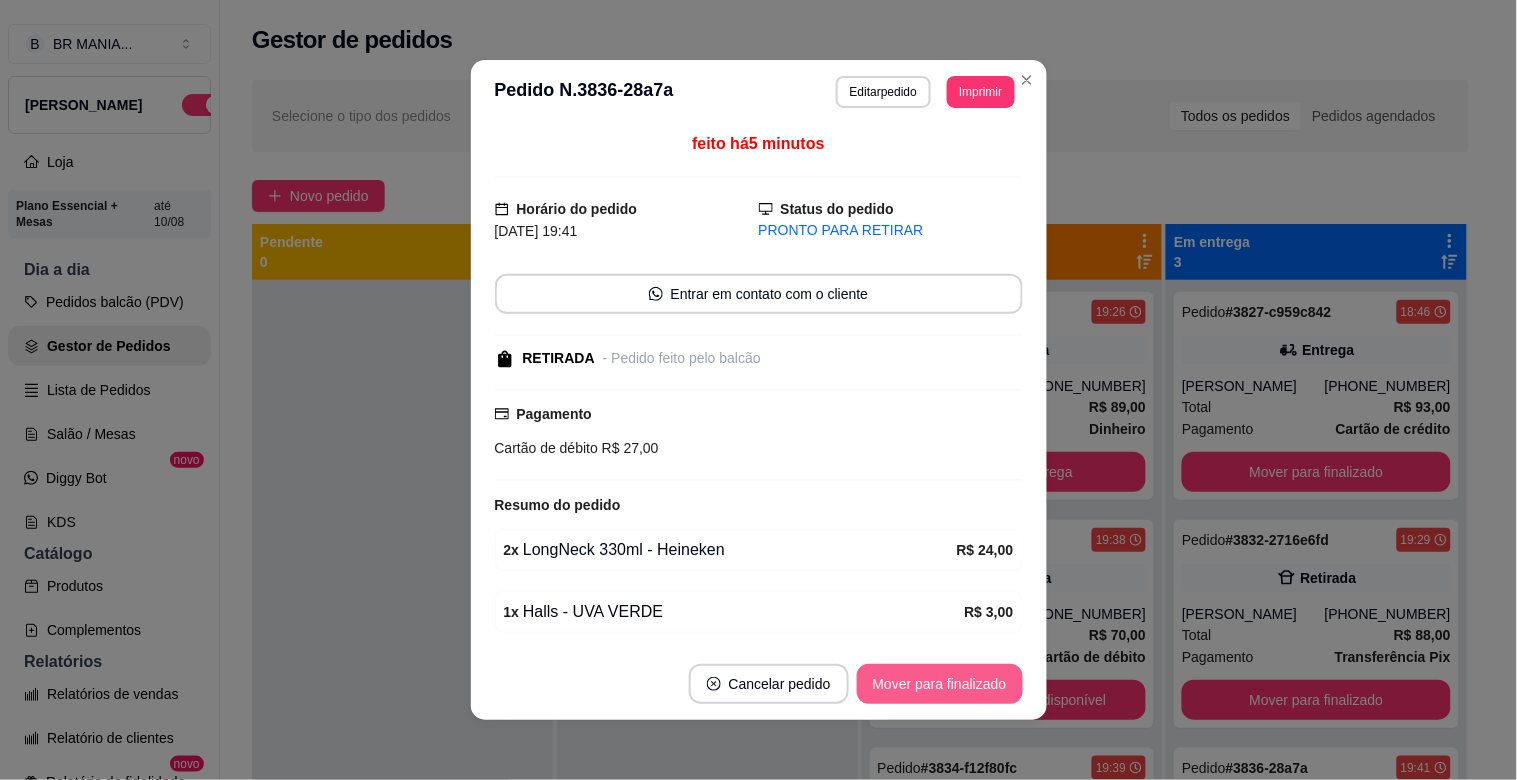 click on "Mover para finalizado" at bounding box center (940, 684) 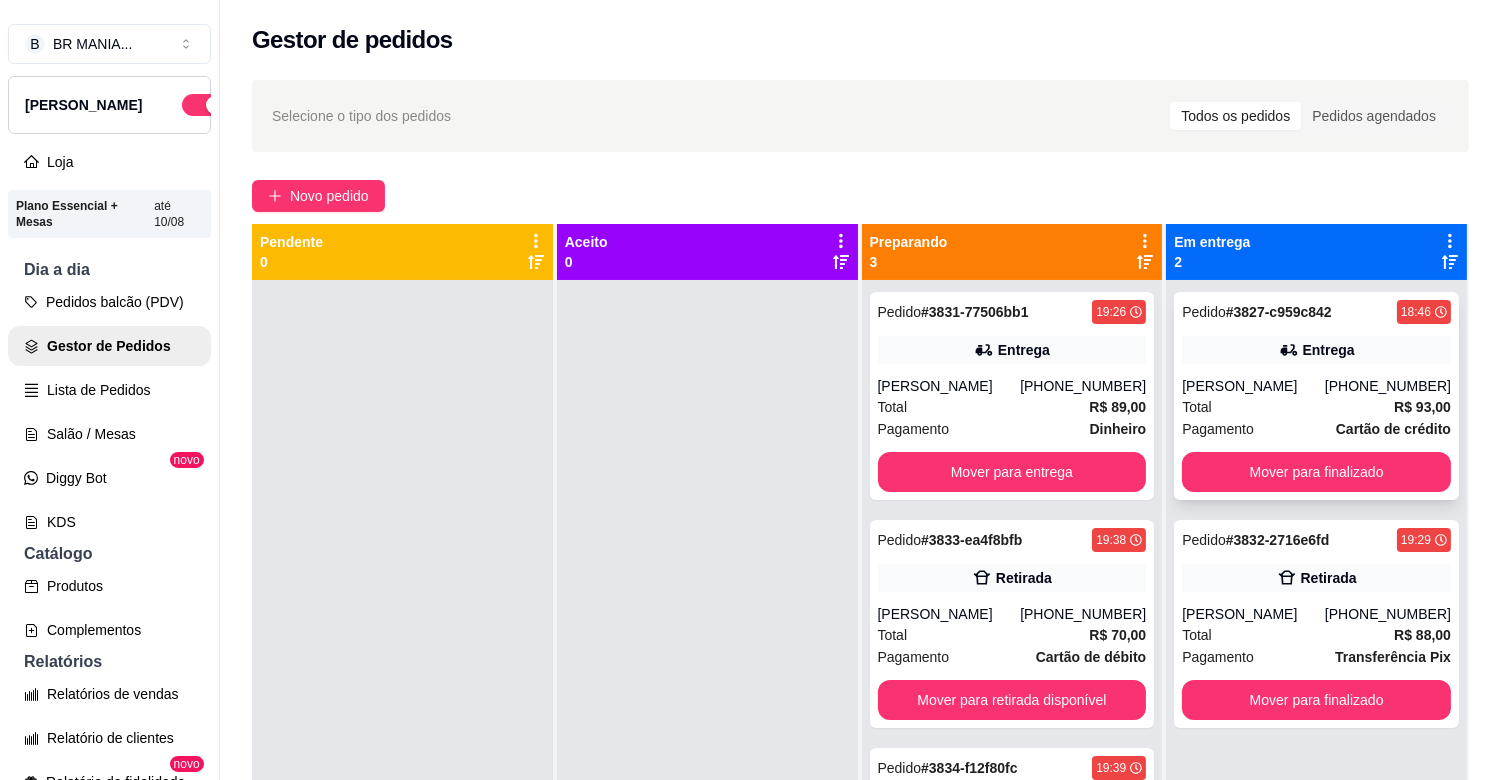 click on "Mover para finalizado" at bounding box center (1316, 472) 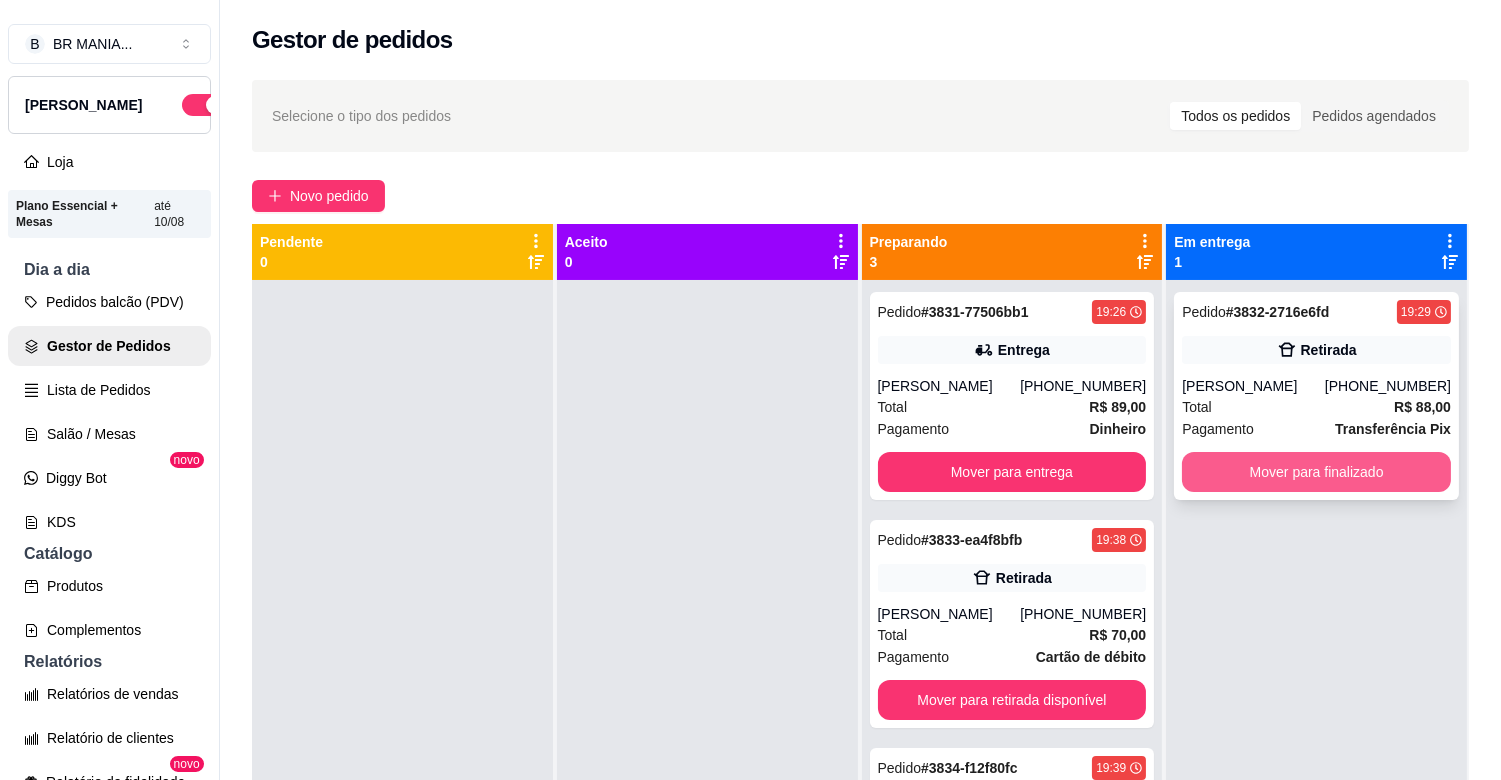 click on "Mover para finalizado" at bounding box center [1316, 472] 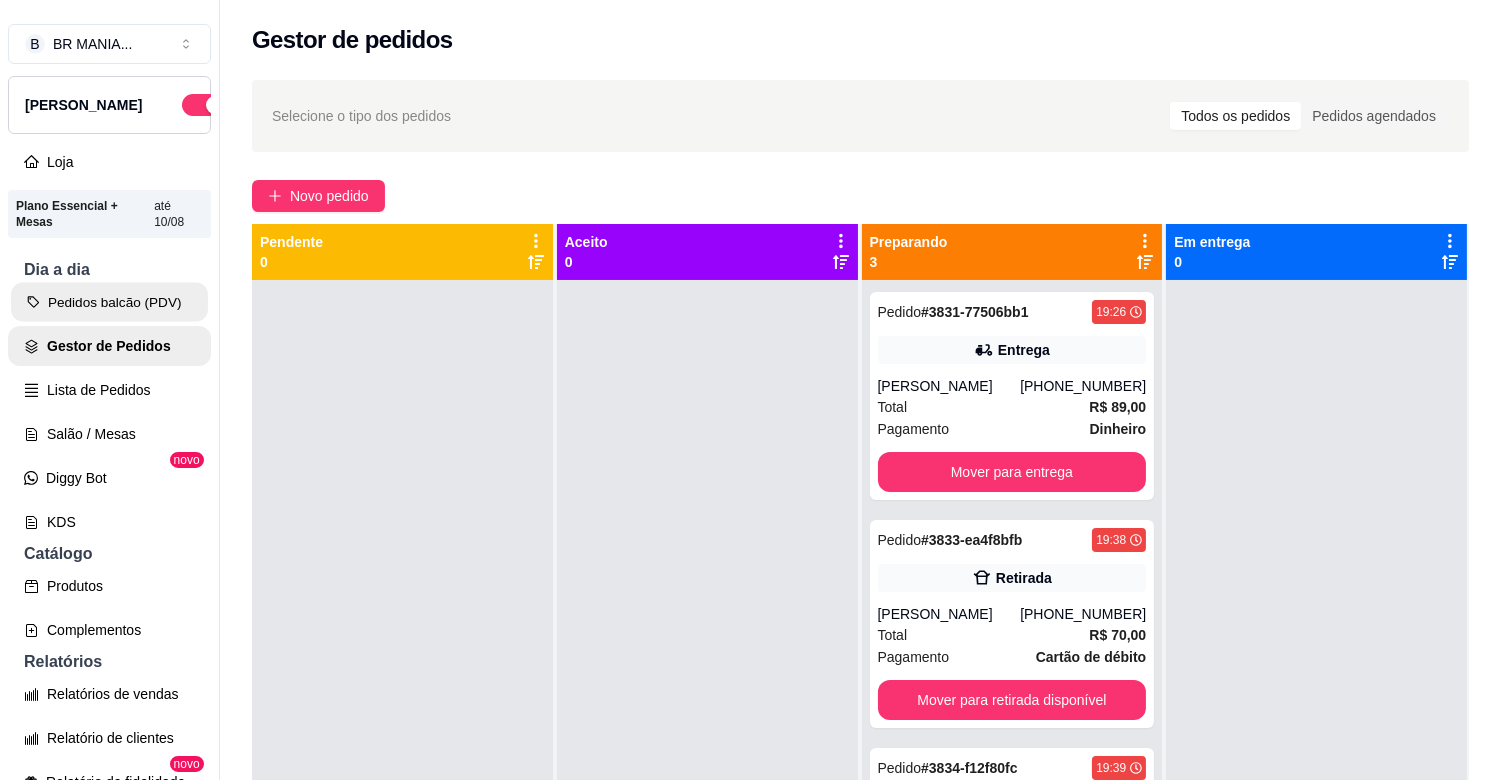 click on "Pedidos balcão (PDV)" at bounding box center [109, 302] 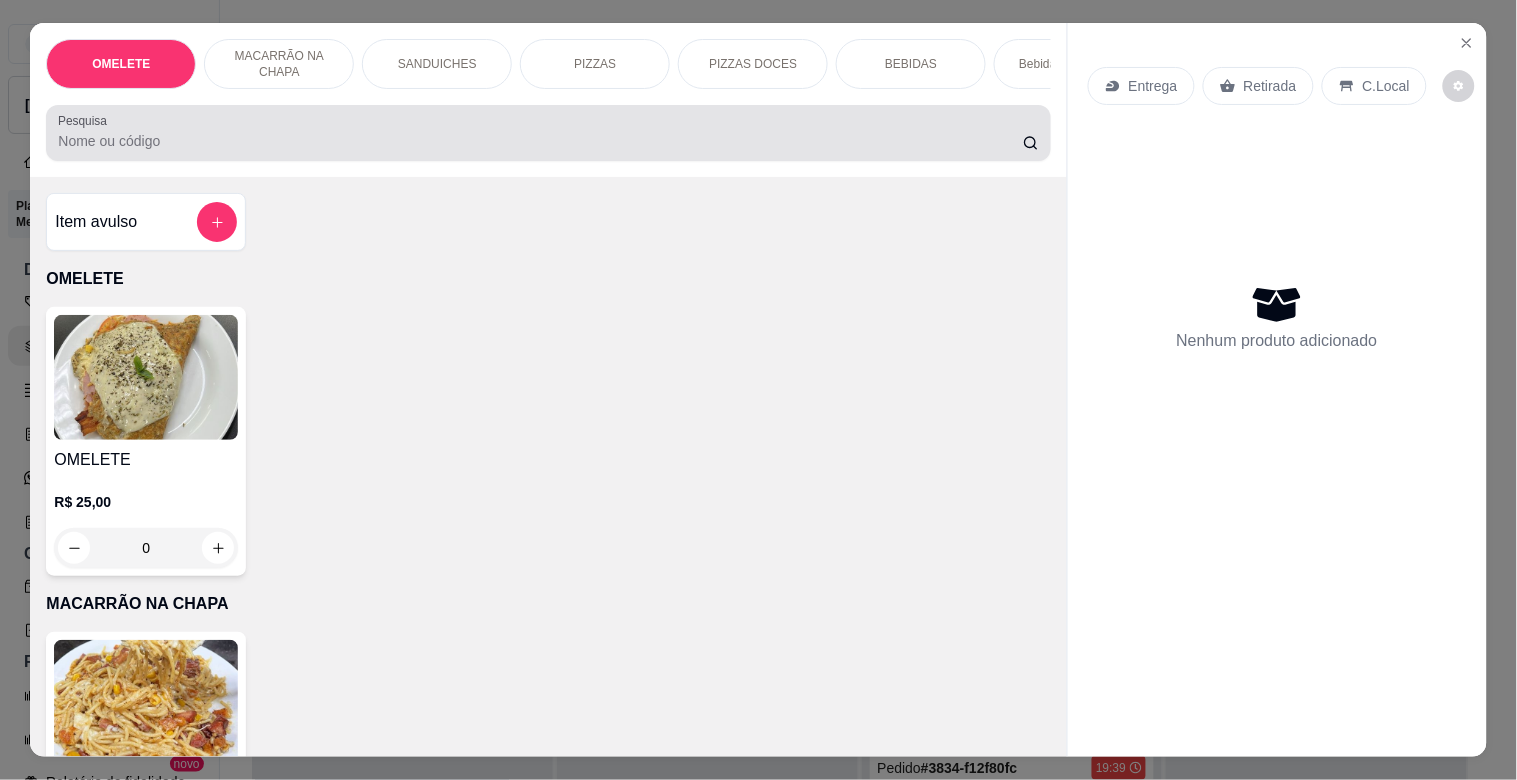 click at bounding box center [548, 133] 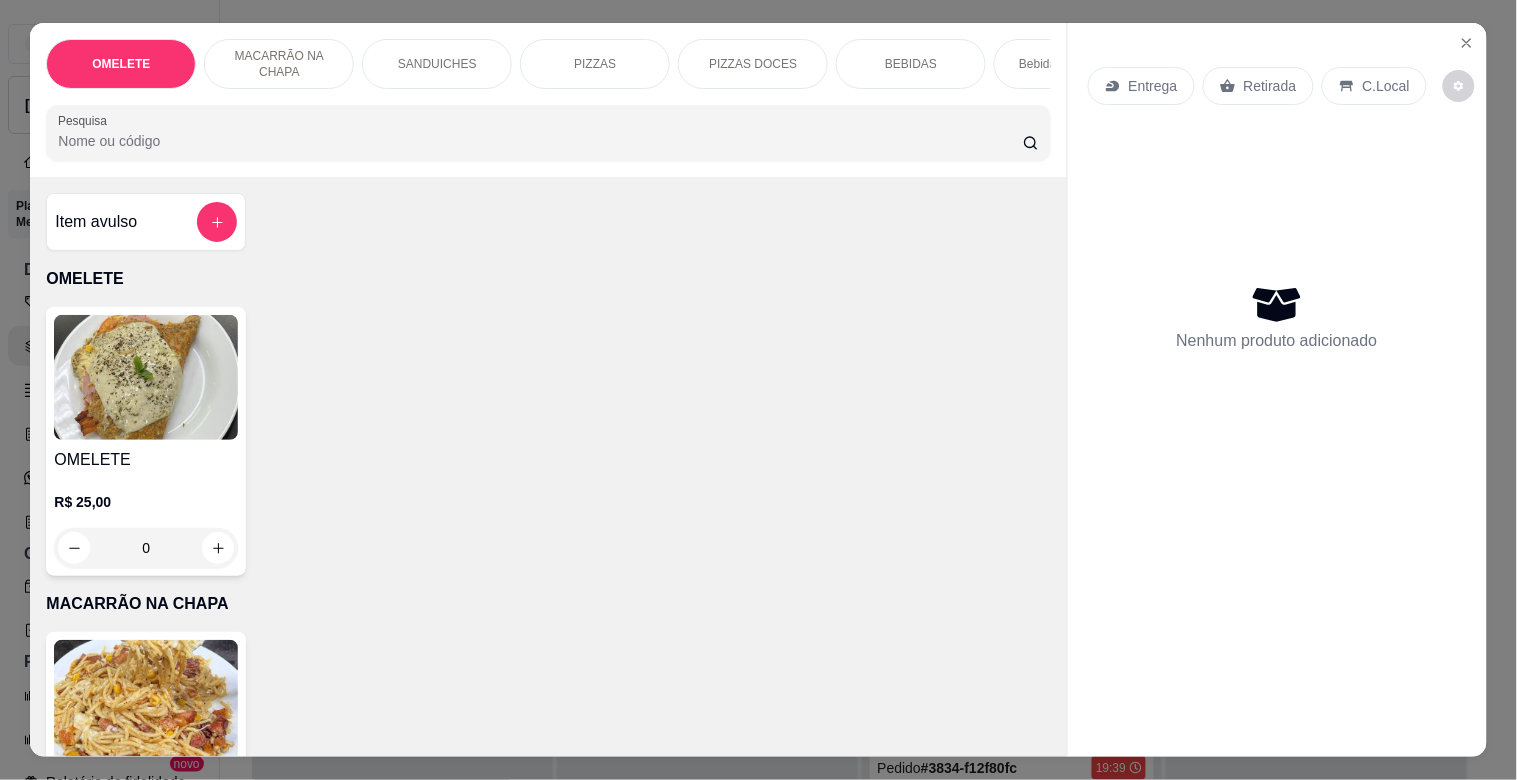 click on "PIZZAS" at bounding box center [595, 64] 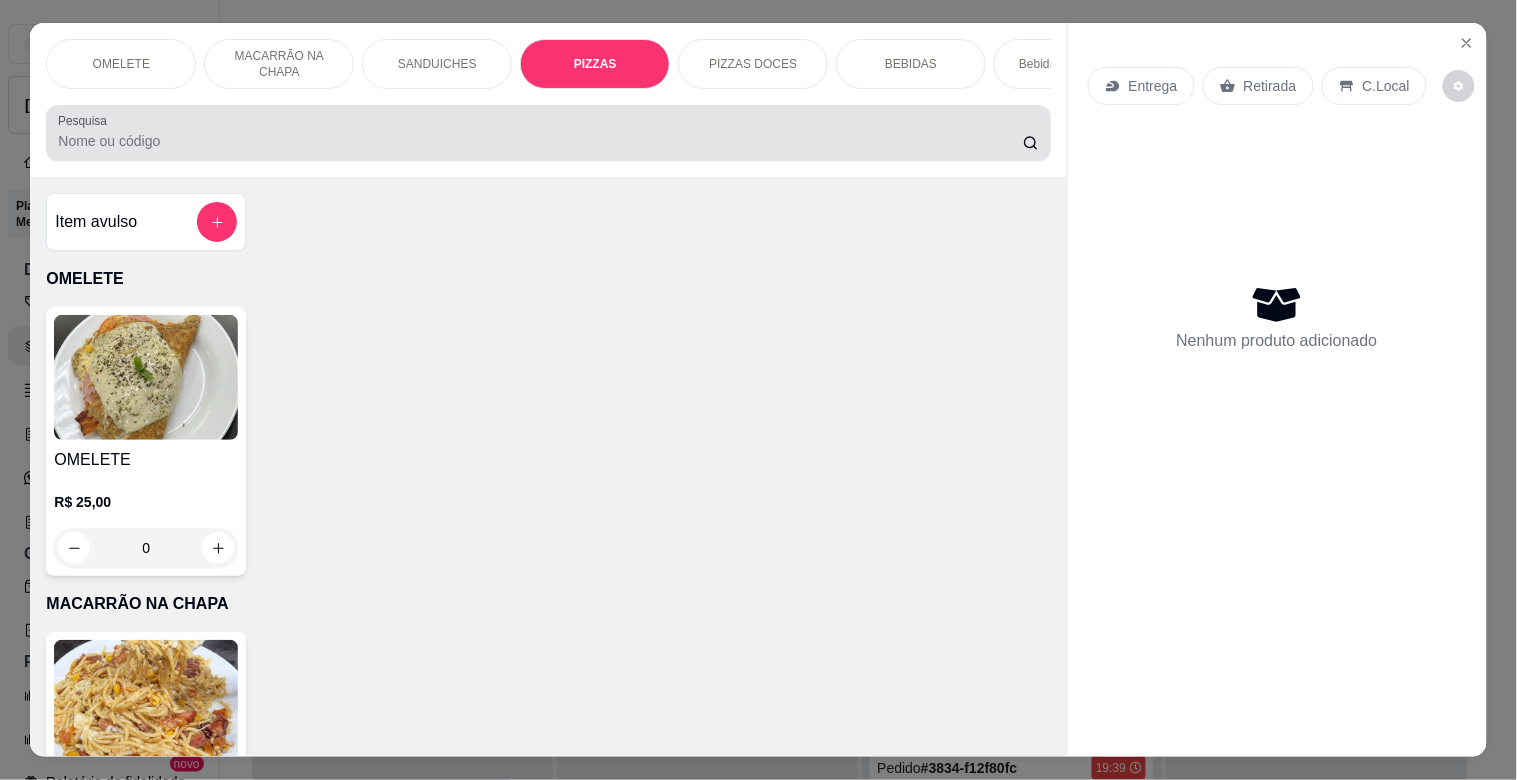 scroll, scrollTop: 1634, scrollLeft: 0, axis: vertical 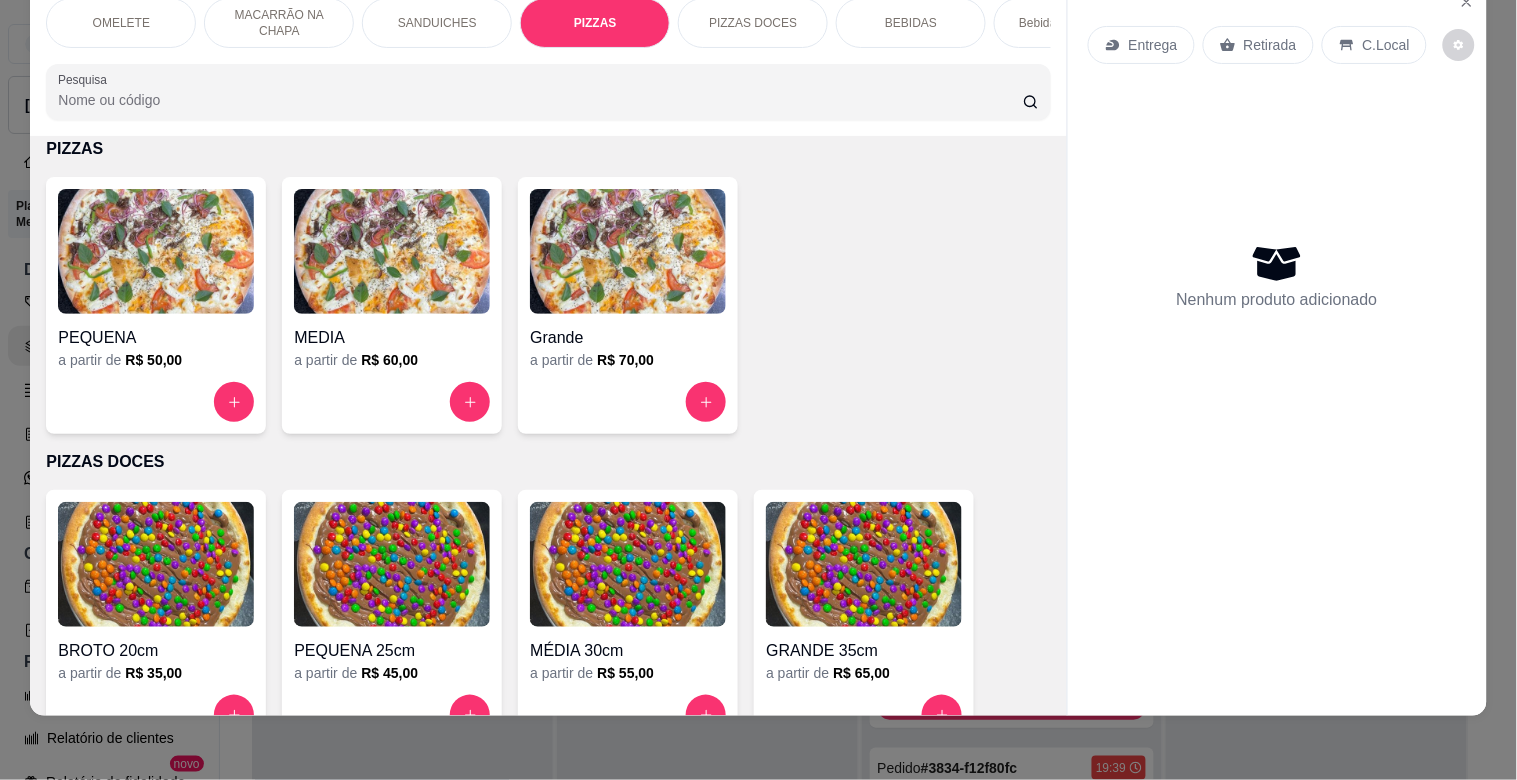 click at bounding box center [628, 251] 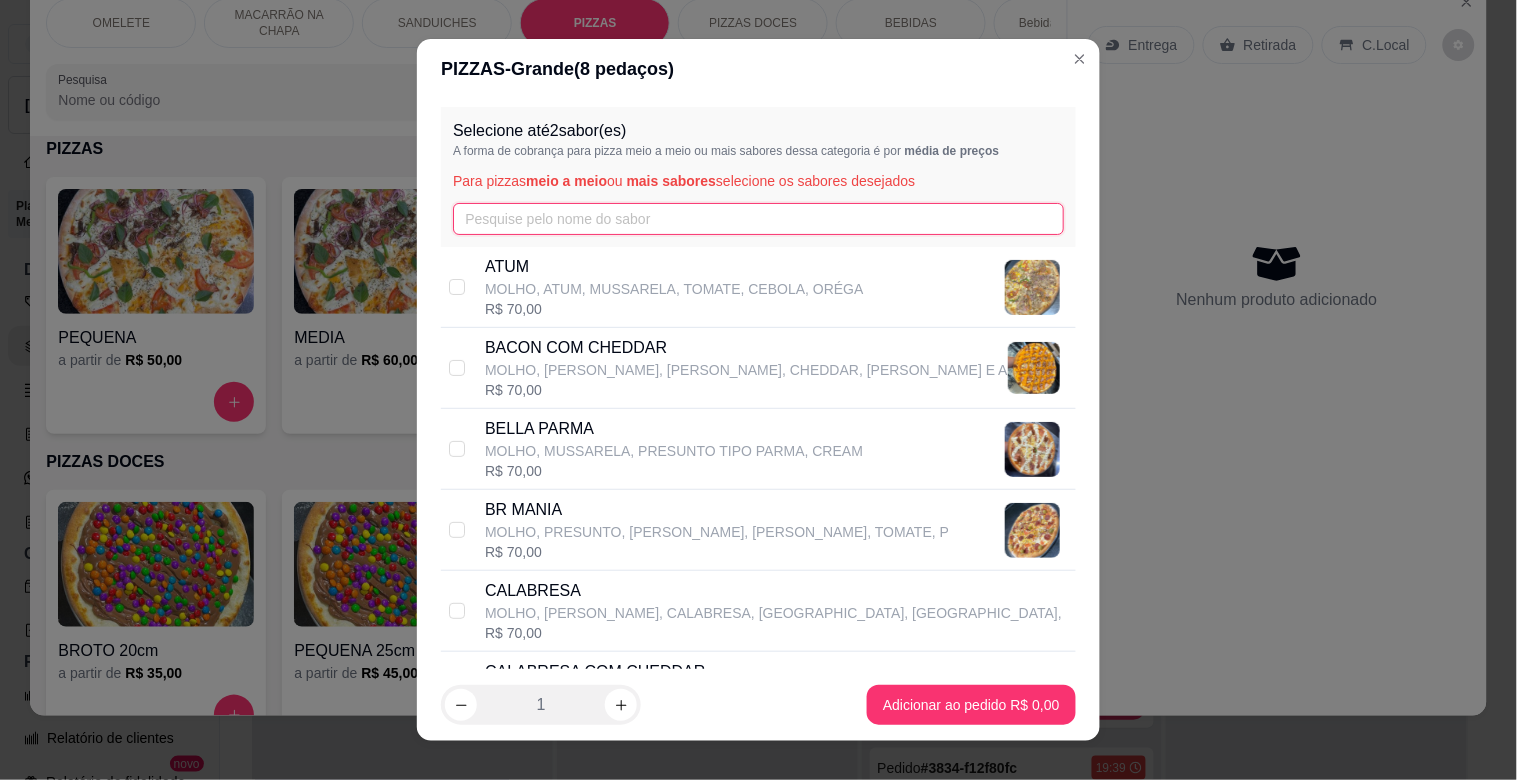 click at bounding box center (758, 219) 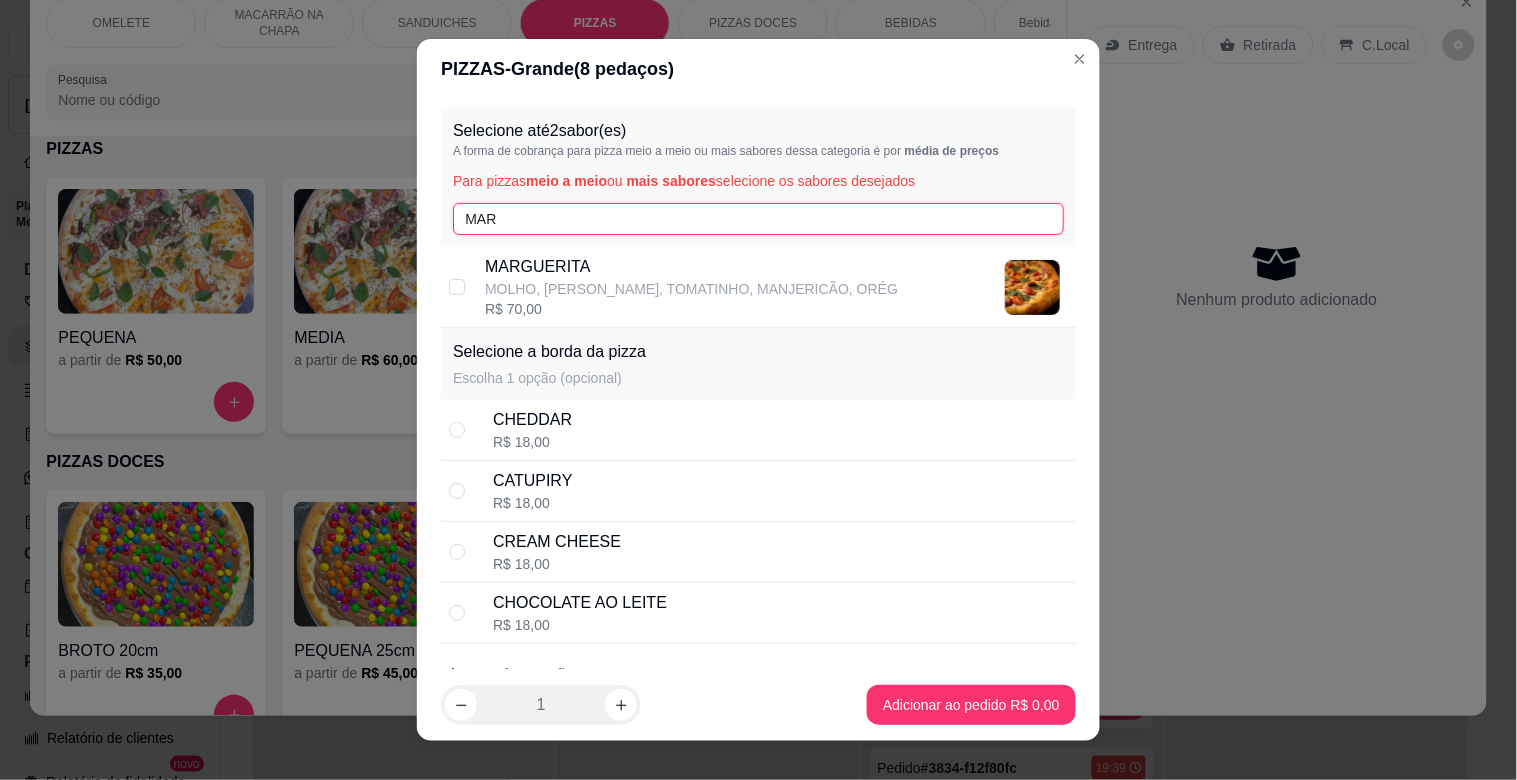 type on "MAR" 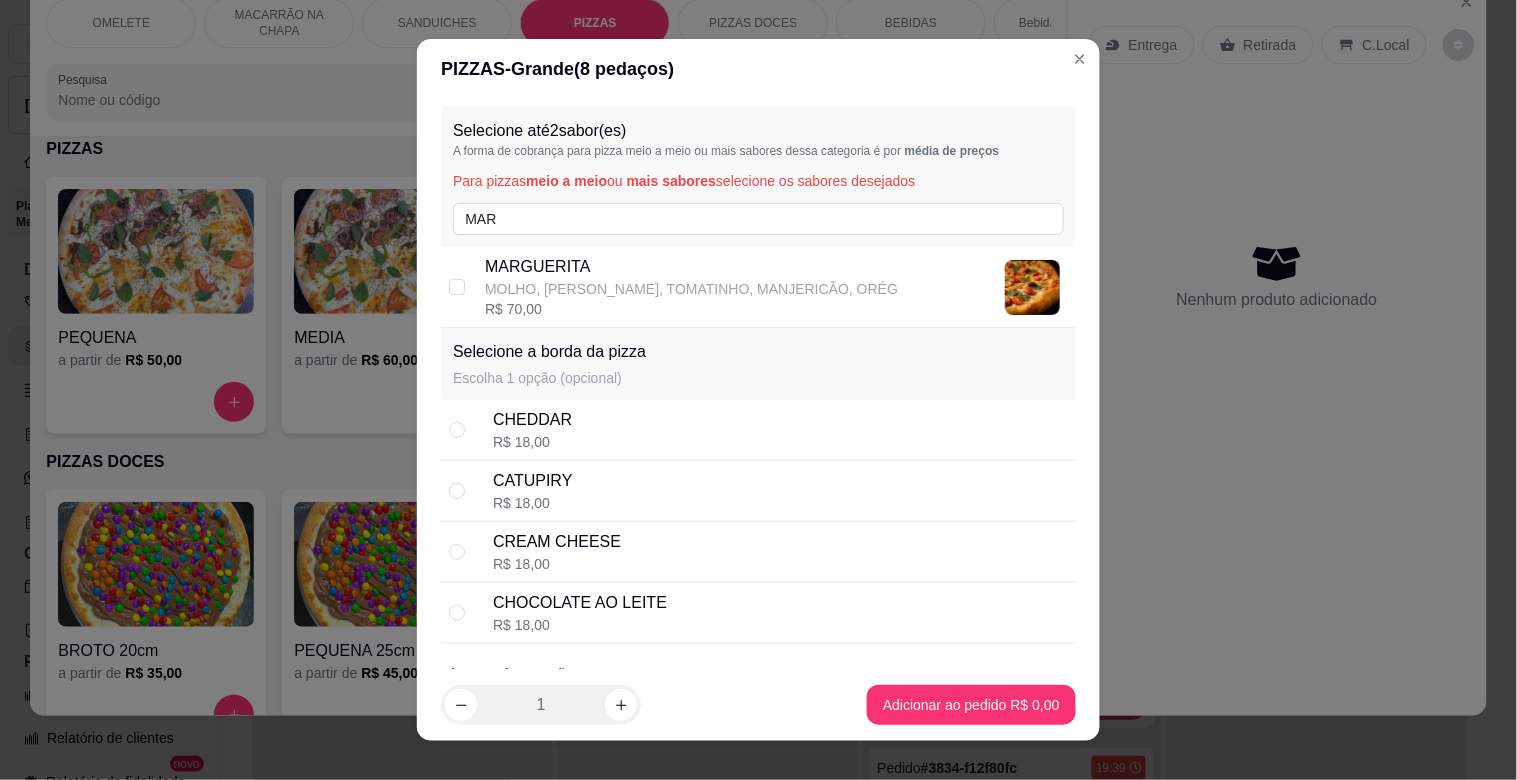 click on "R$ 70,00" at bounding box center (691, 309) 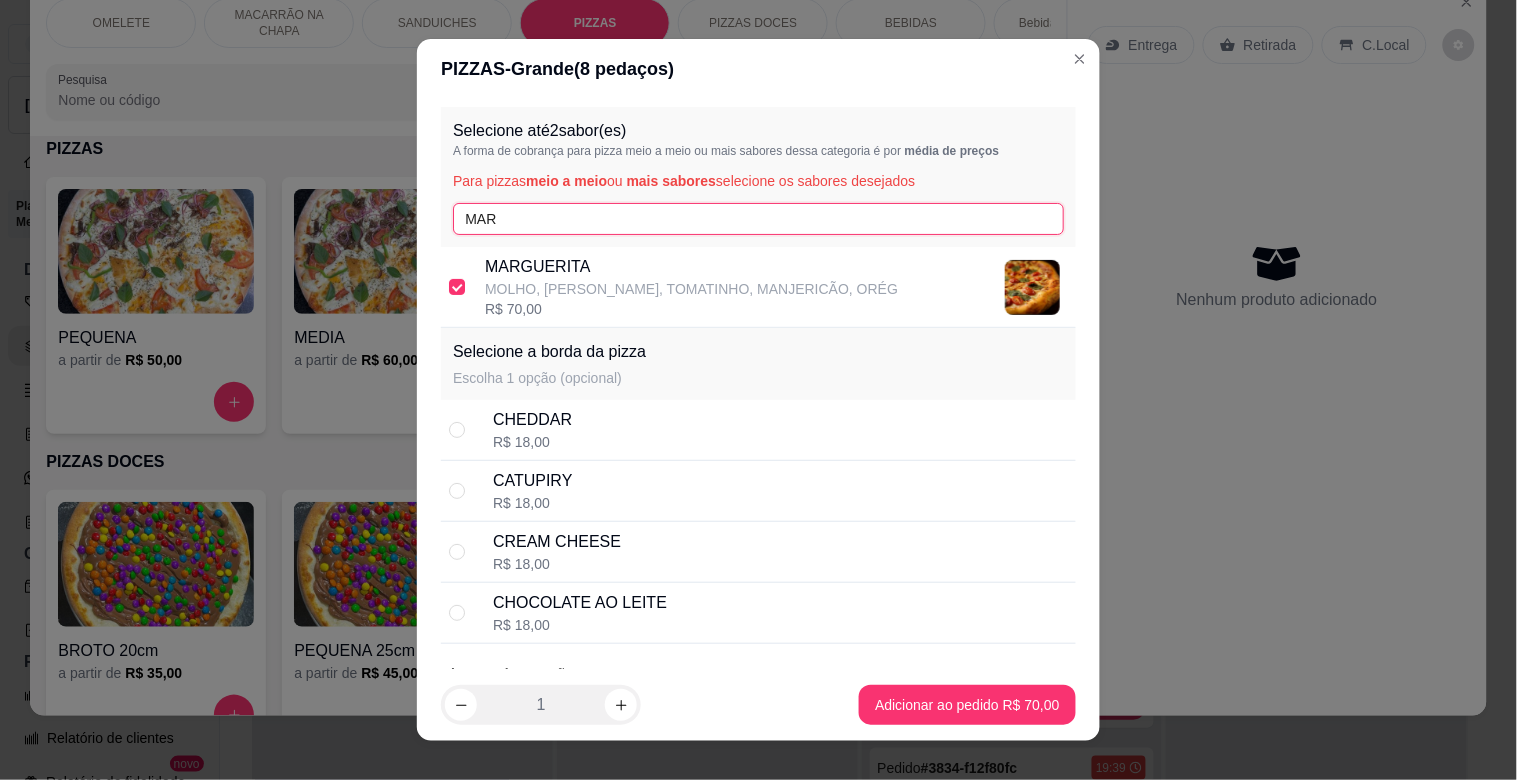 drag, startPoint x: 464, startPoint y: 212, endPoint x: 332, endPoint y: 215, distance: 132.03409 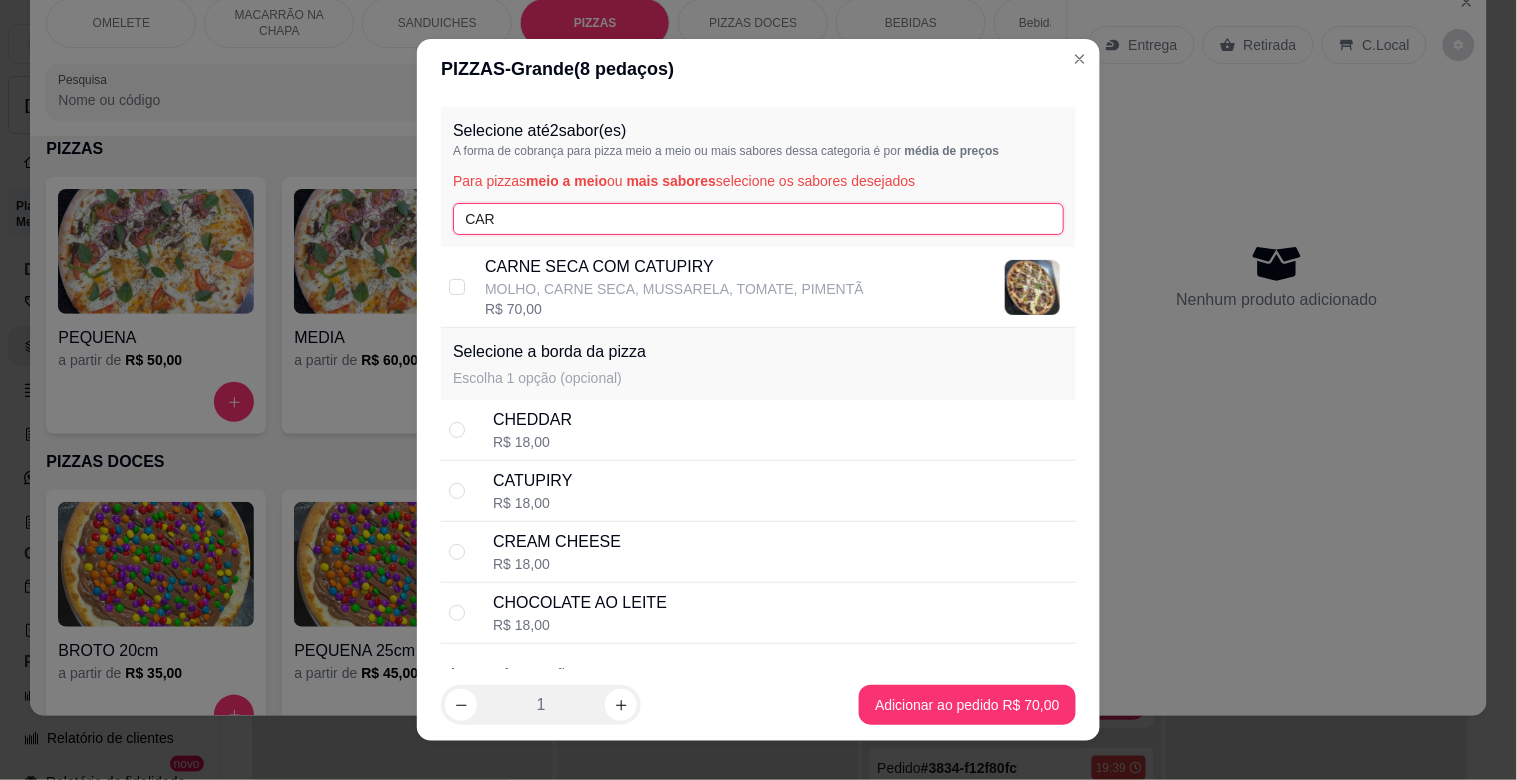 type on "CAR" 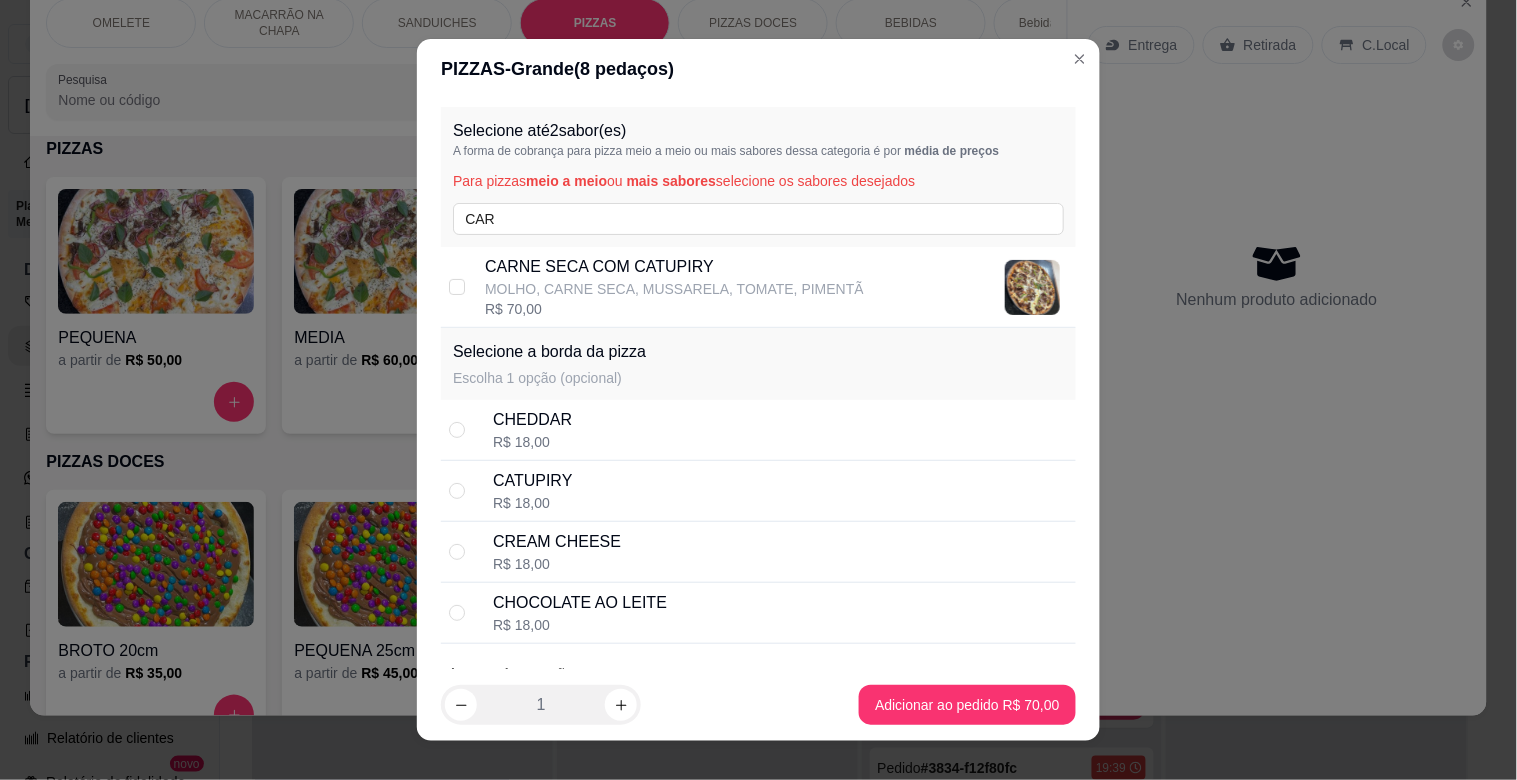 click on "CARNE SECA COM CATUPIRY  MOLHO, CARNE SECA, MUSSARELA, TOMATE, PIMENTÃ R$ 70,00" at bounding box center (758, 287) 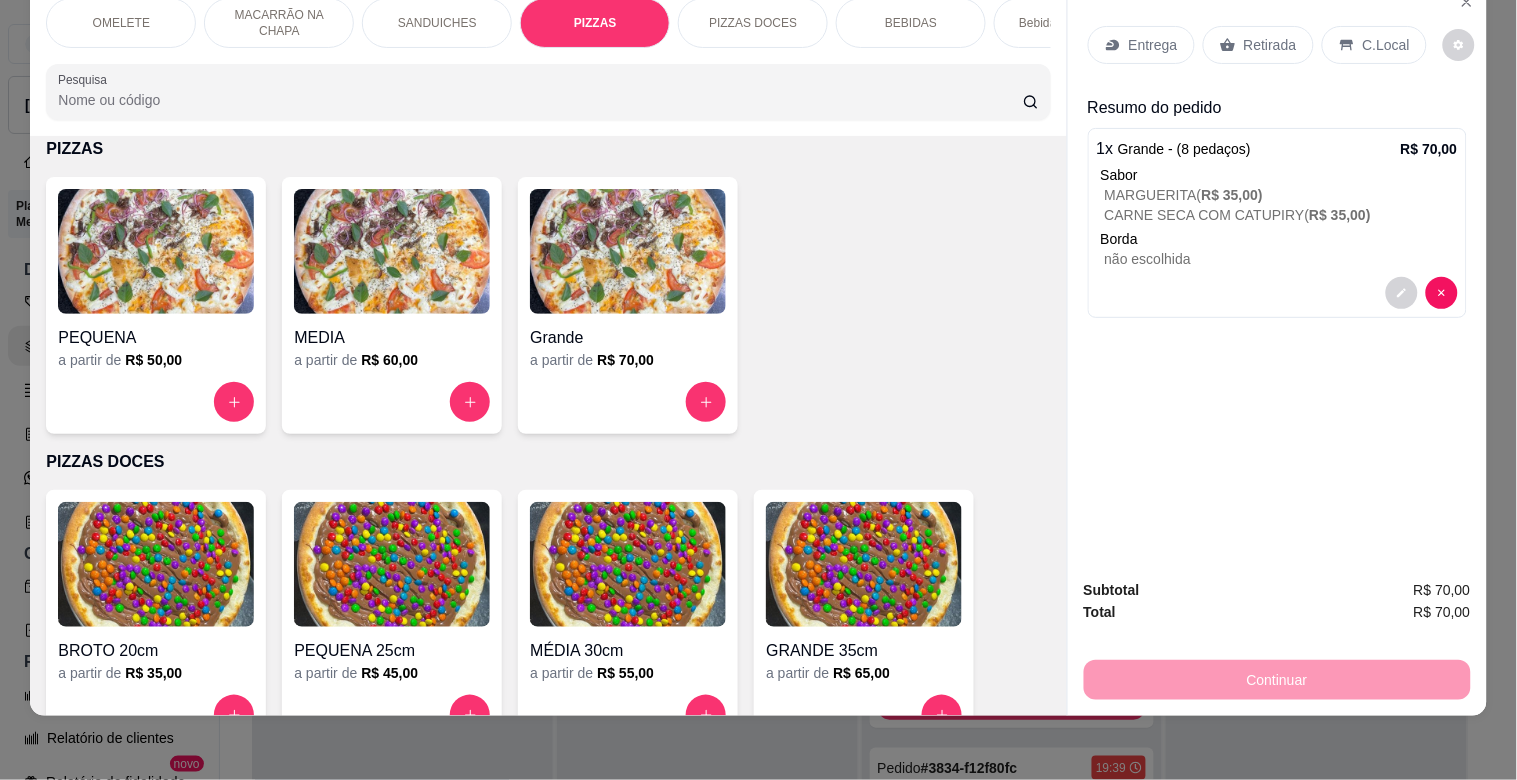 click on "Entrega" at bounding box center [1141, 45] 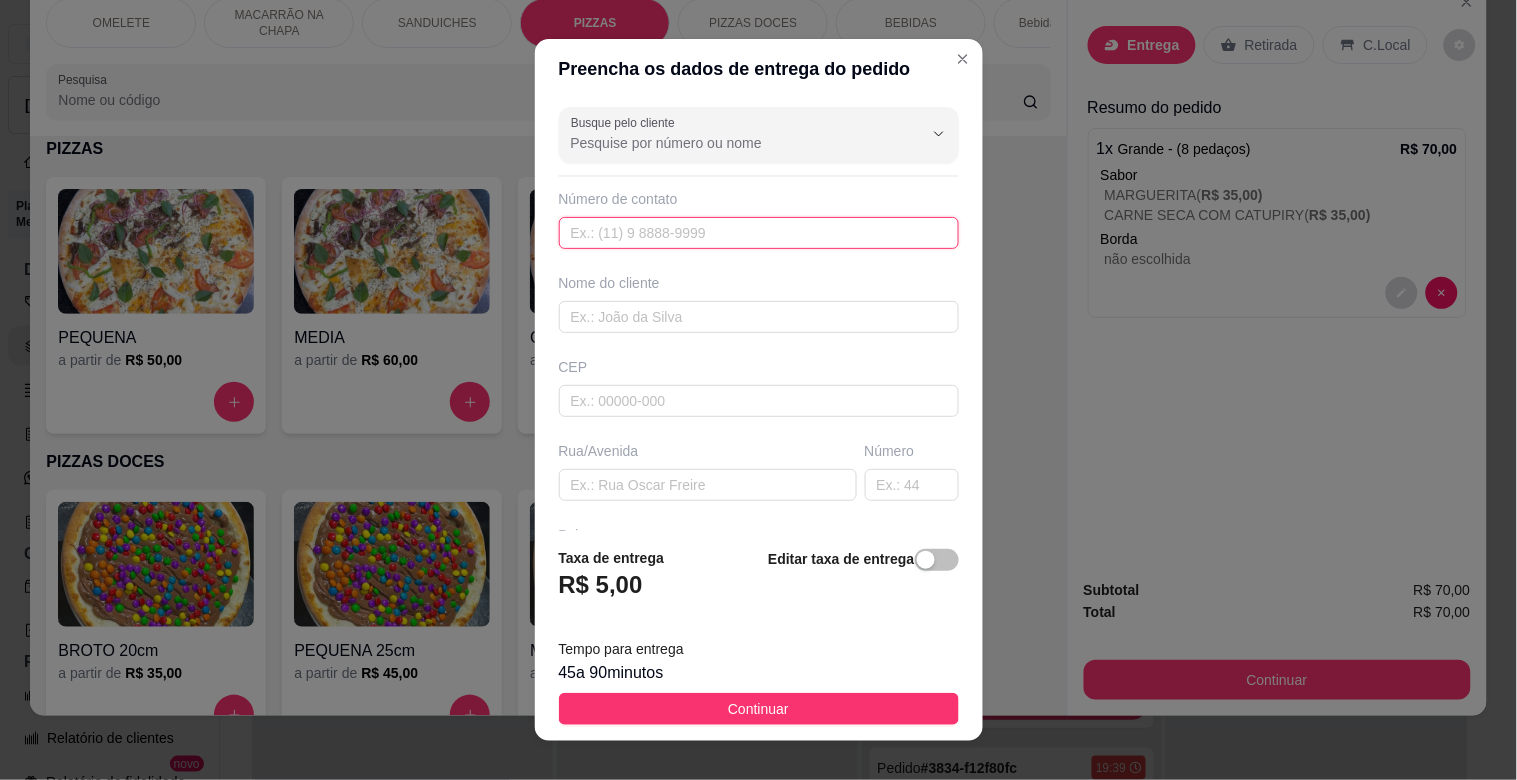 click at bounding box center [759, 233] 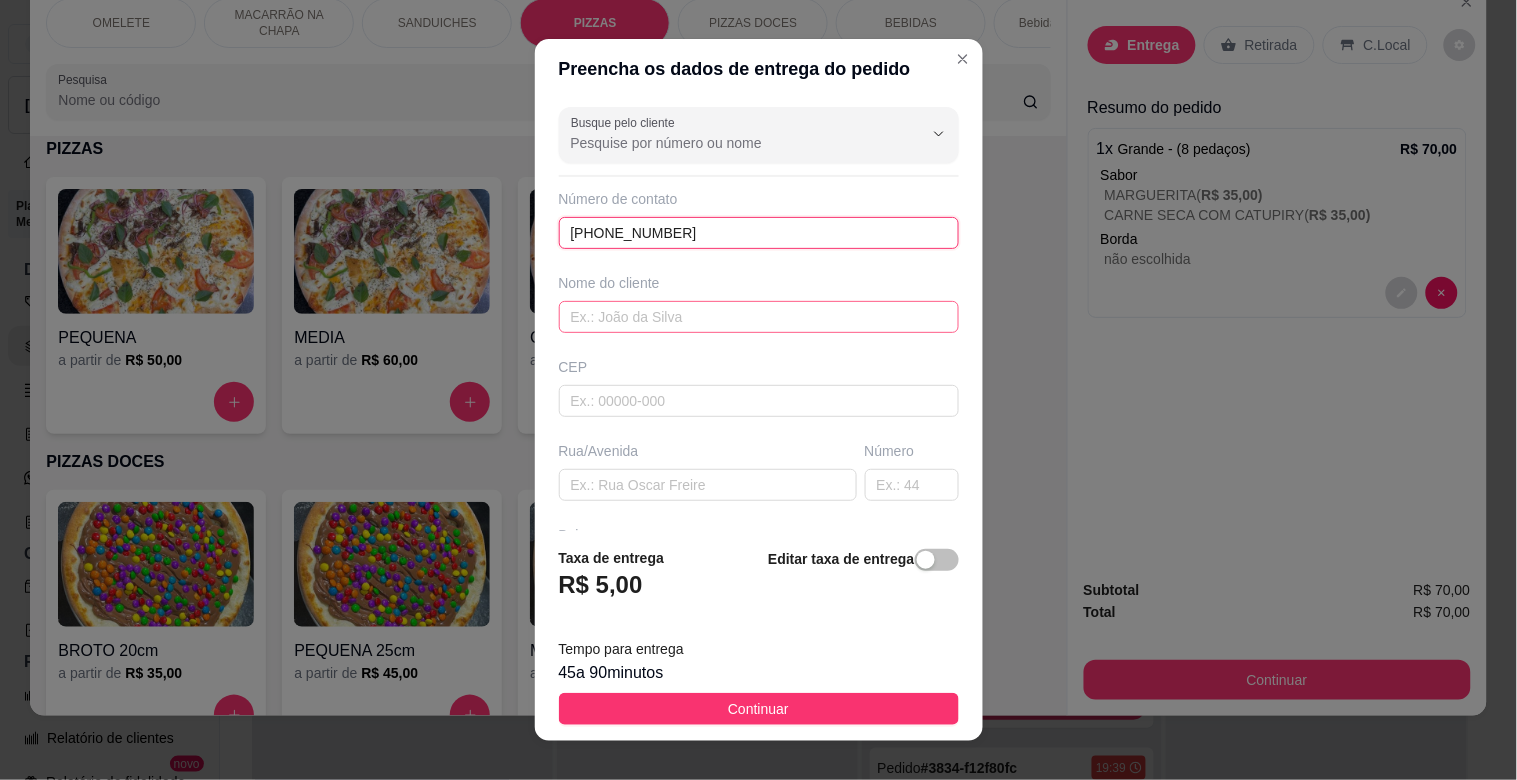type on "[PHONE_NUMBER]" 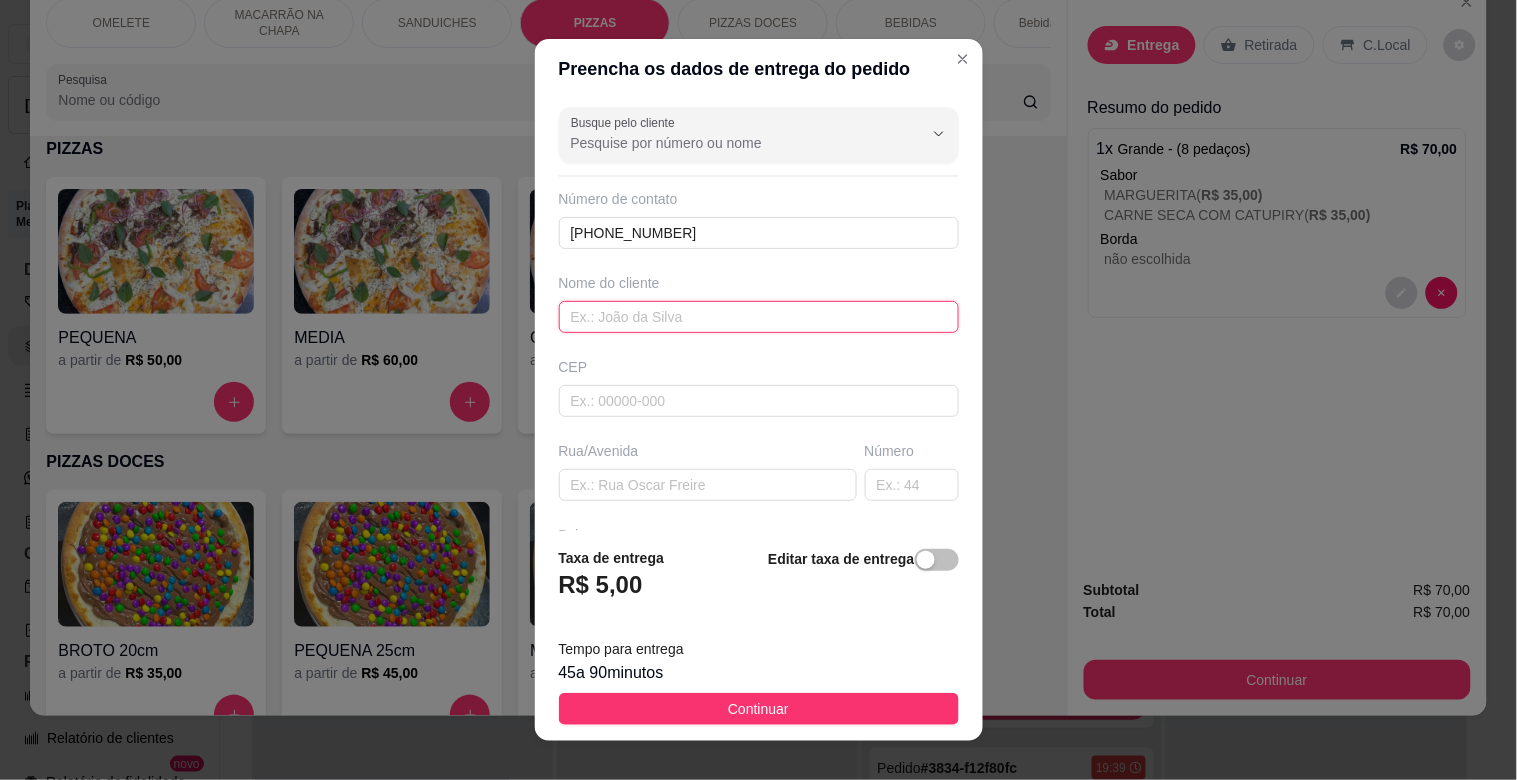 click at bounding box center [759, 317] 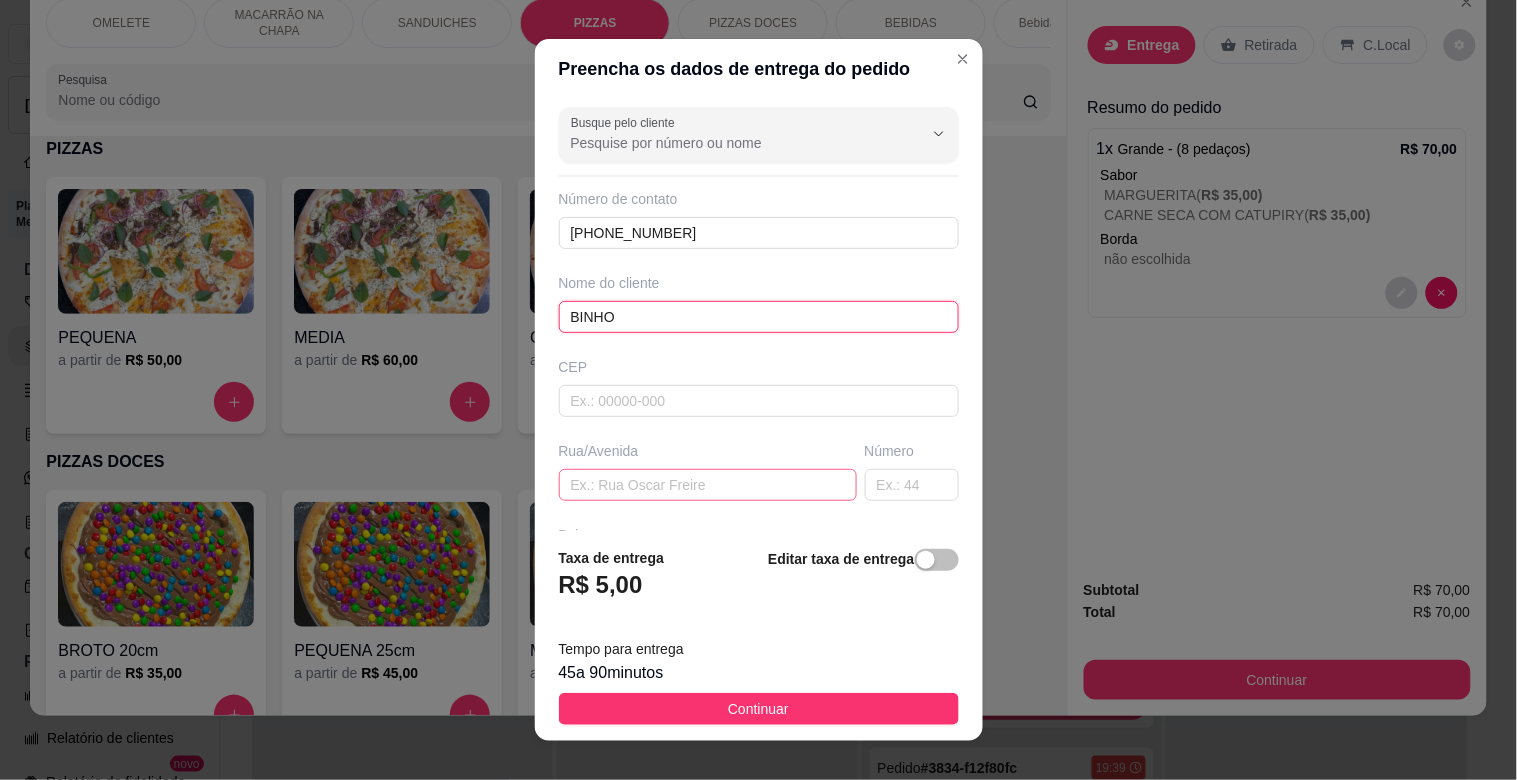 type on "BINHO" 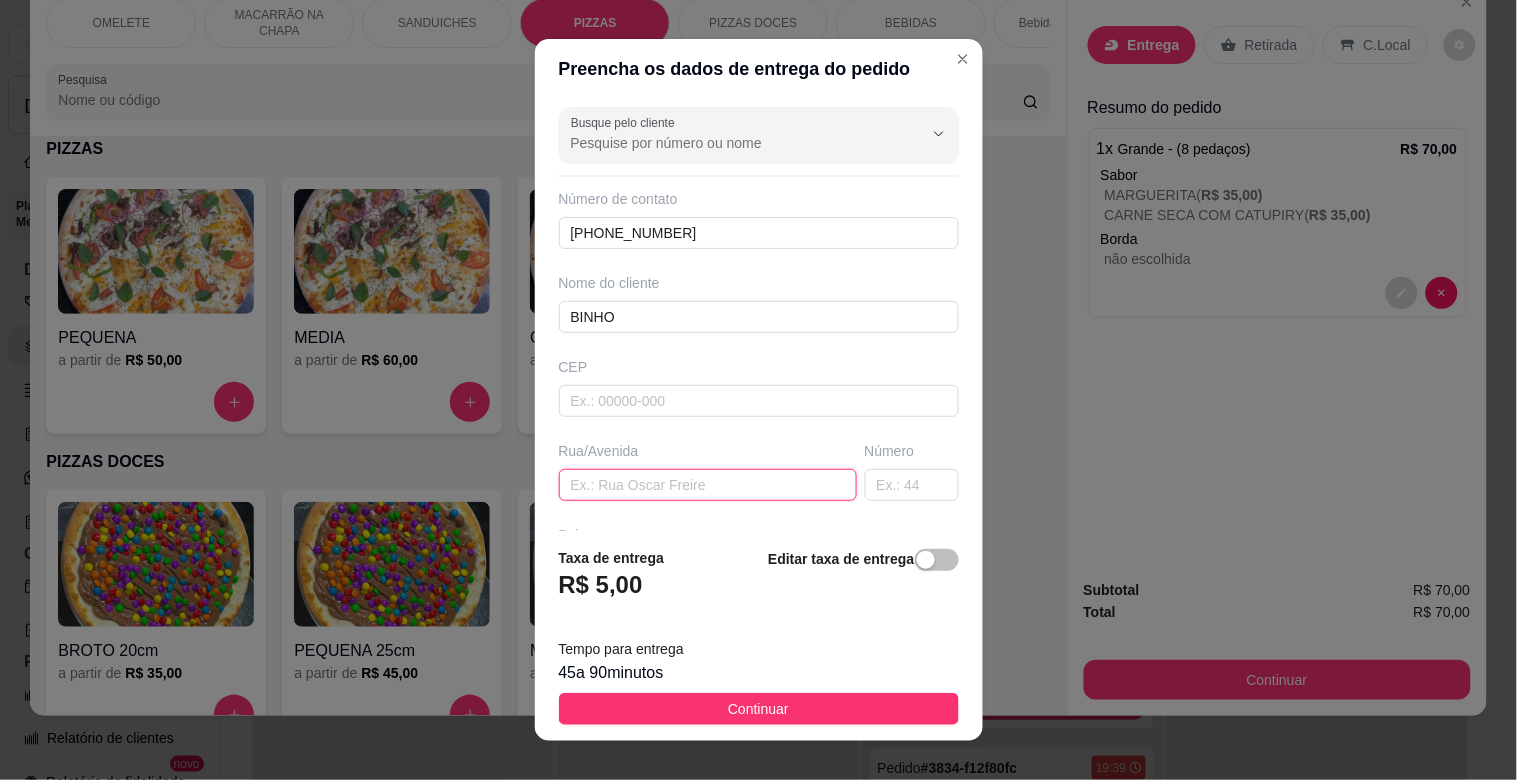 click at bounding box center (708, 485) 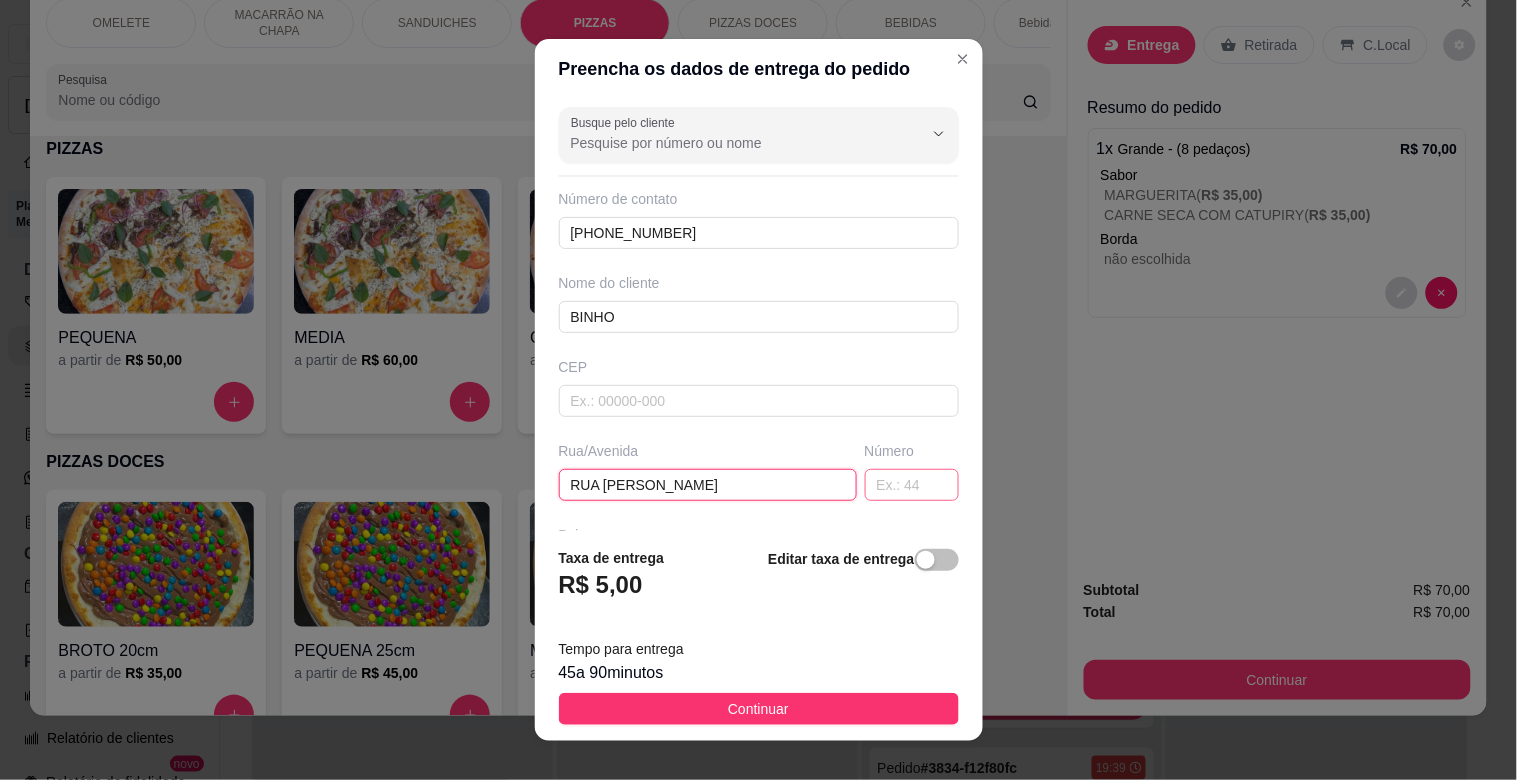 type on "RUA [PERSON_NAME]" 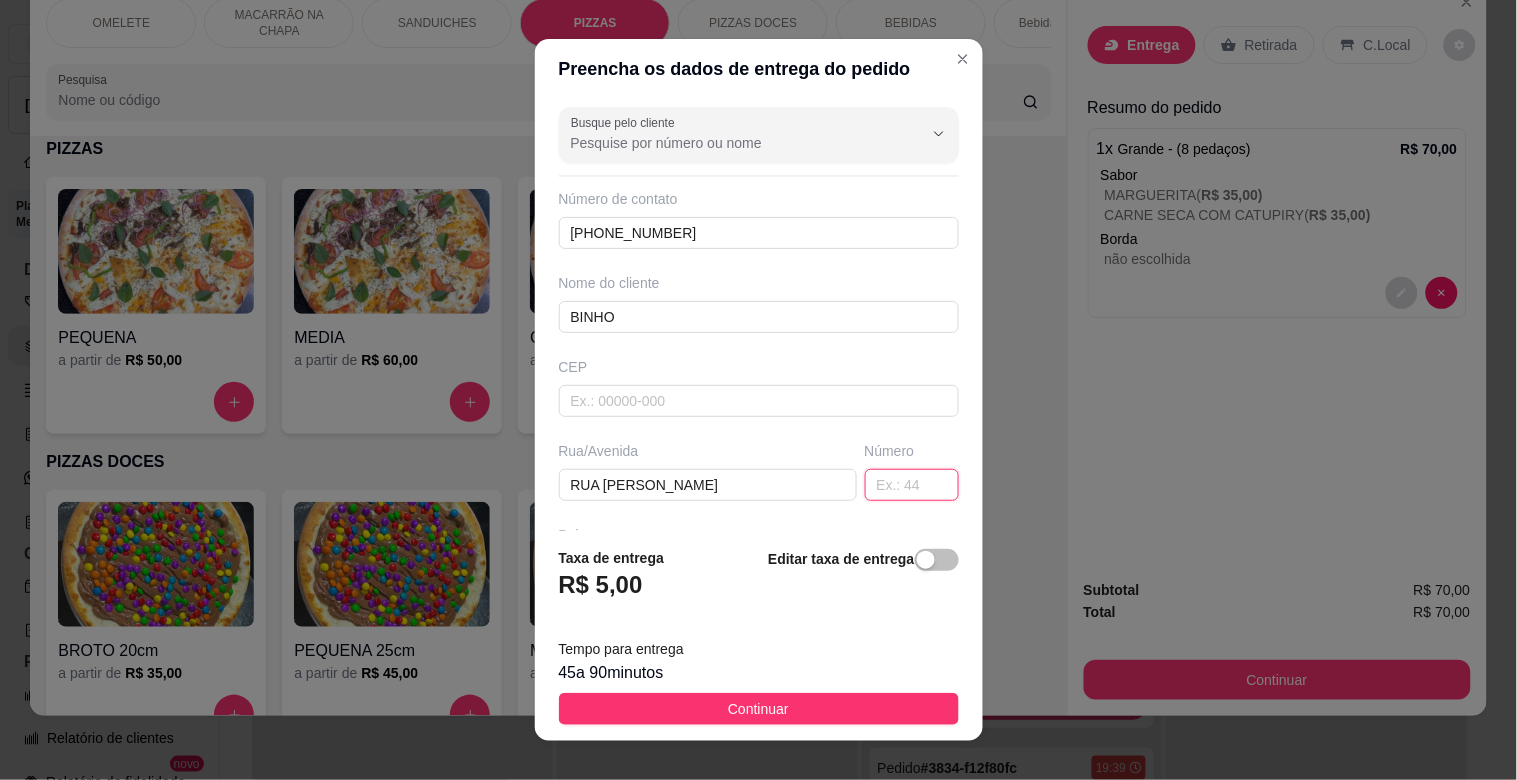 click at bounding box center [912, 485] 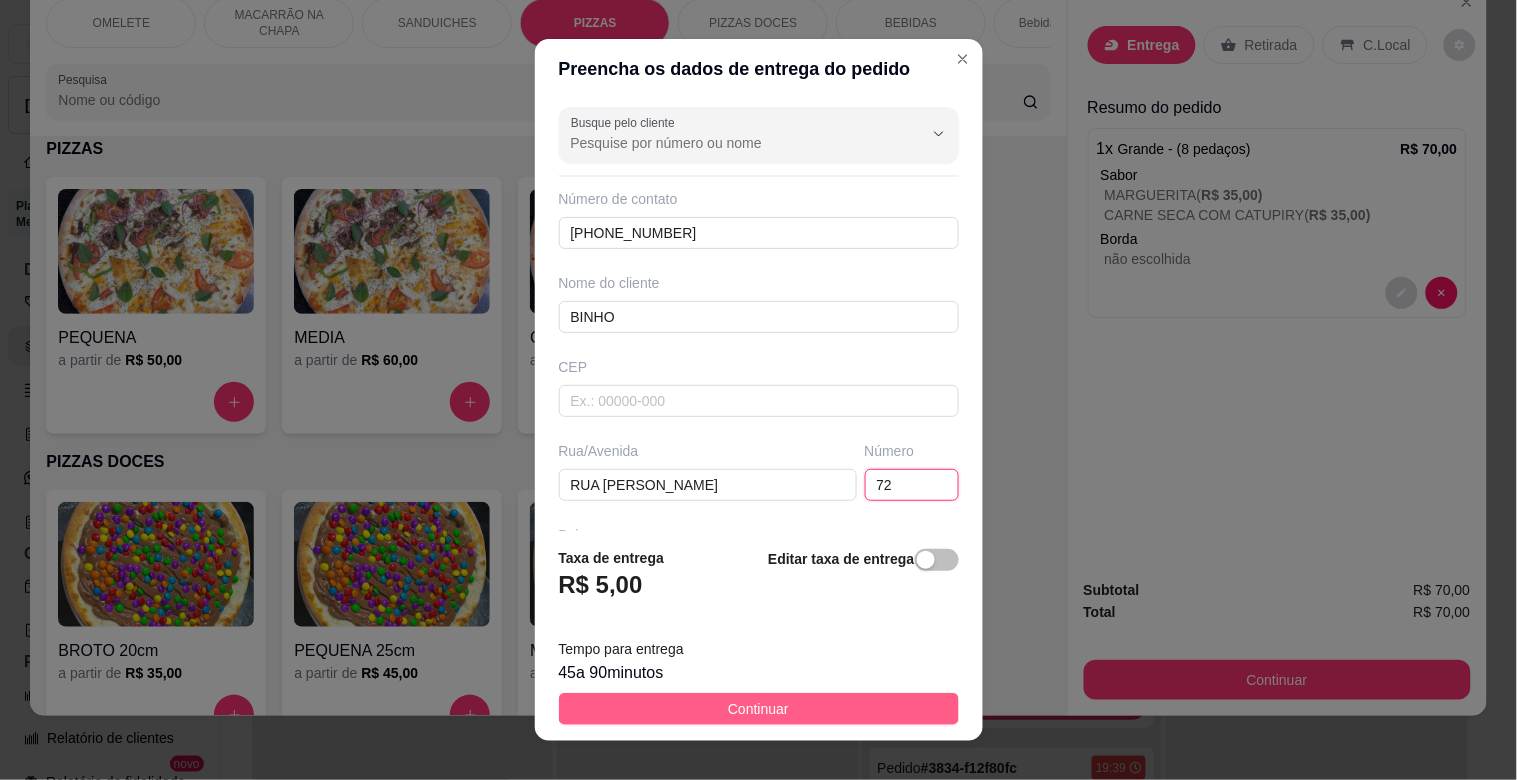 type on "72" 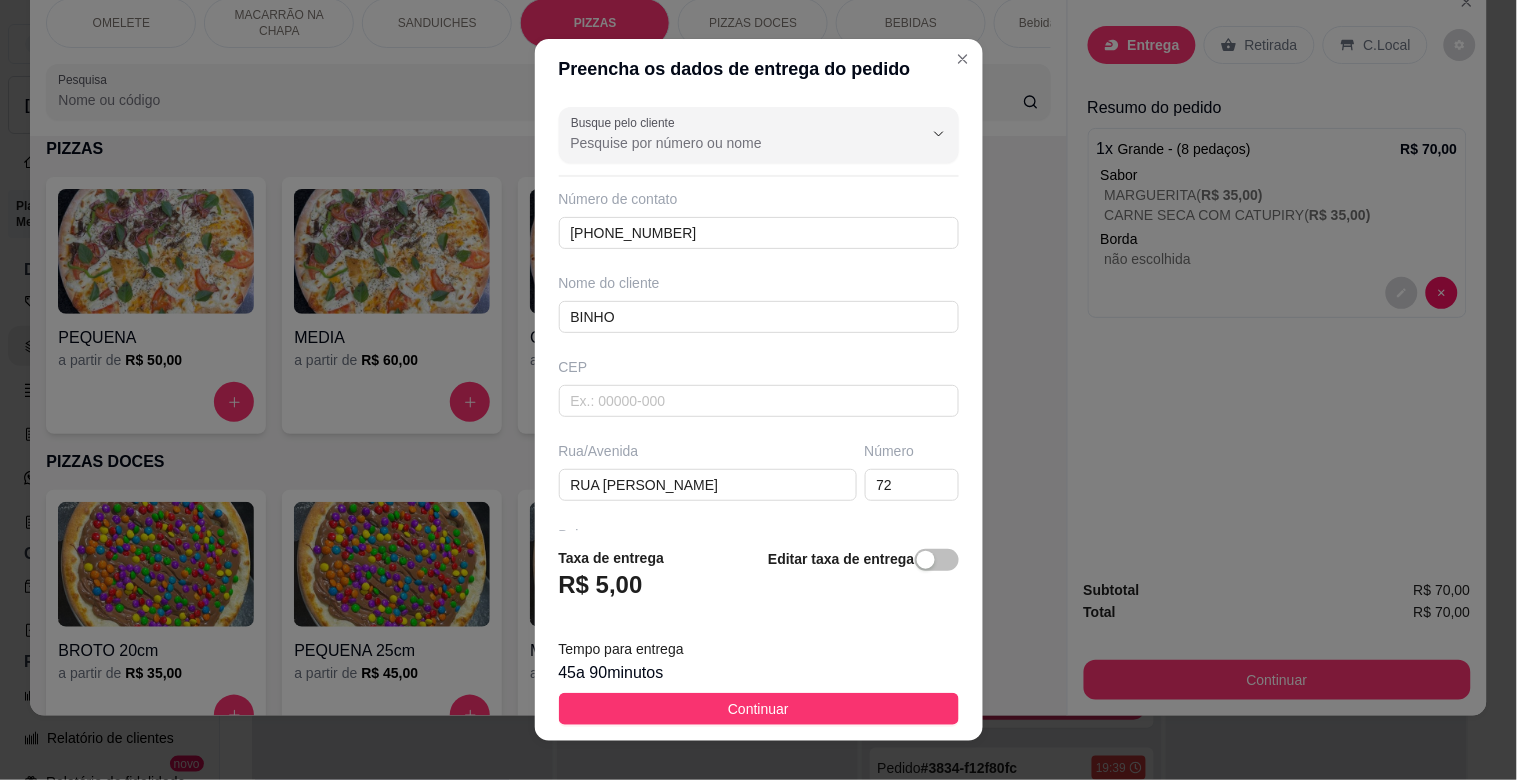 drag, startPoint x: 733, startPoint y: 692, endPoint x: 726, endPoint y: 681, distance: 13.038404 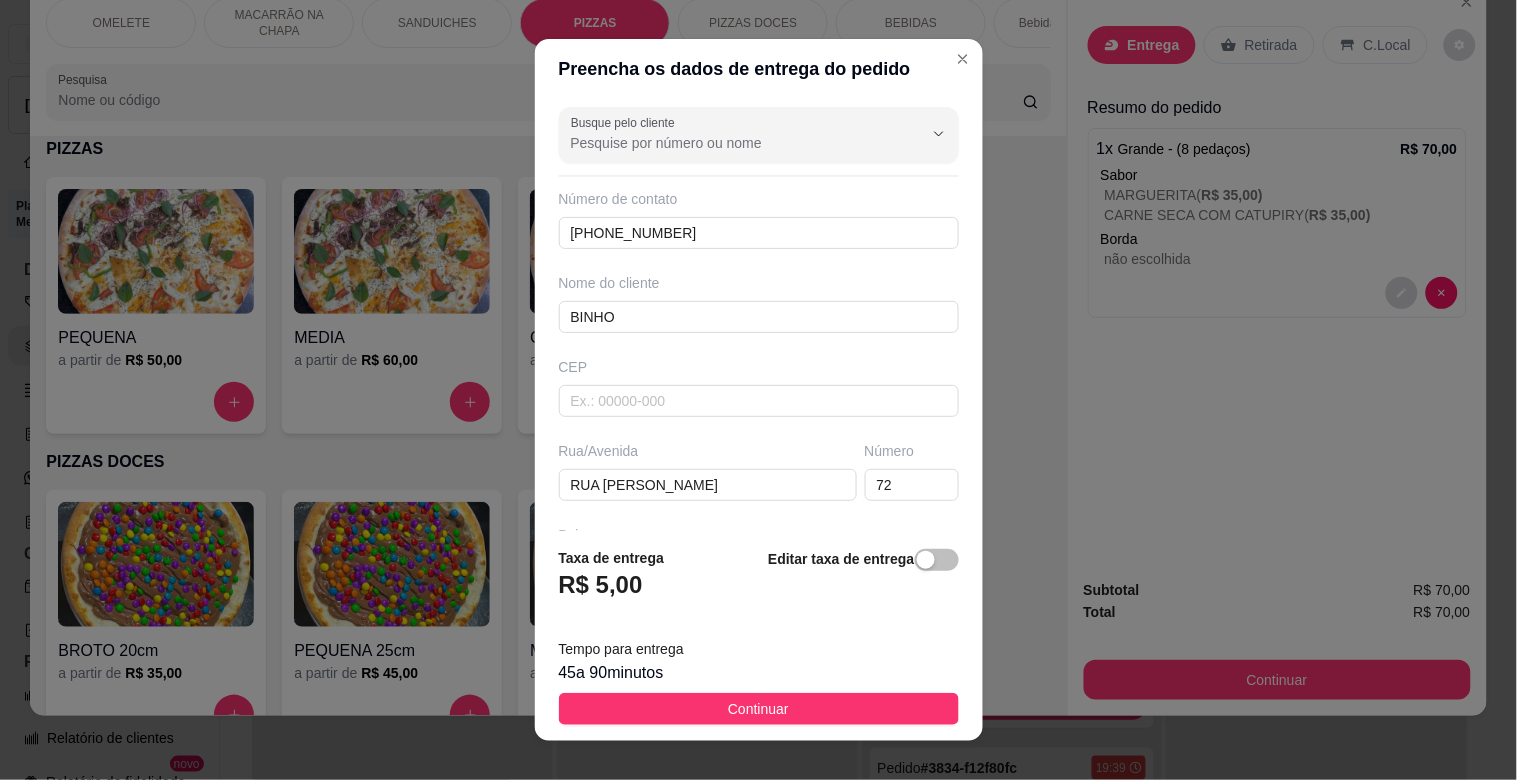 click on "Continuar" at bounding box center [759, 709] 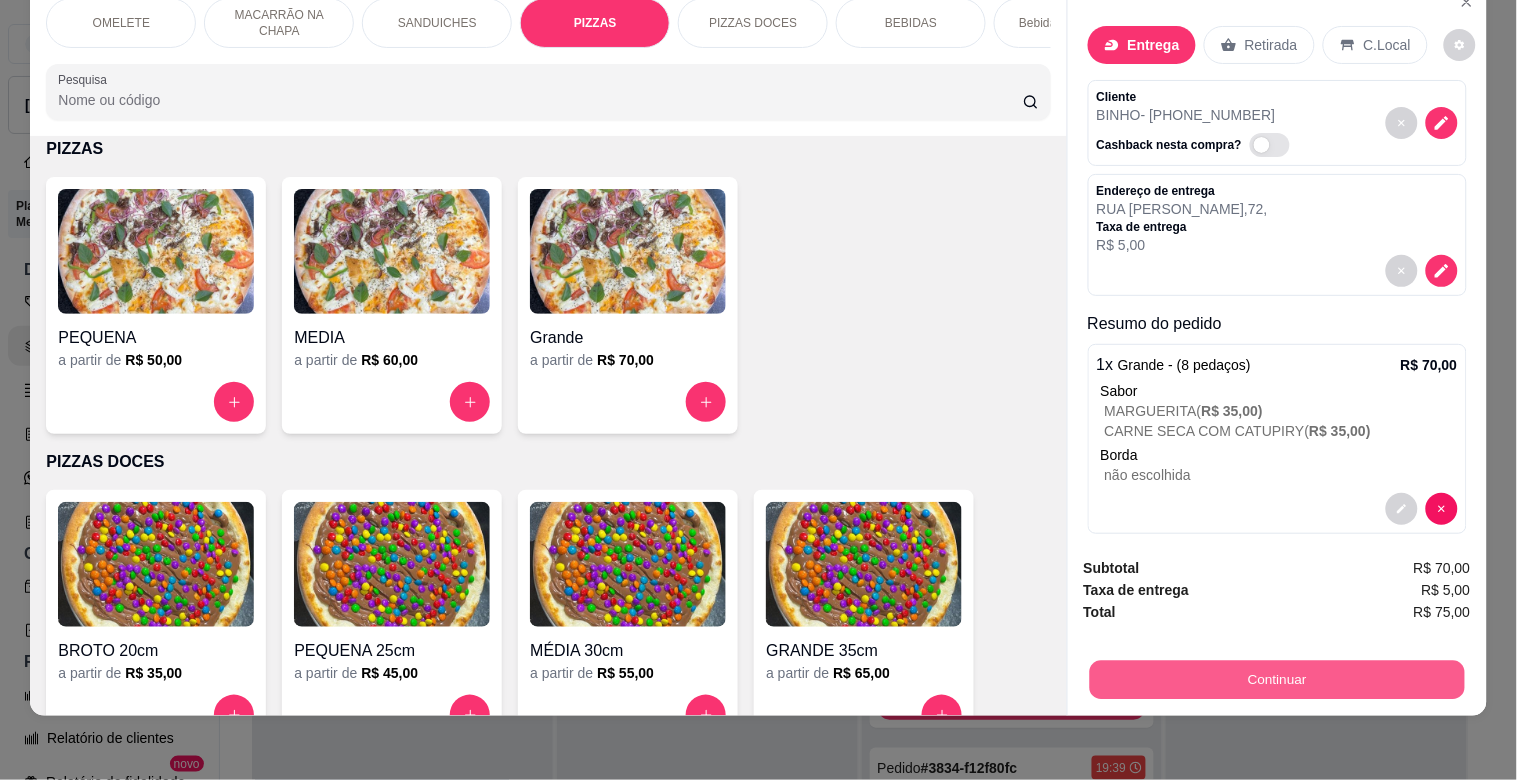 click on "Continuar" at bounding box center [1276, 679] 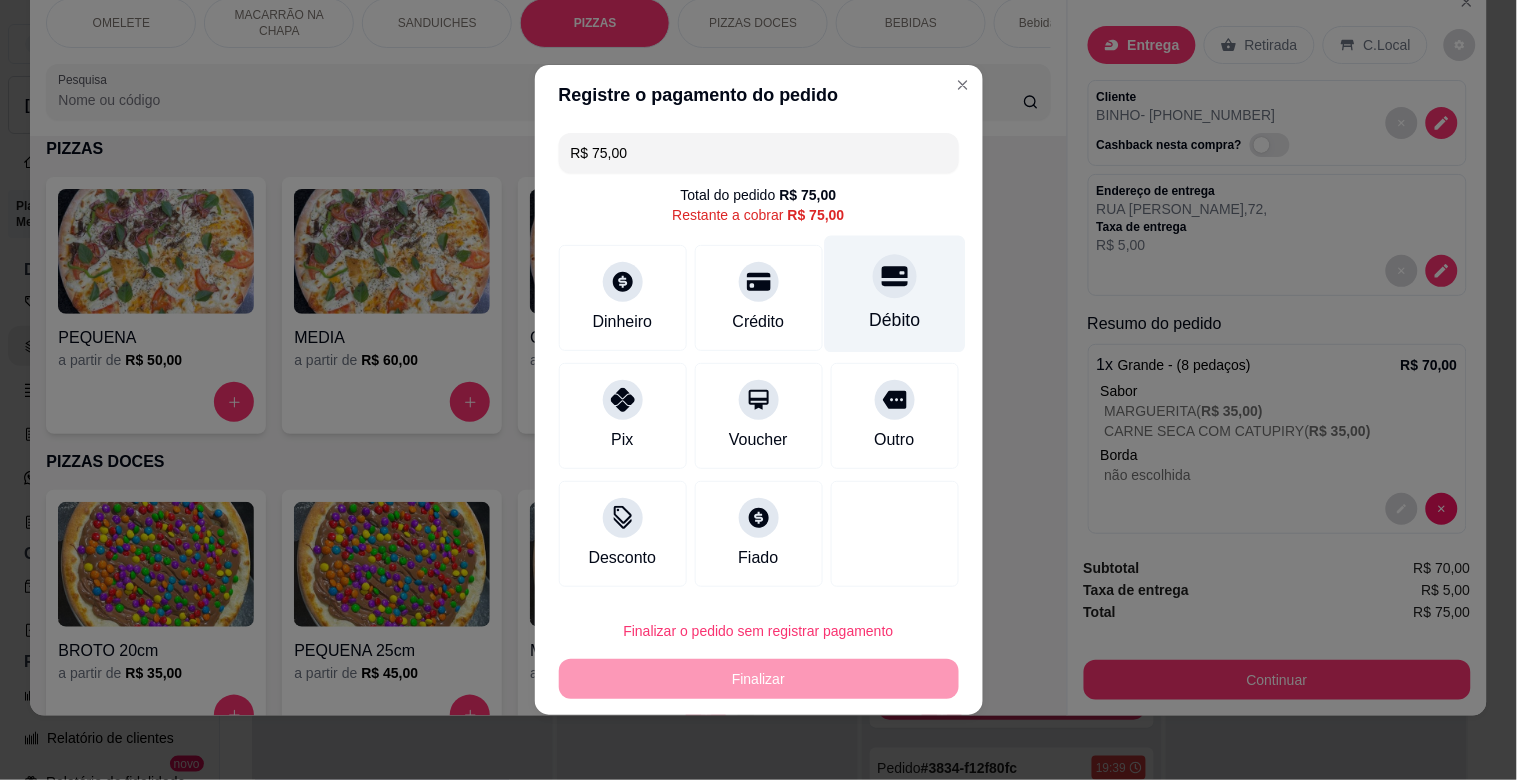 click on "Débito" at bounding box center [894, 294] 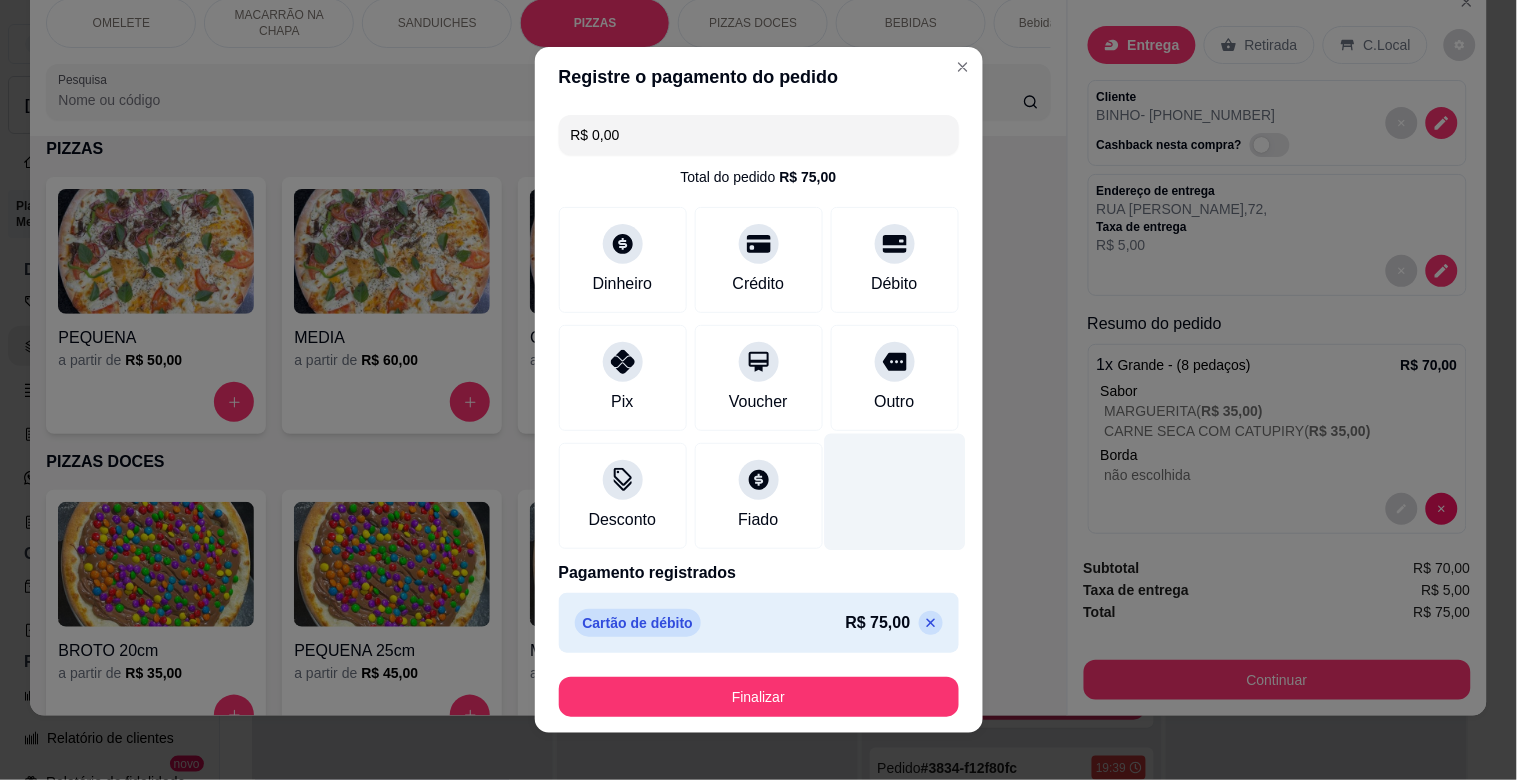 drag, startPoint x: 908, startPoint y: 617, endPoint x: 885, endPoint y: 518, distance: 101.636604 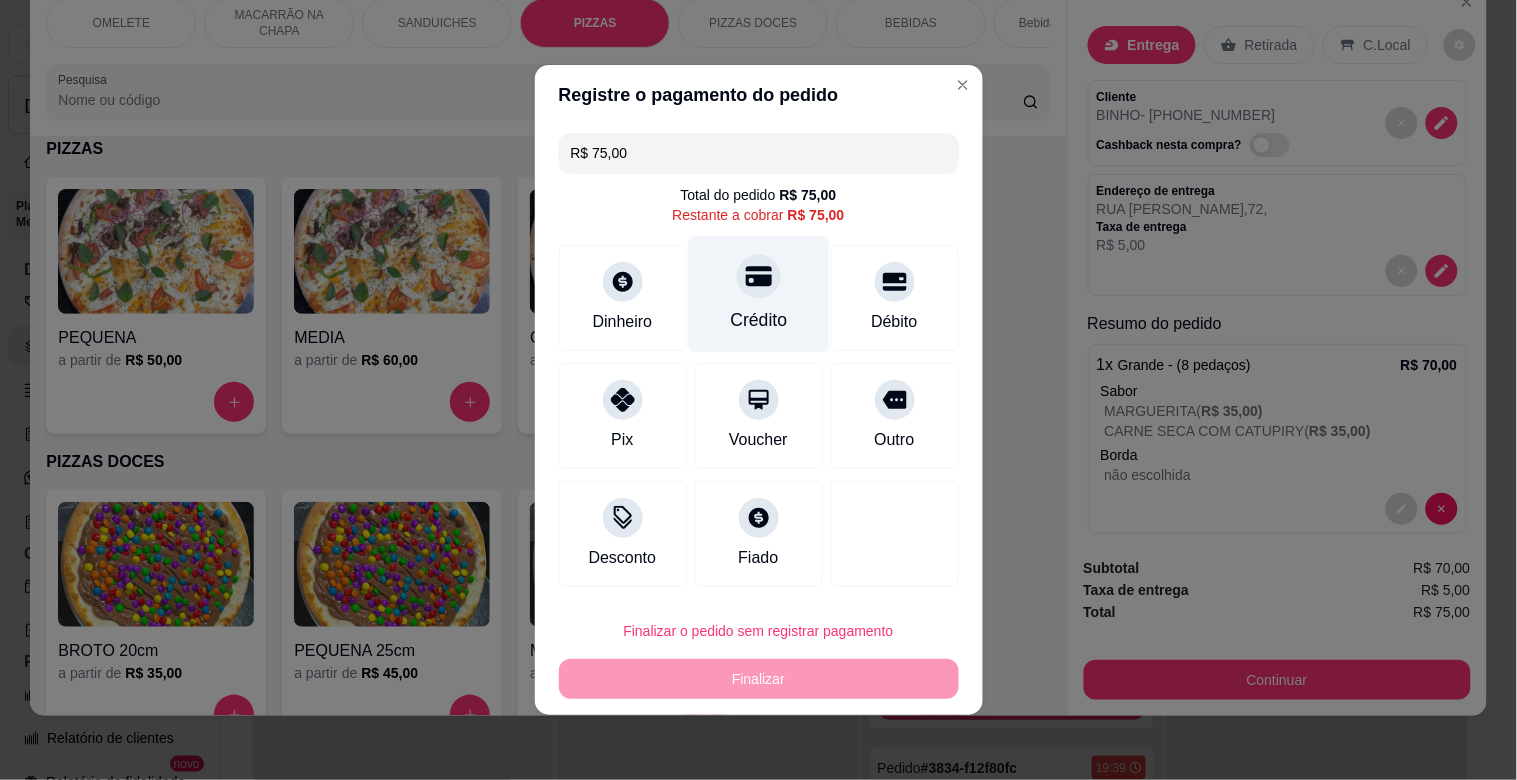 click on "Crédito" at bounding box center [758, 294] 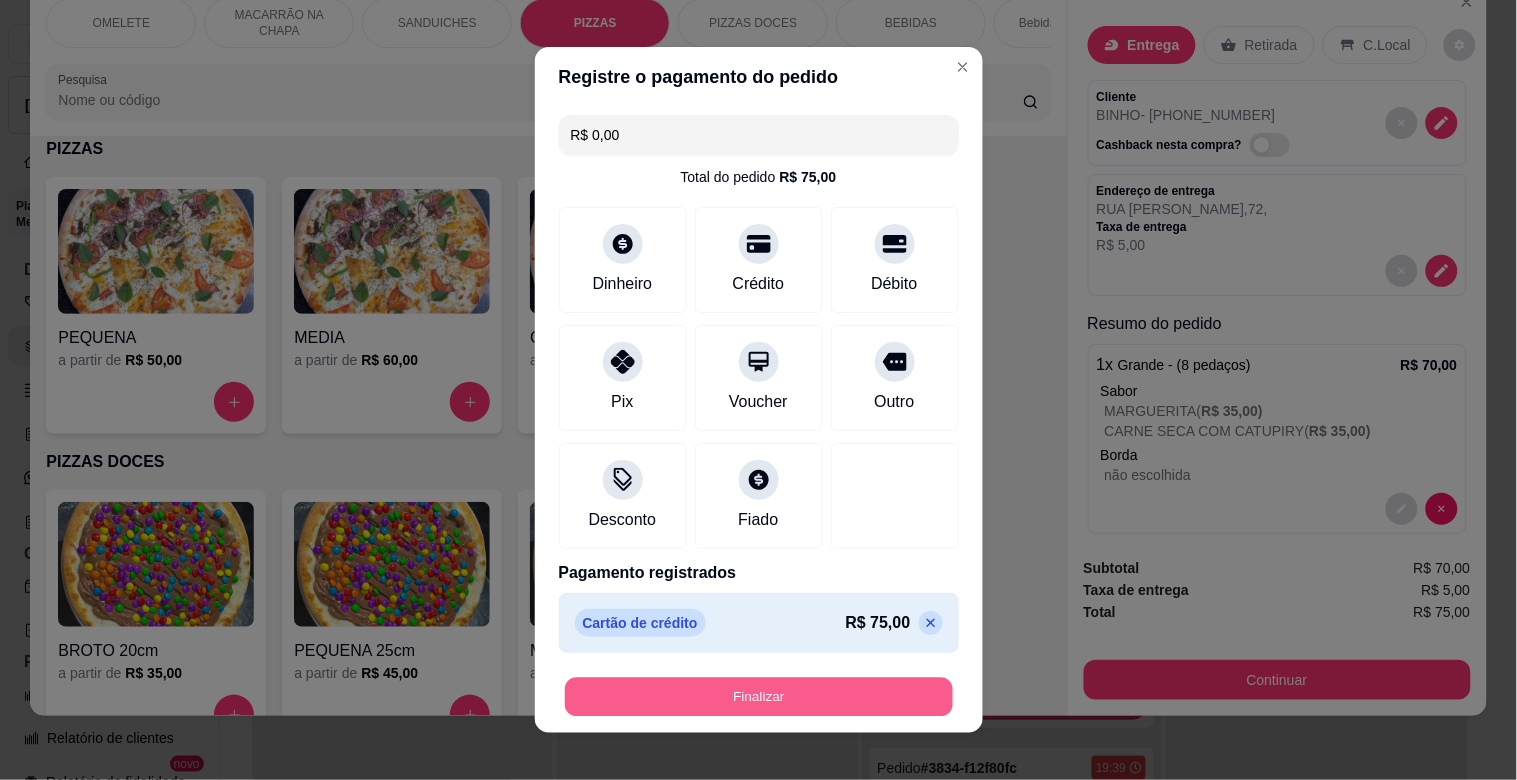 click on "Finalizar" at bounding box center (759, 697) 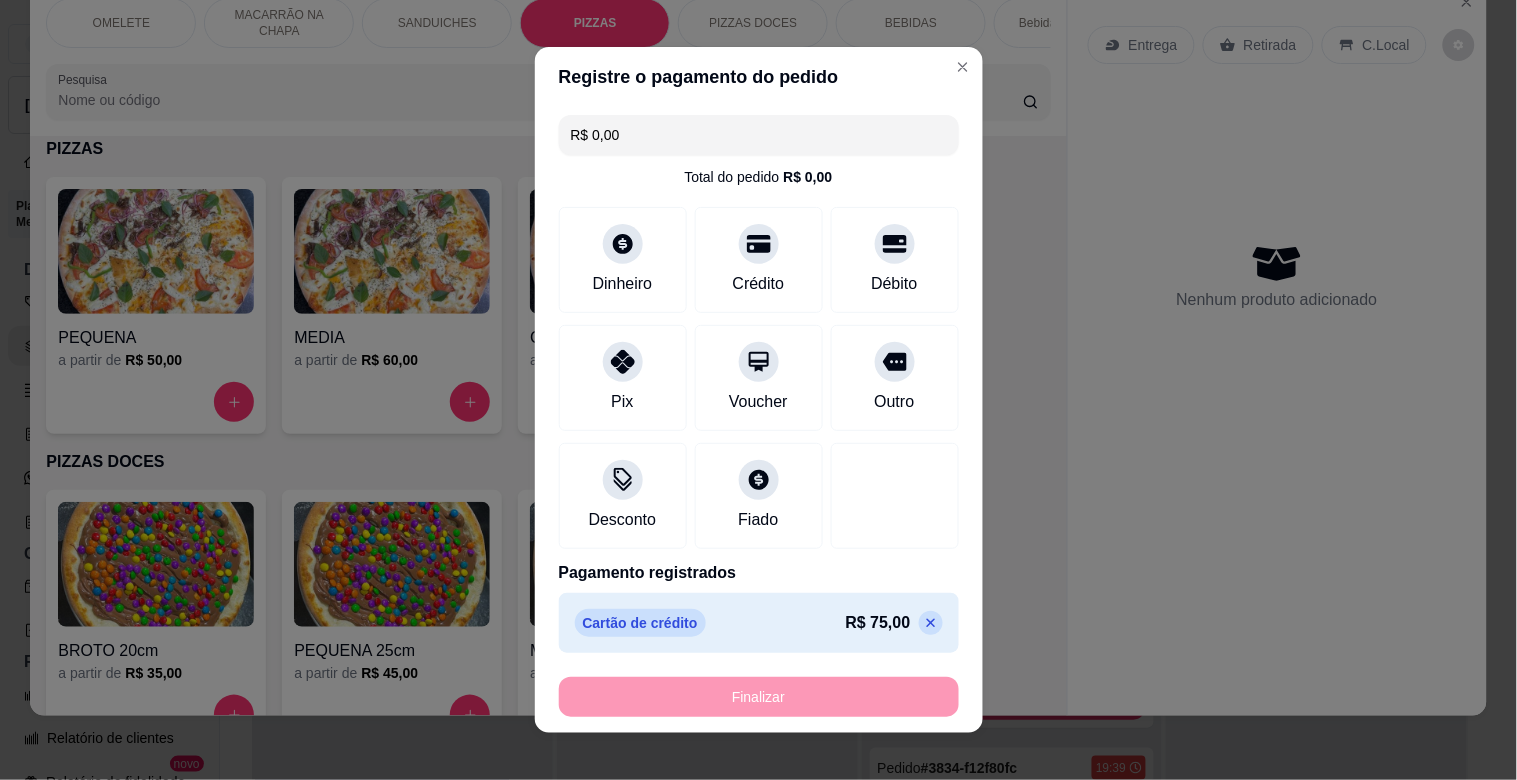 type on "-R$ 75,00" 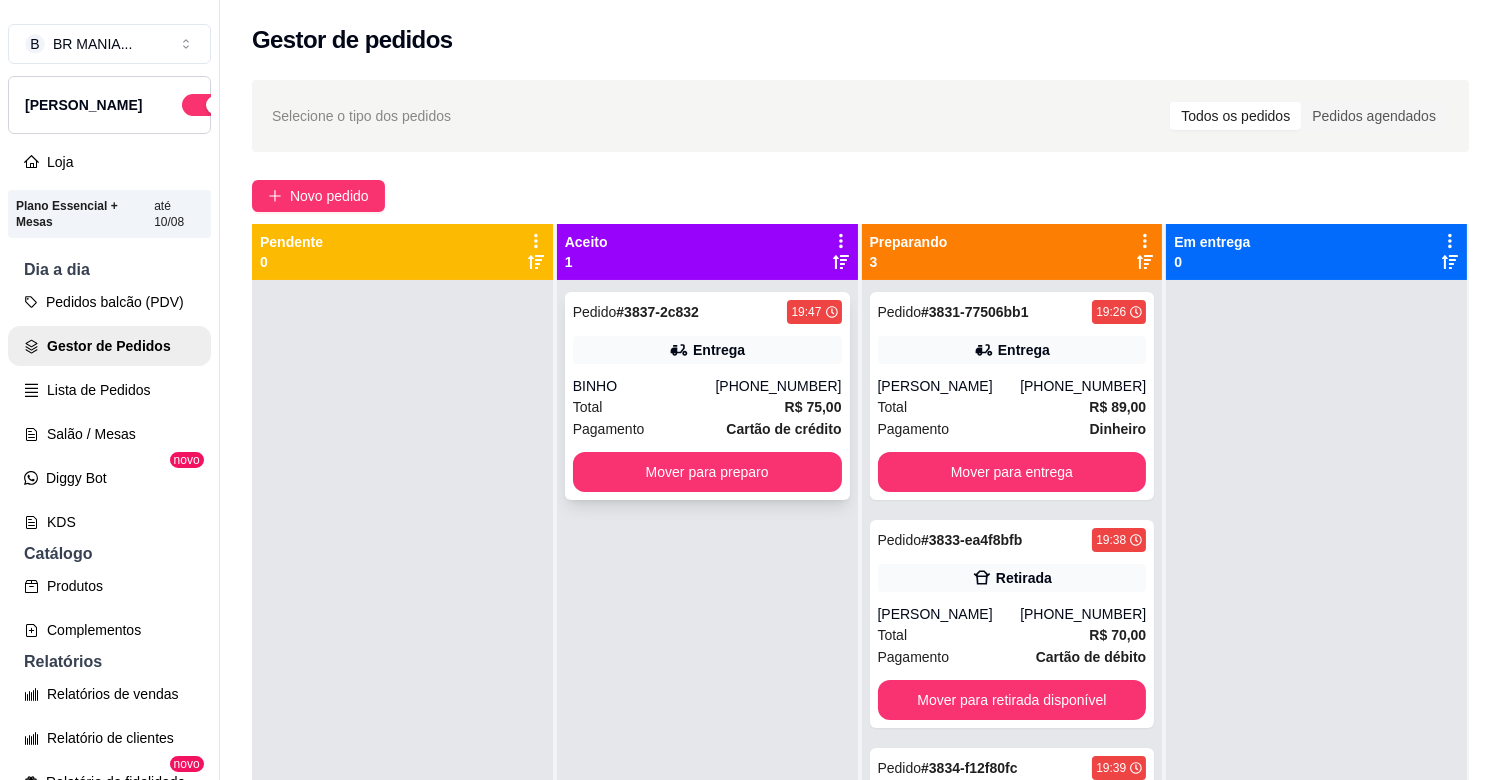 click on "Total R$ 75,00" at bounding box center [707, 407] 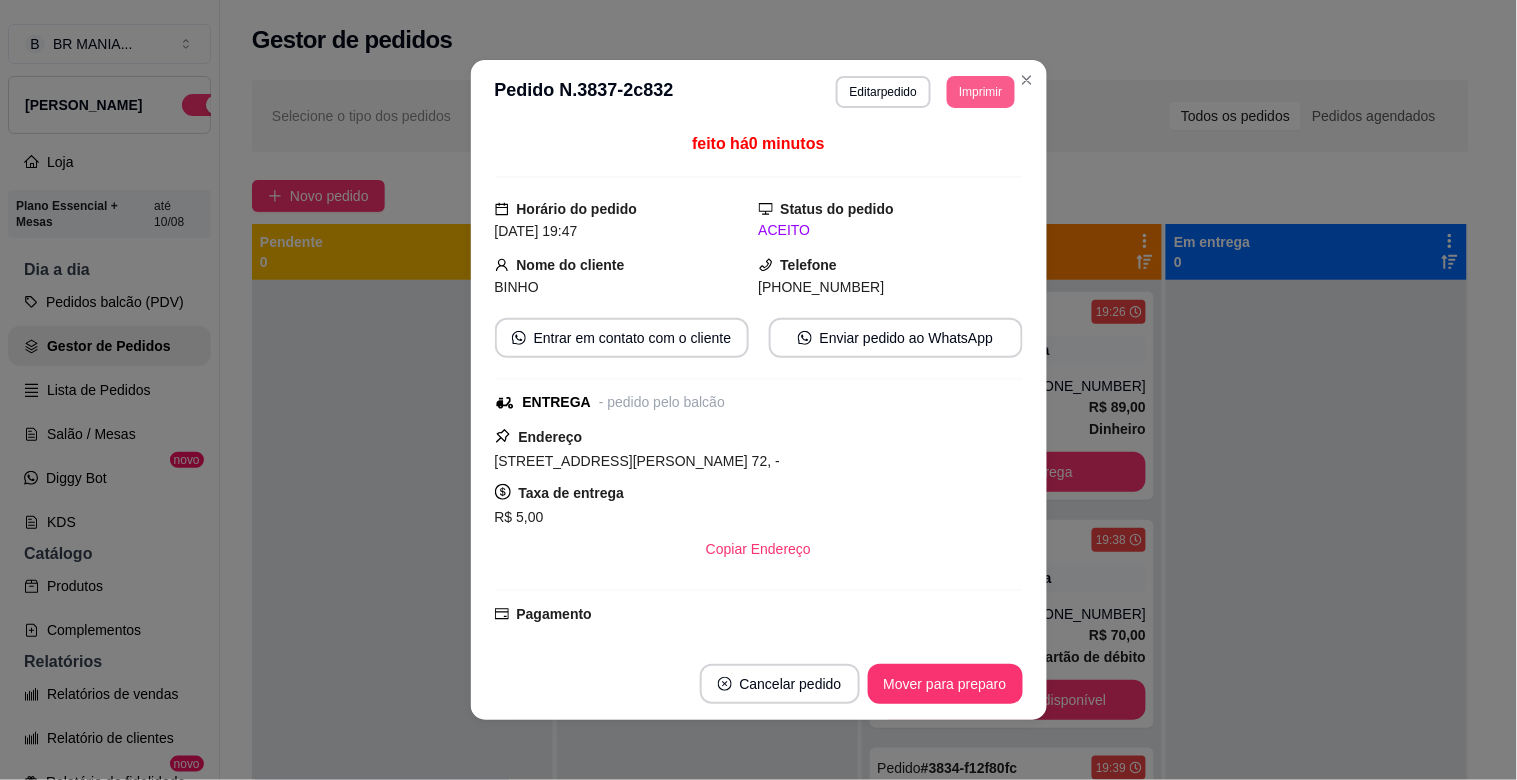 click on "Imprimir" at bounding box center [980, 92] 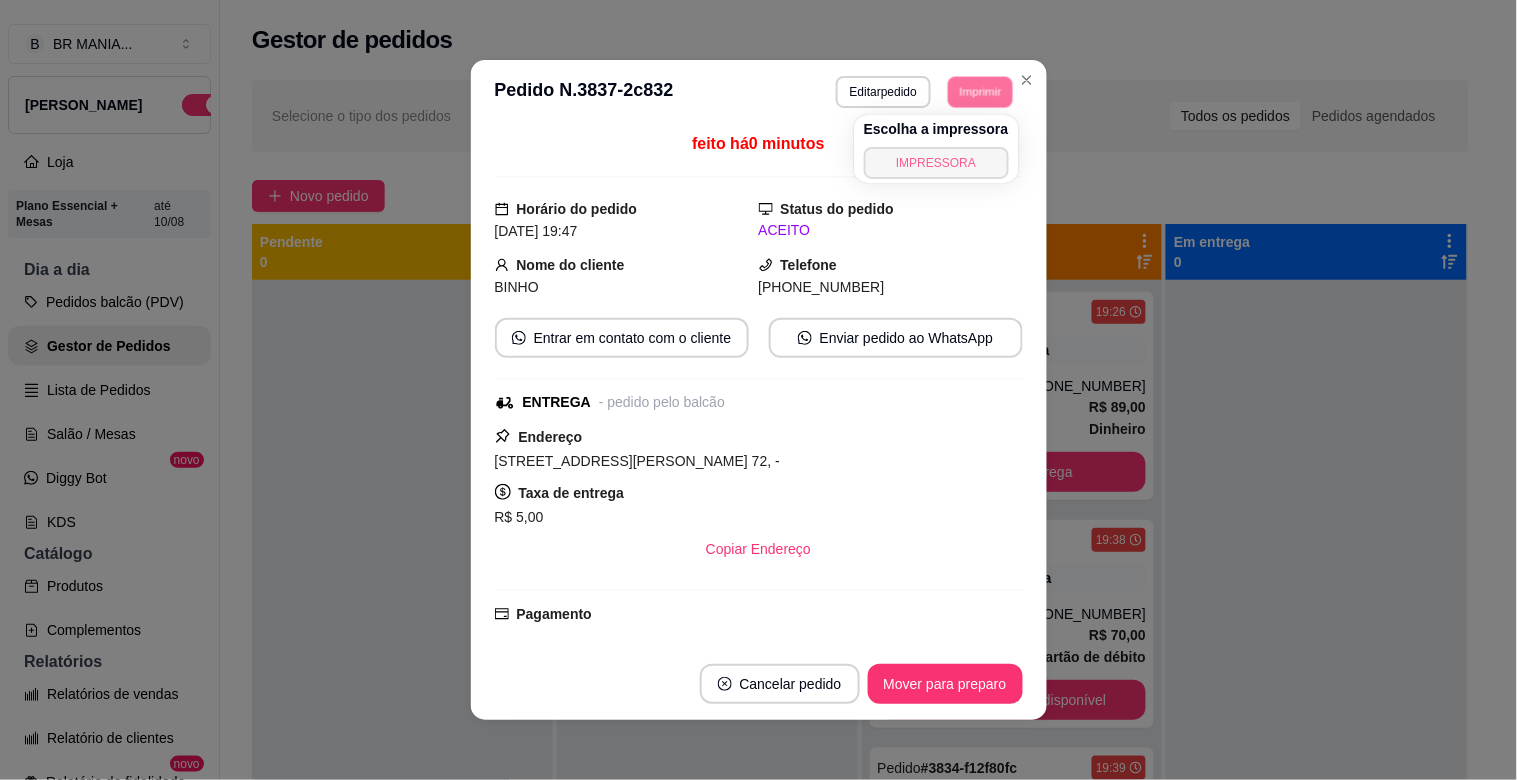 click on "IMPRESSORA" at bounding box center [936, 163] 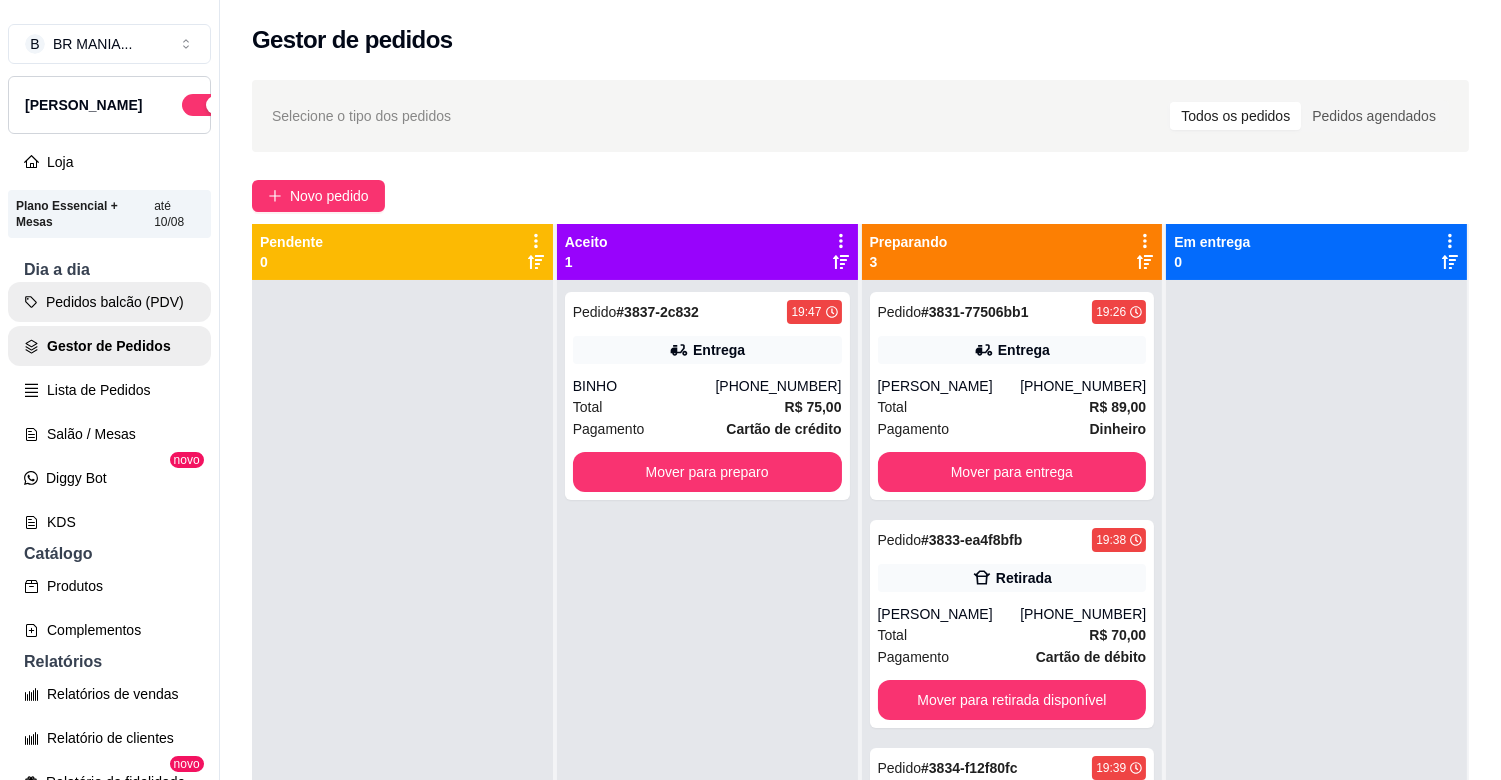 click on "Pedidos balcão (PDV)" at bounding box center [109, 302] 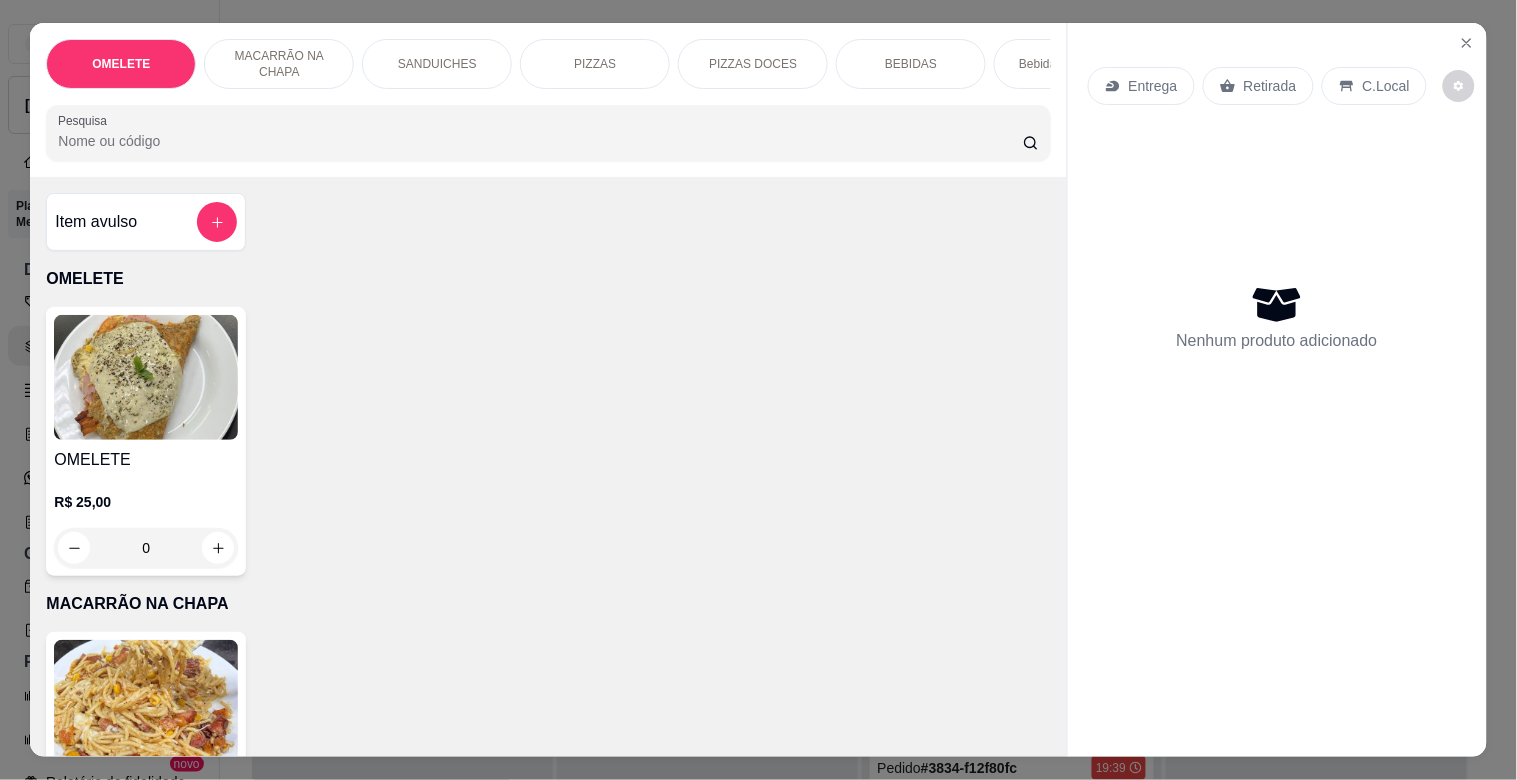 click on "PIZZAS" at bounding box center (595, 64) 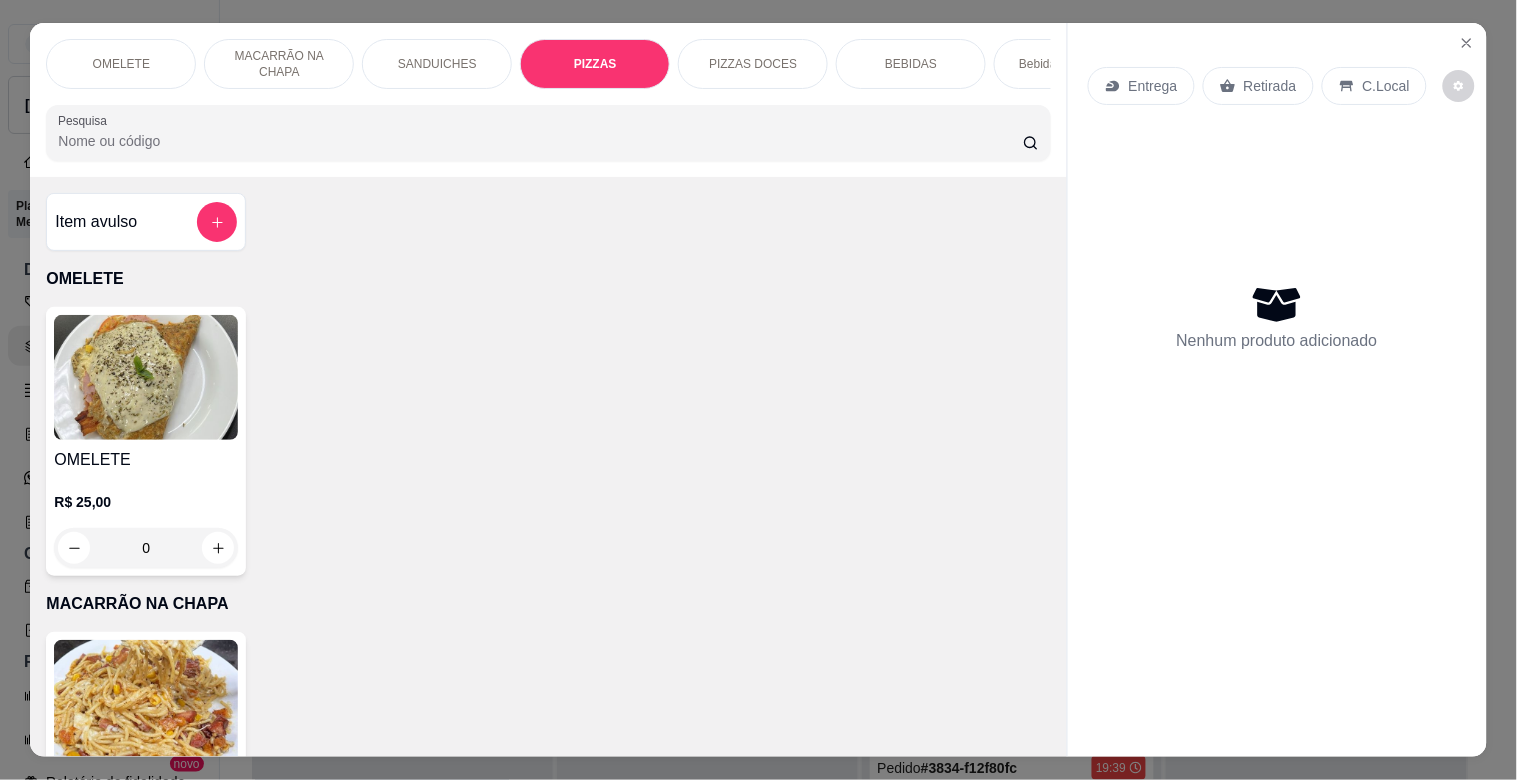 scroll, scrollTop: 1634, scrollLeft: 0, axis: vertical 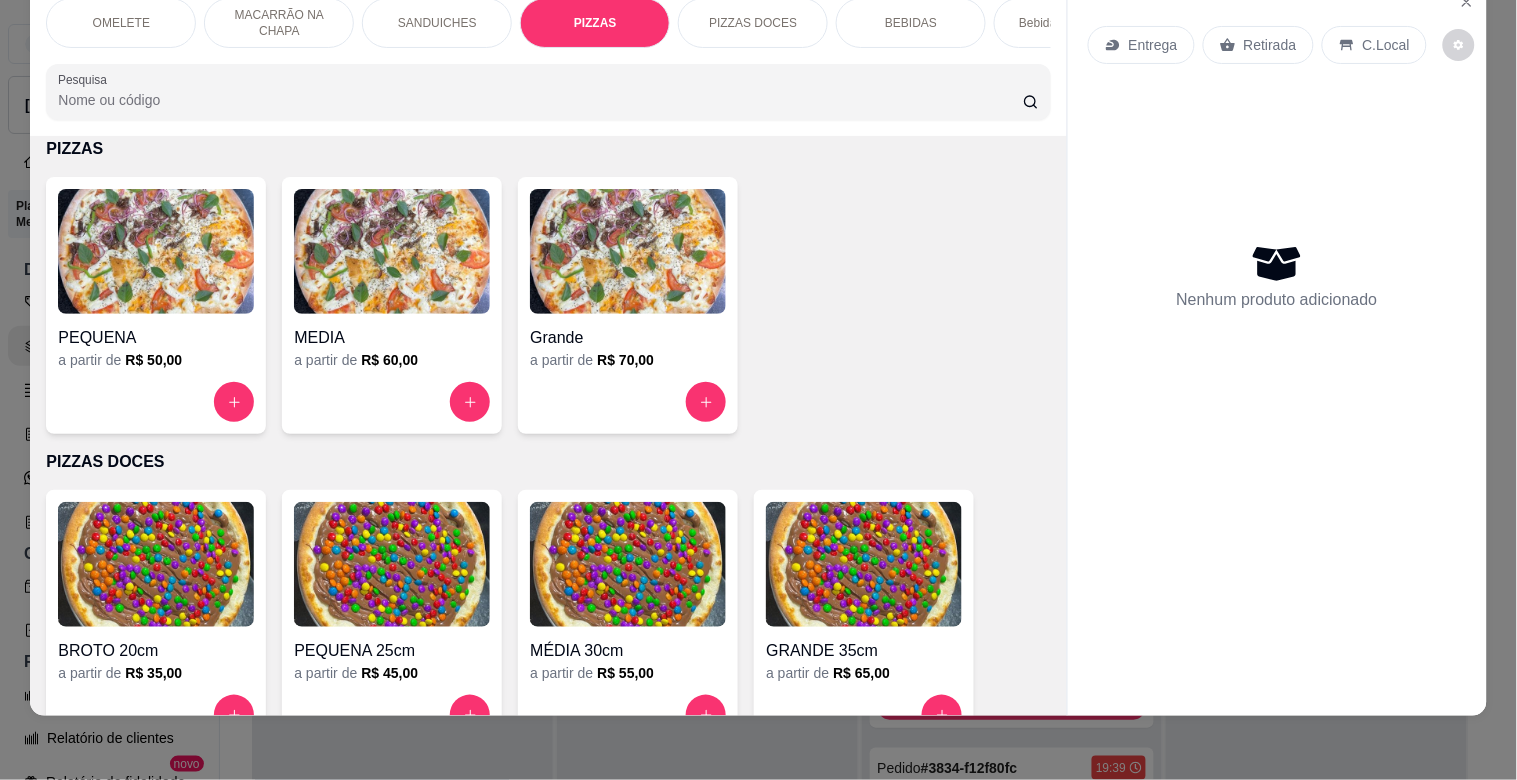 click at bounding box center (628, 251) 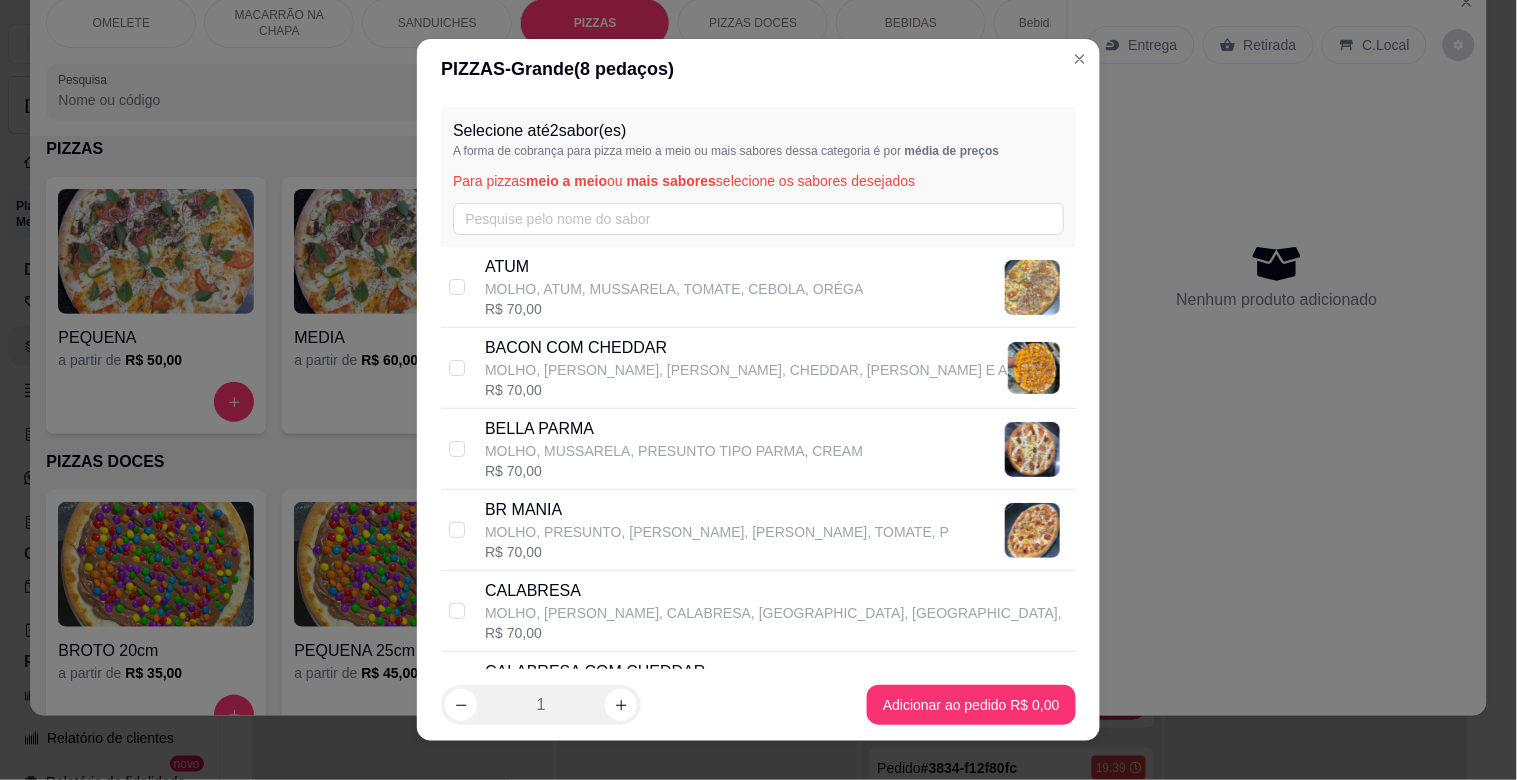 click on "BR MANIA" at bounding box center (717, 510) 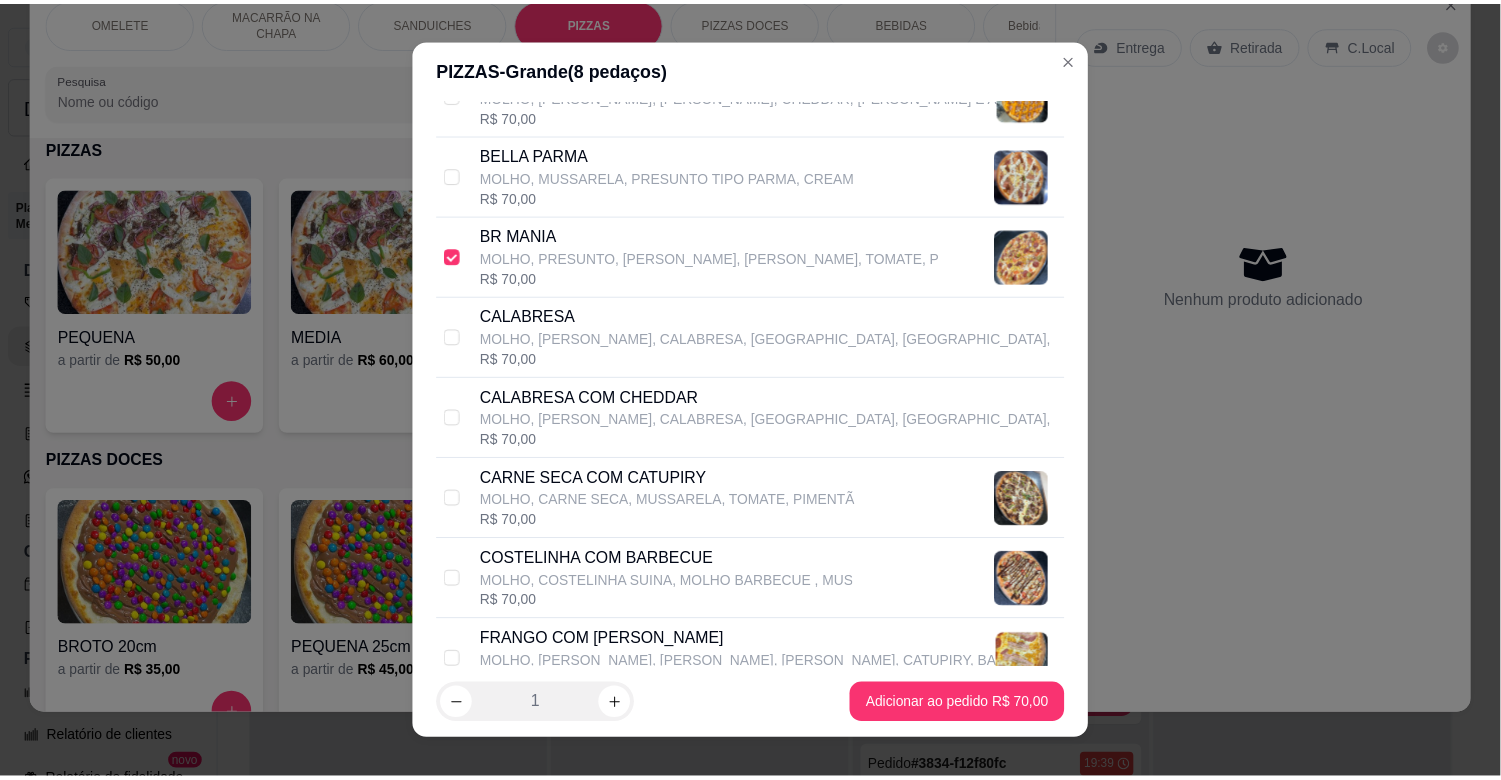 scroll, scrollTop: 311, scrollLeft: 0, axis: vertical 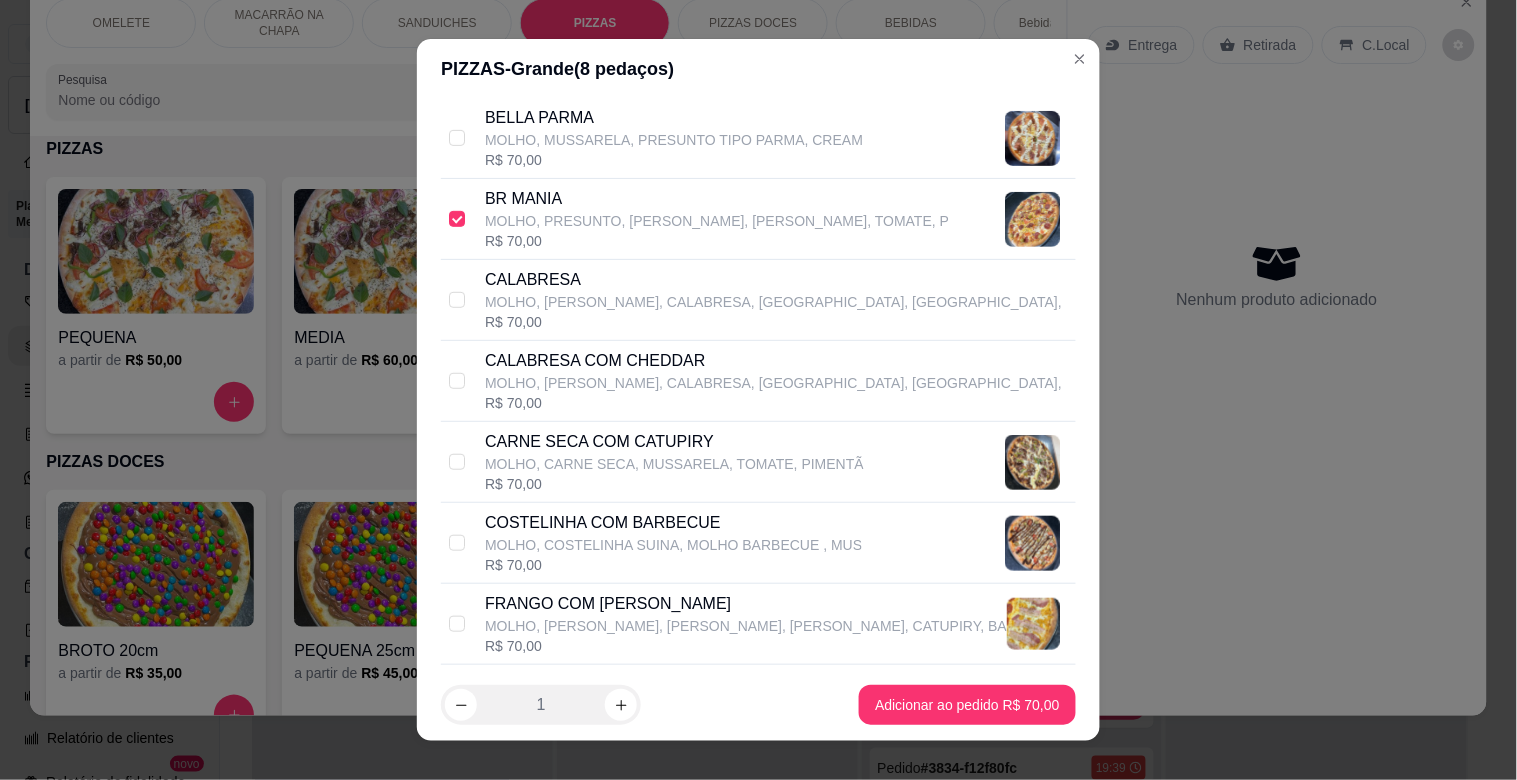 click on "MOLHO, COSTELINHA SUINA, MOLHO BARBECUE , MUS" at bounding box center [673, 545] 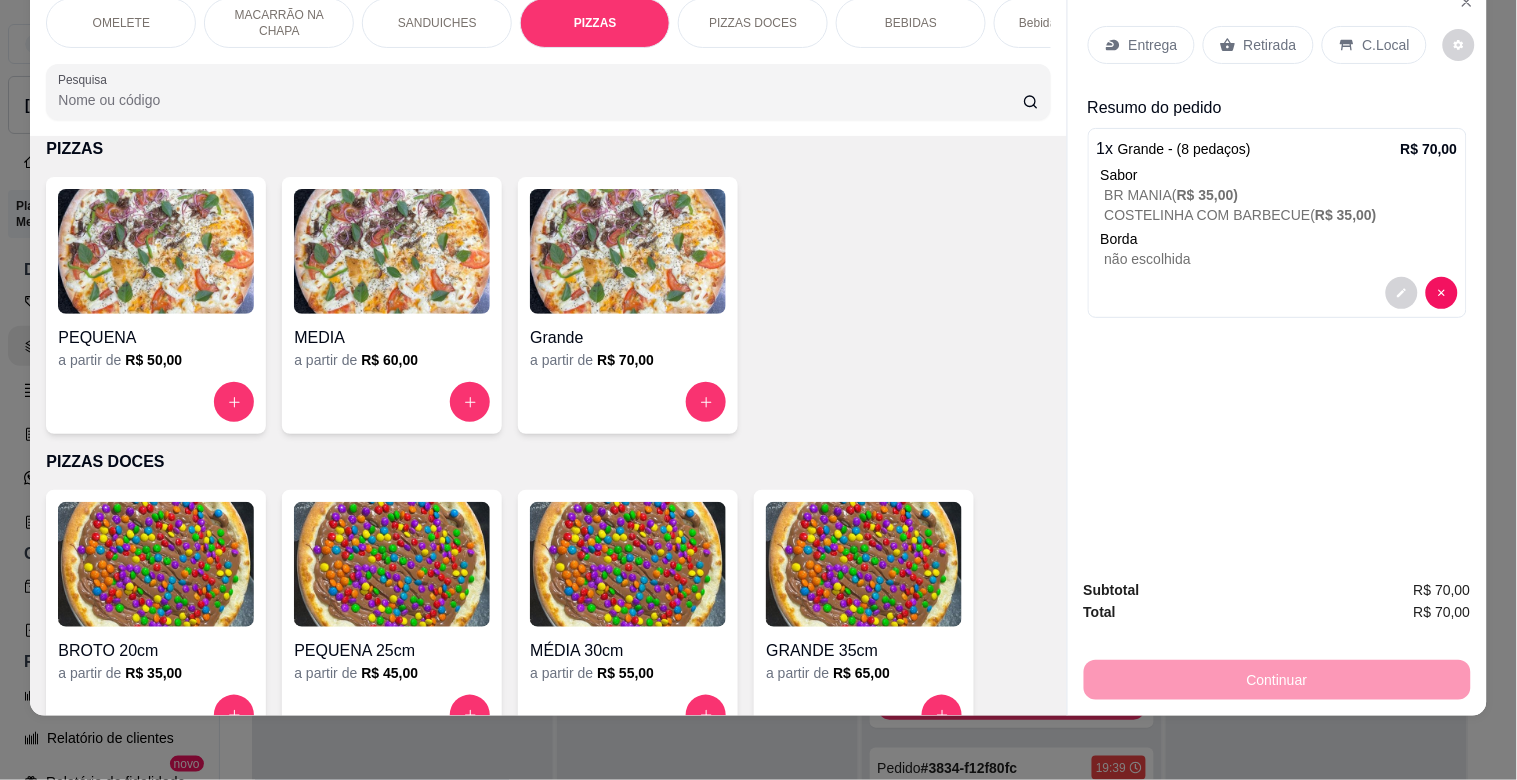click on "Entrega" at bounding box center [1153, 45] 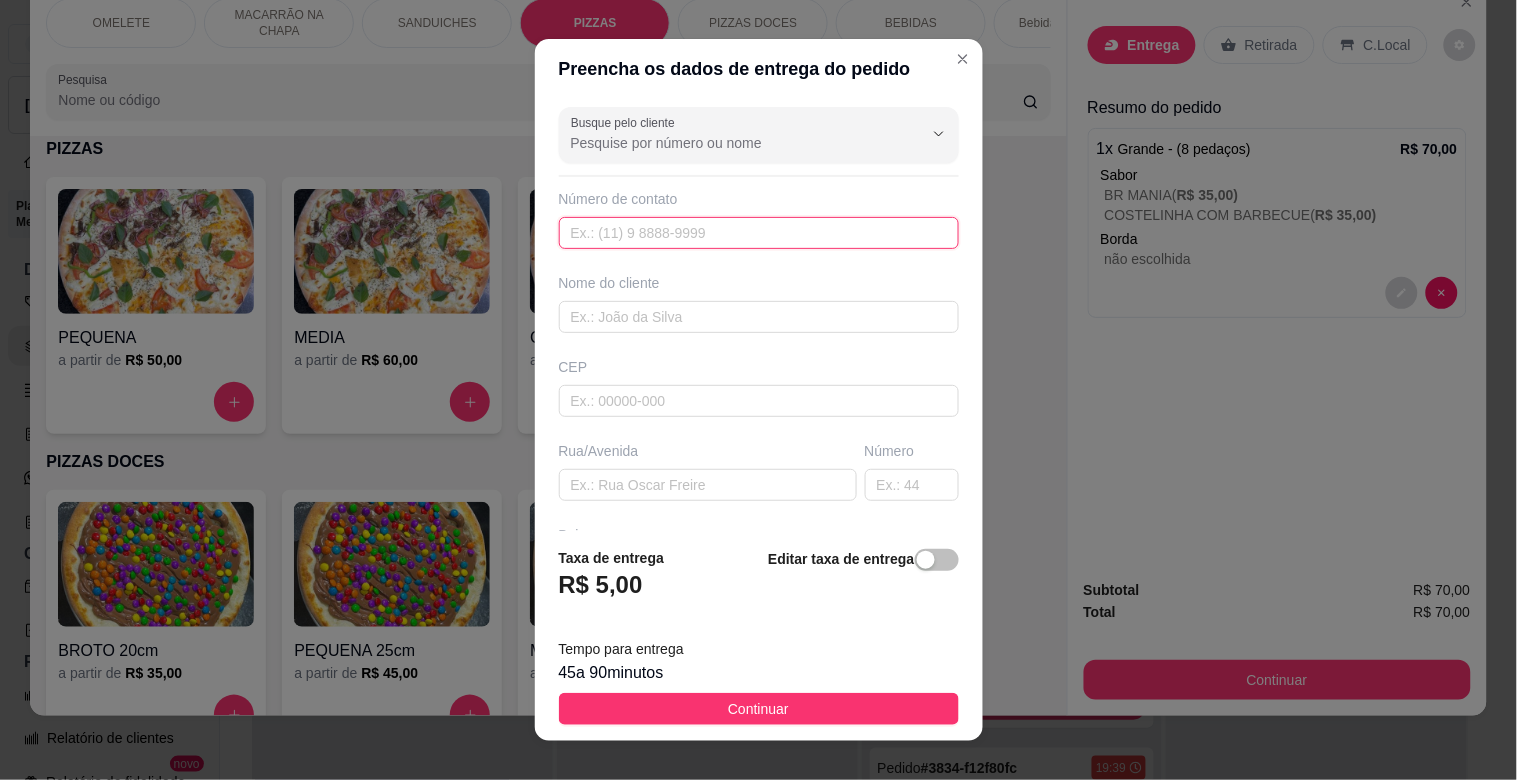 click at bounding box center (759, 233) 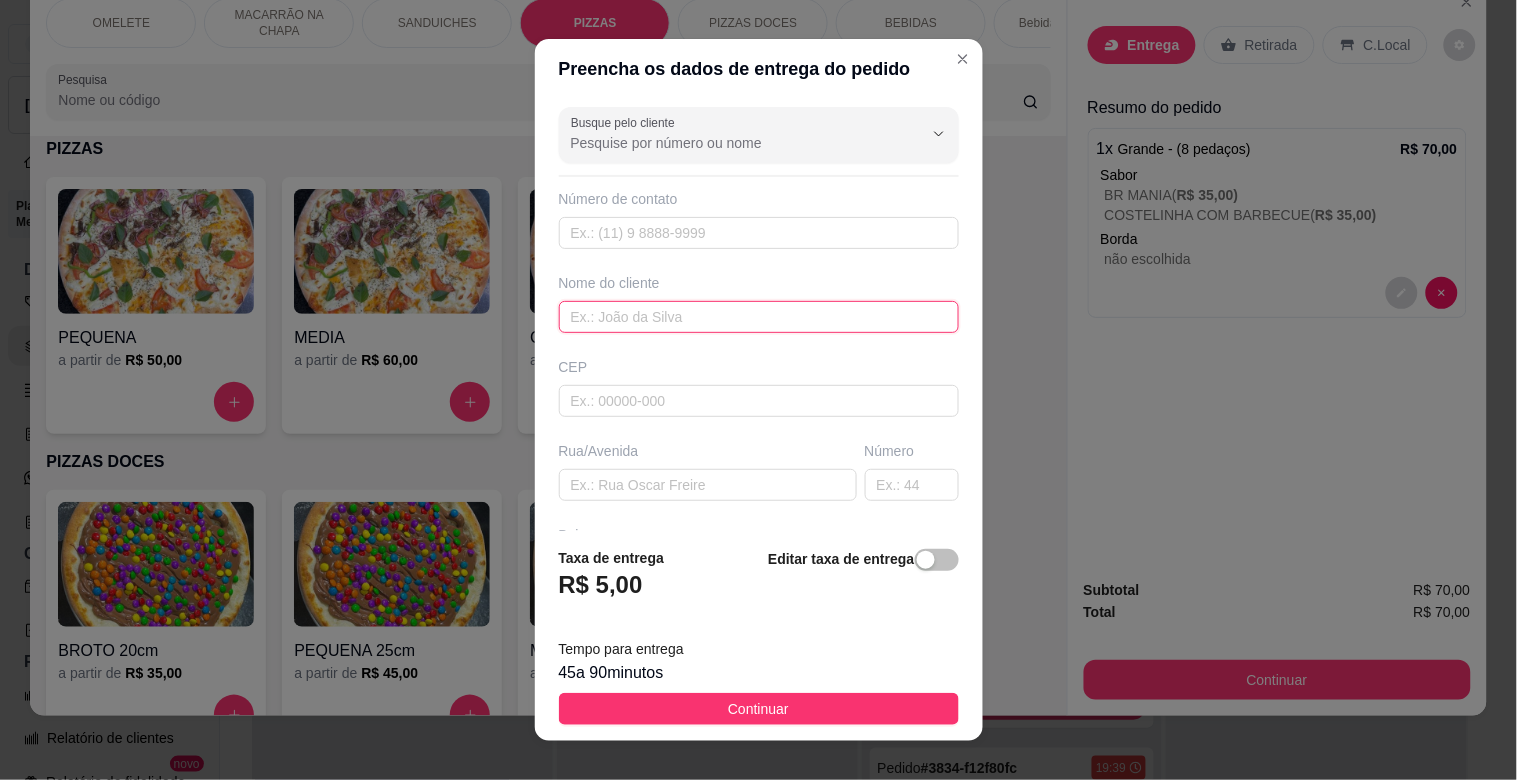 click at bounding box center [759, 317] 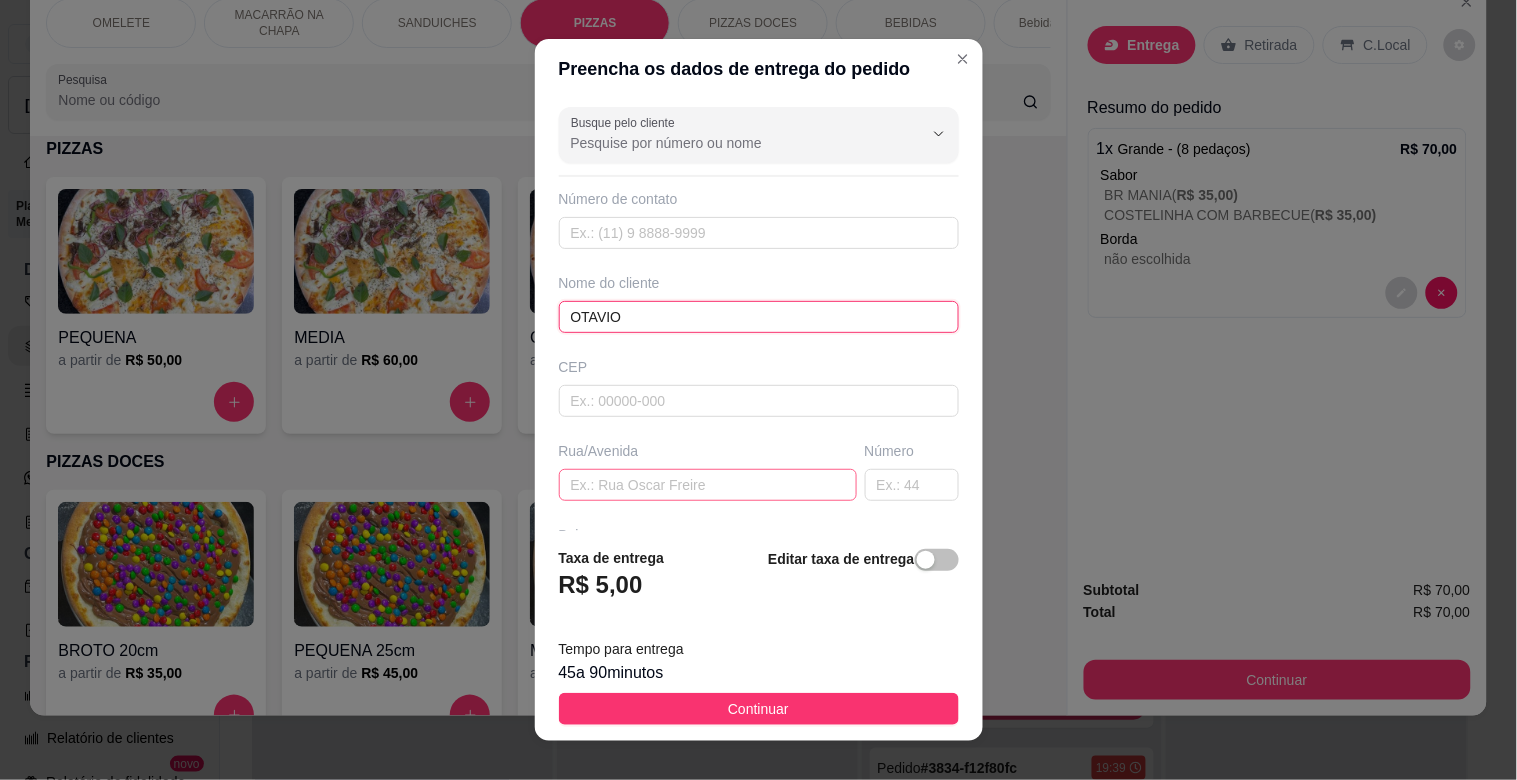 type on "OTAVIO" 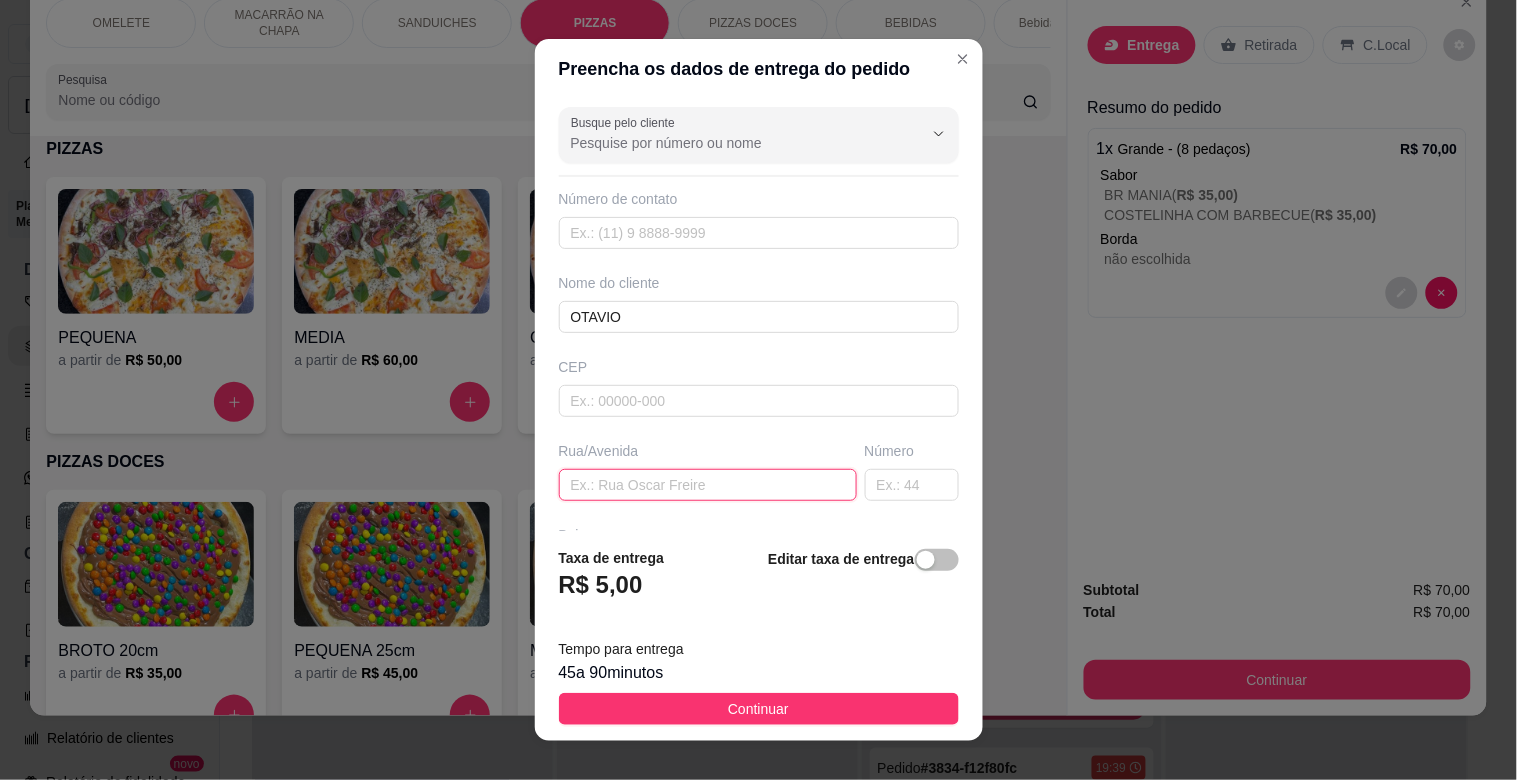 drag, startPoint x: 592, startPoint y: 490, endPoint x: 650, endPoint y: 451, distance: 69.89278 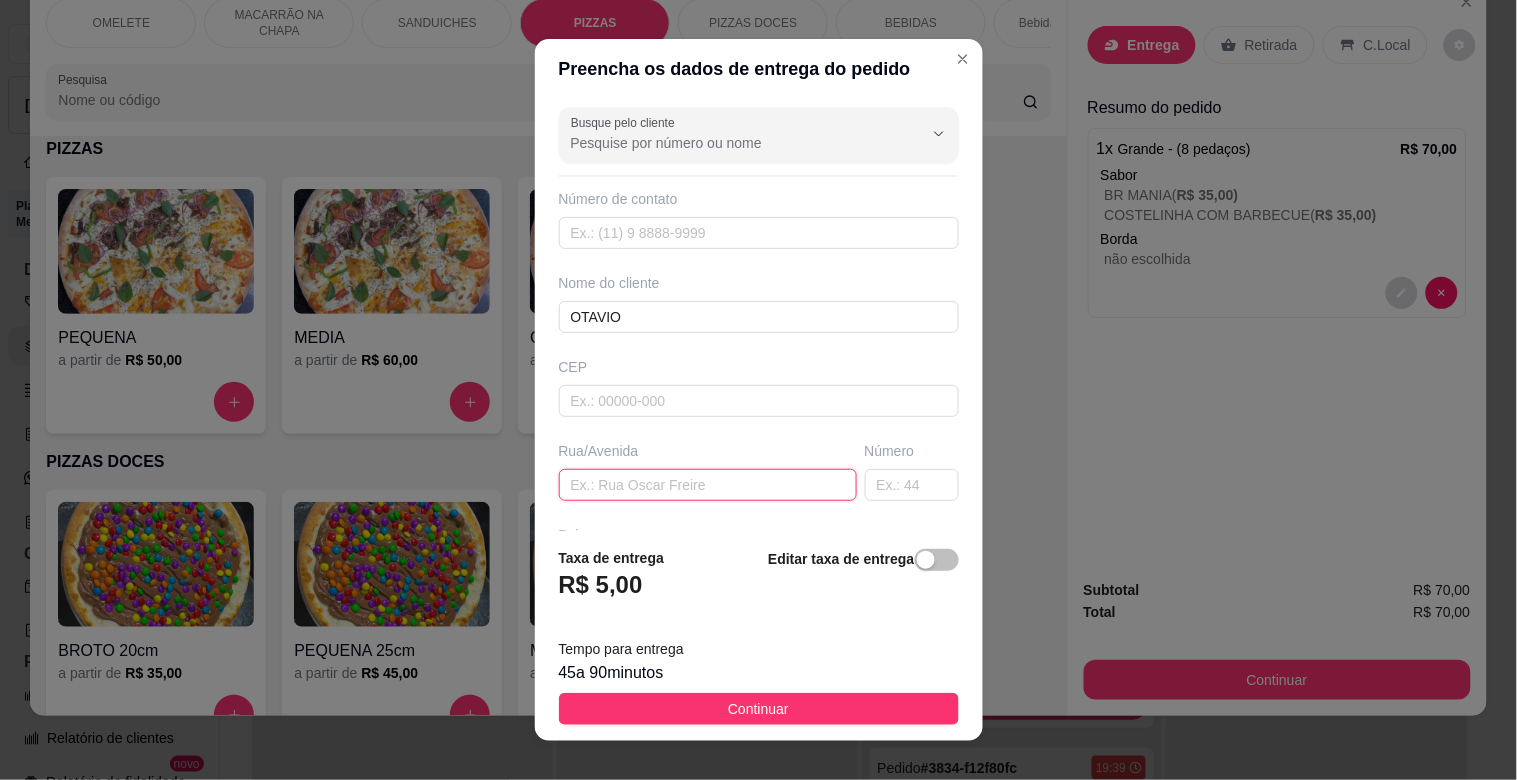 click at bounding box center (708, 485) 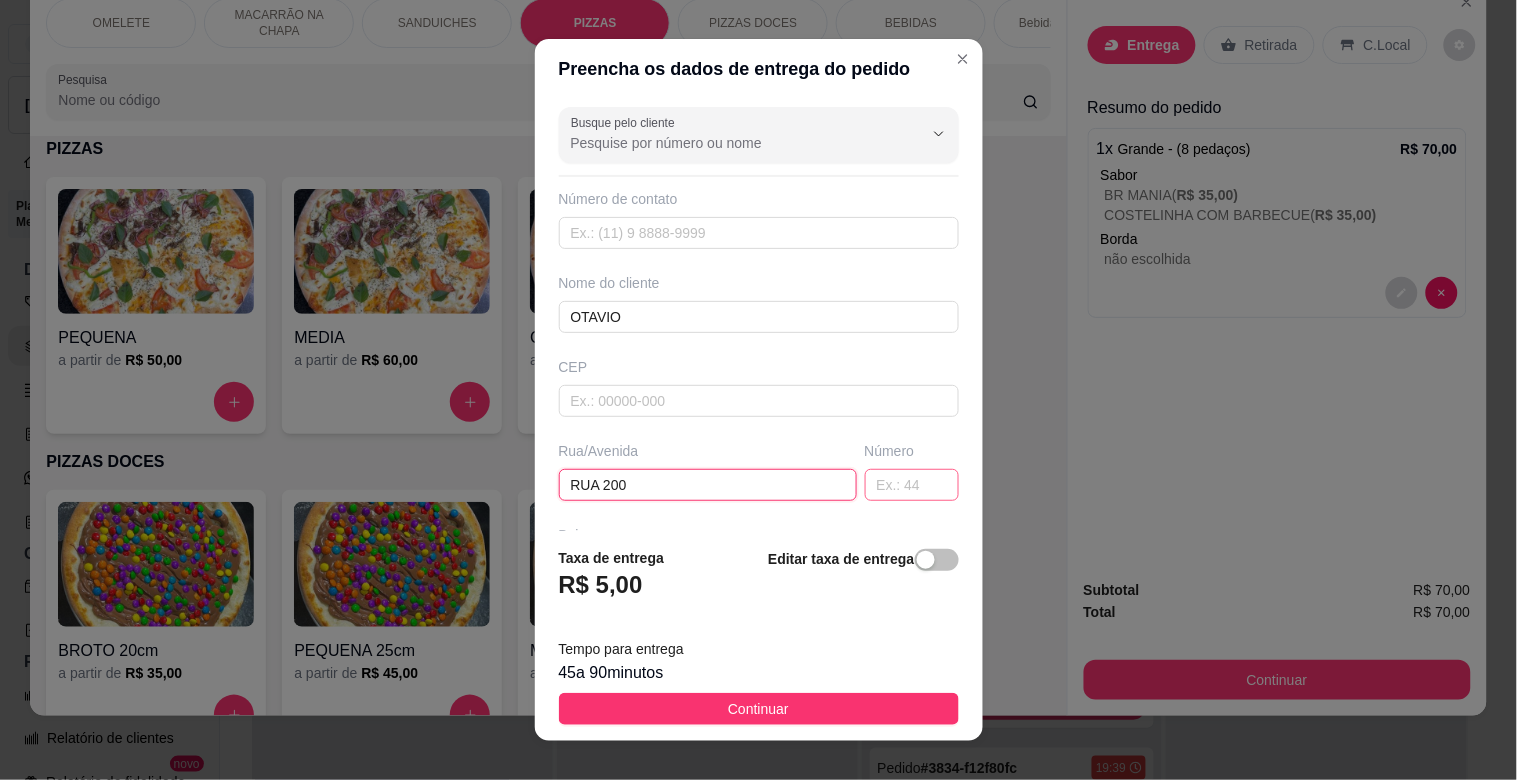 type on "RUA 200" 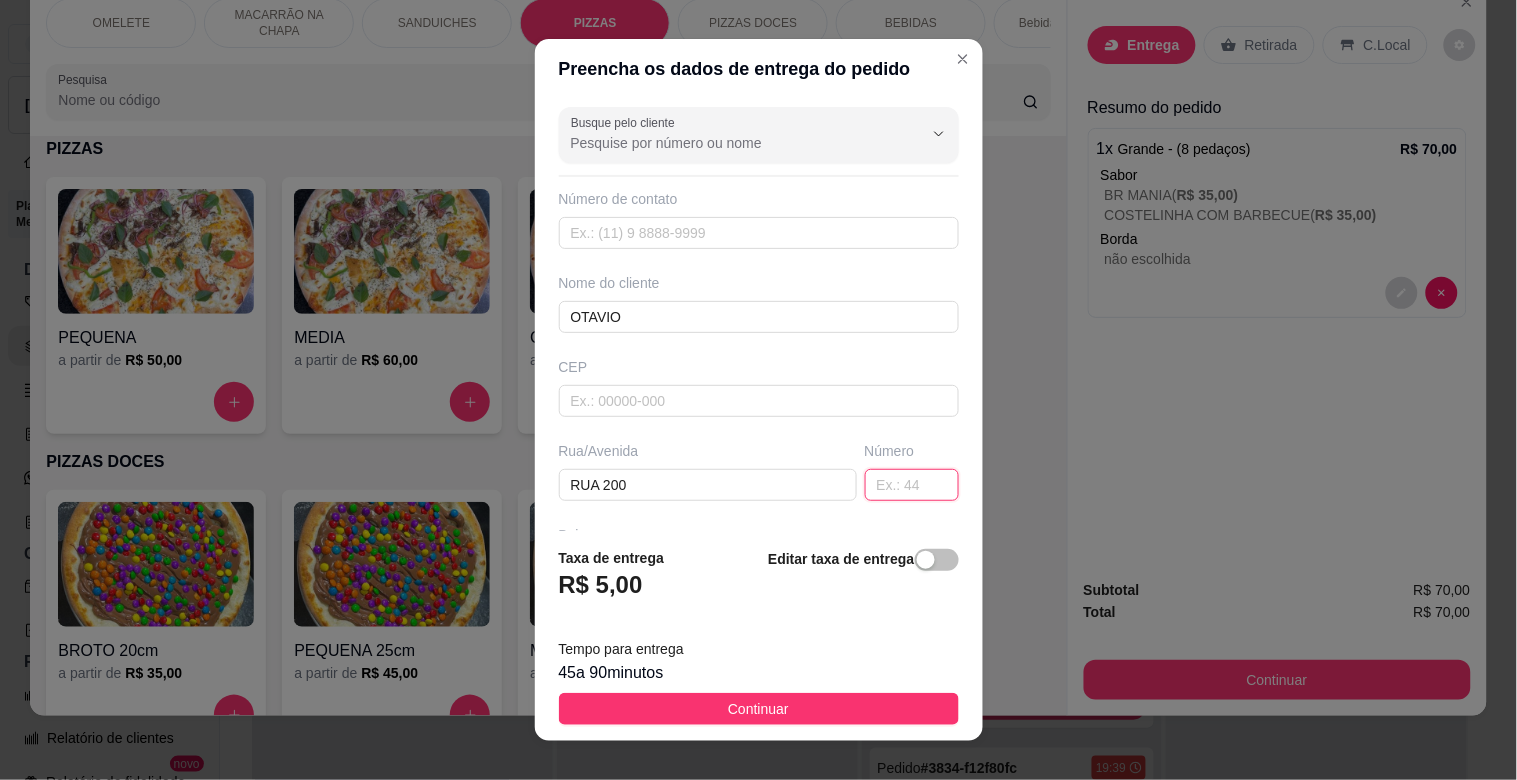 click at bounding box center [912, 485] 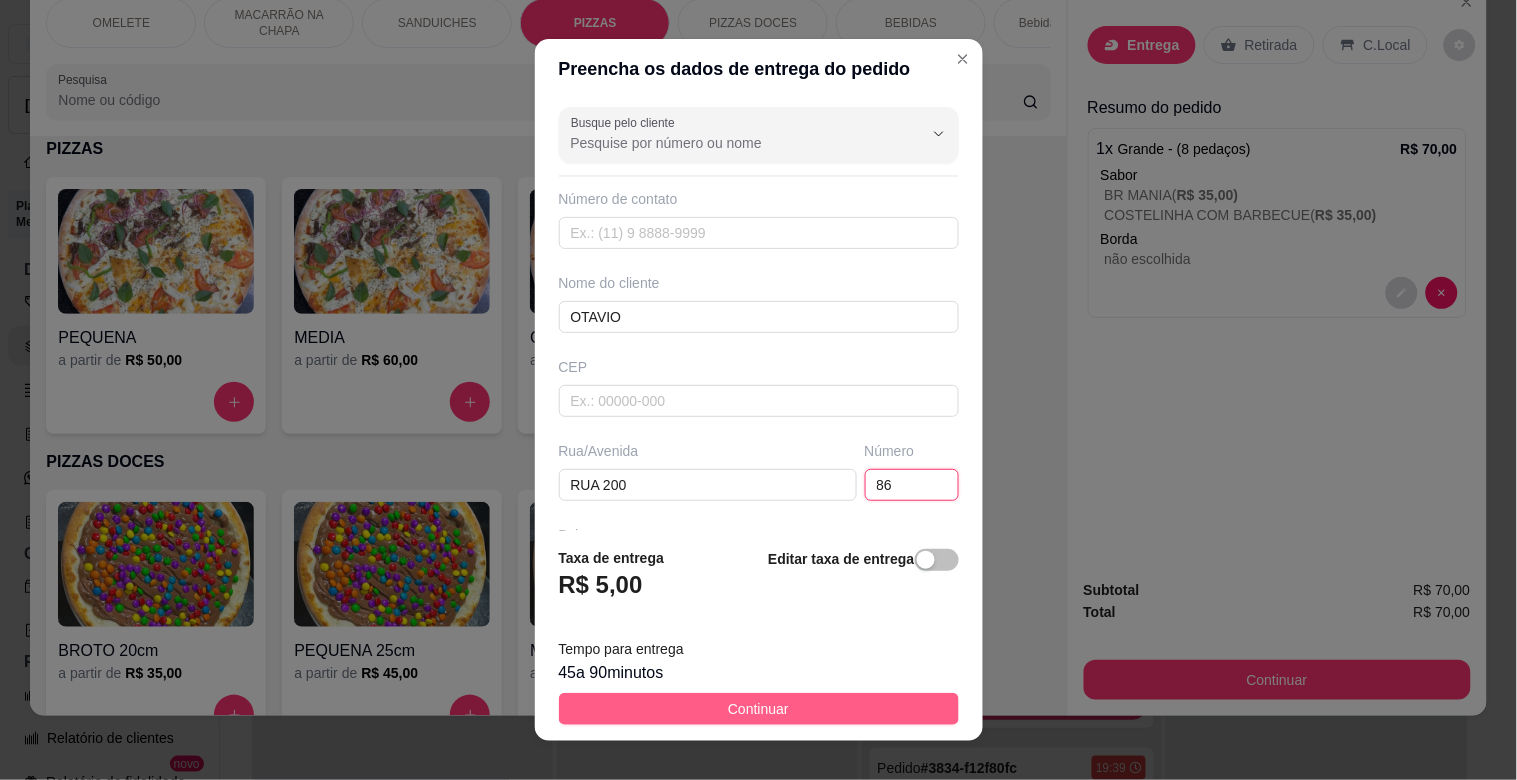 type on "86" 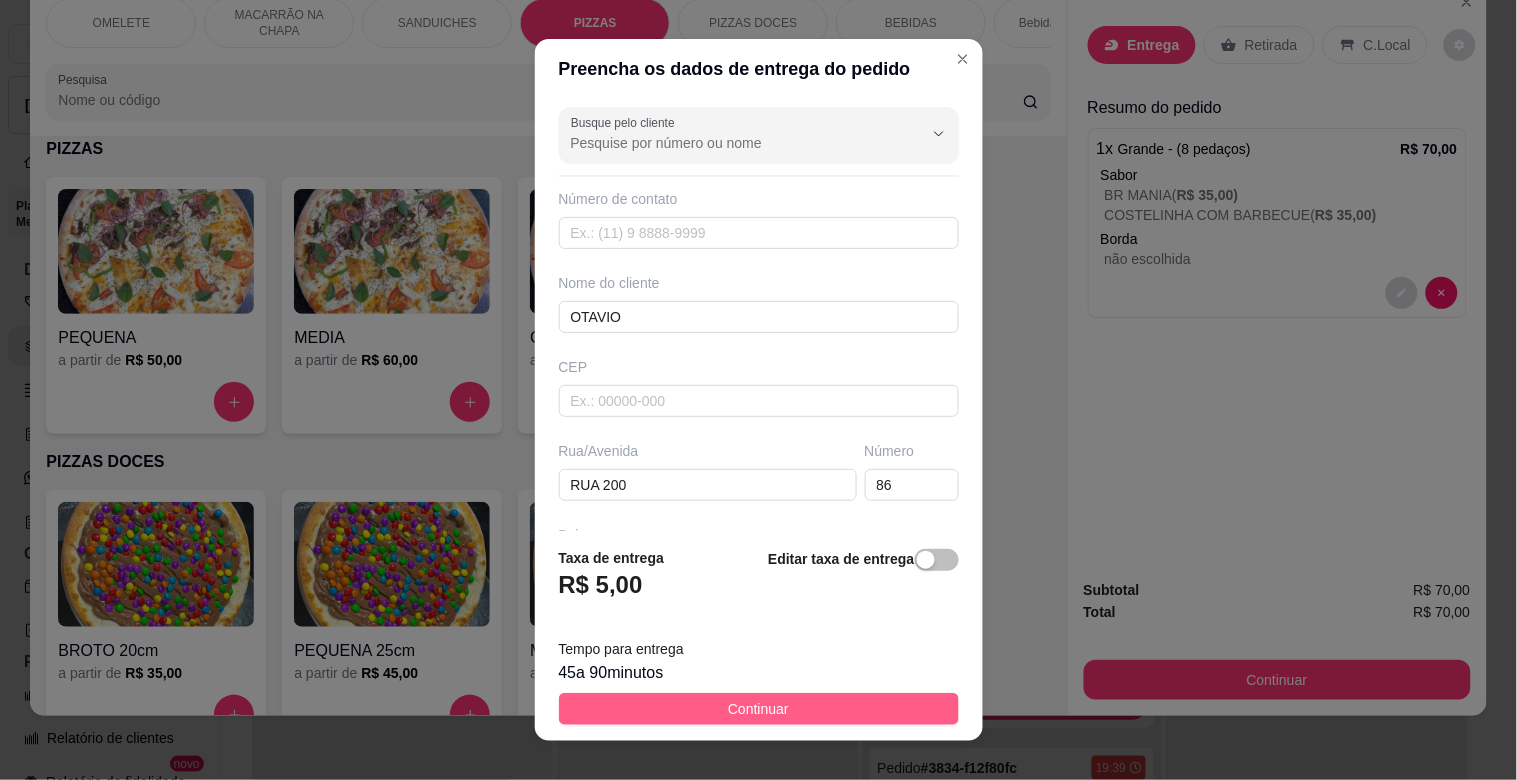 drag, startPoint x: 781, startPoint y: 704, endPoint x: 1026, endPoint y: 693, distance: 245.24681 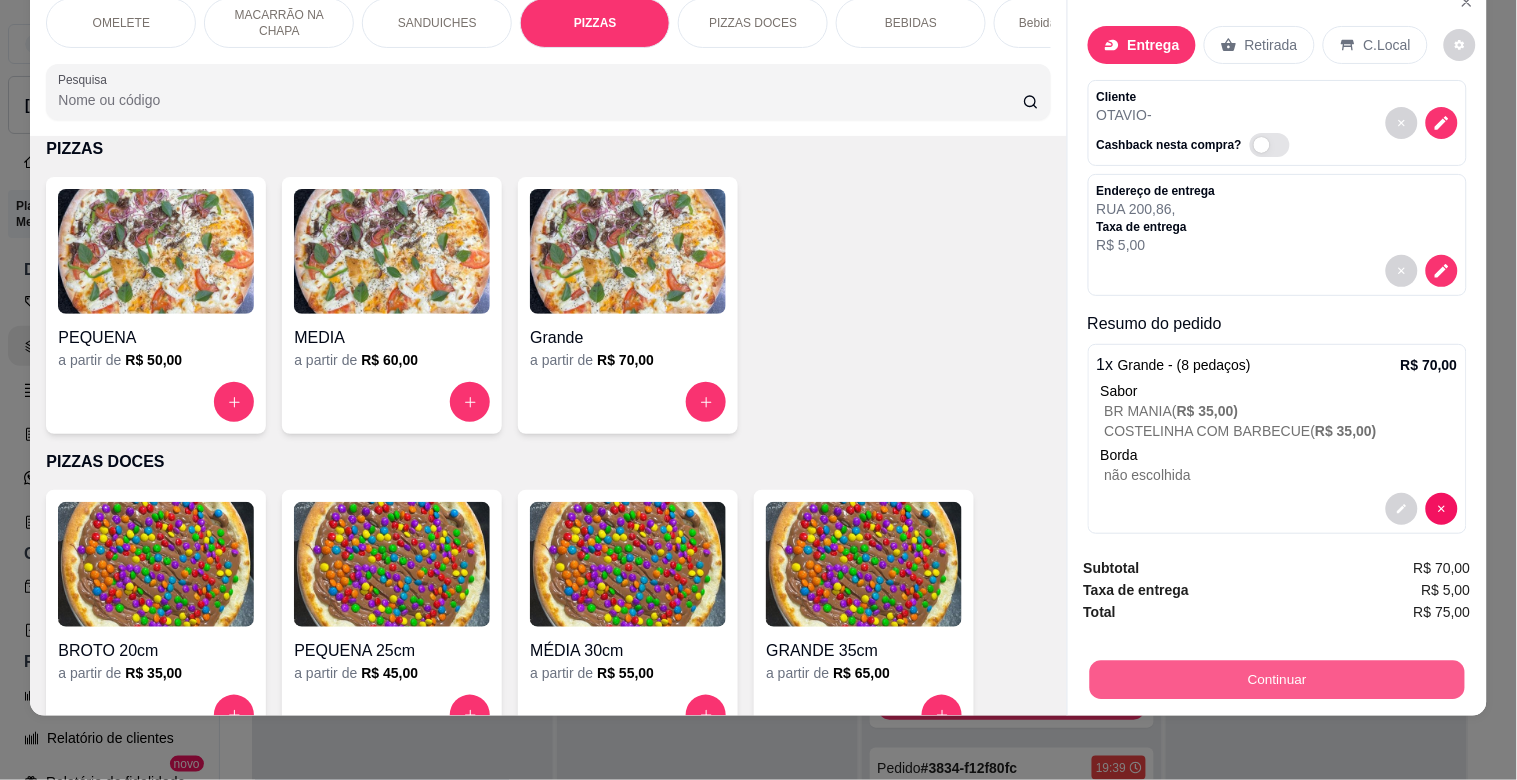 click on "Continuar" at bounding box center (1276, 679) 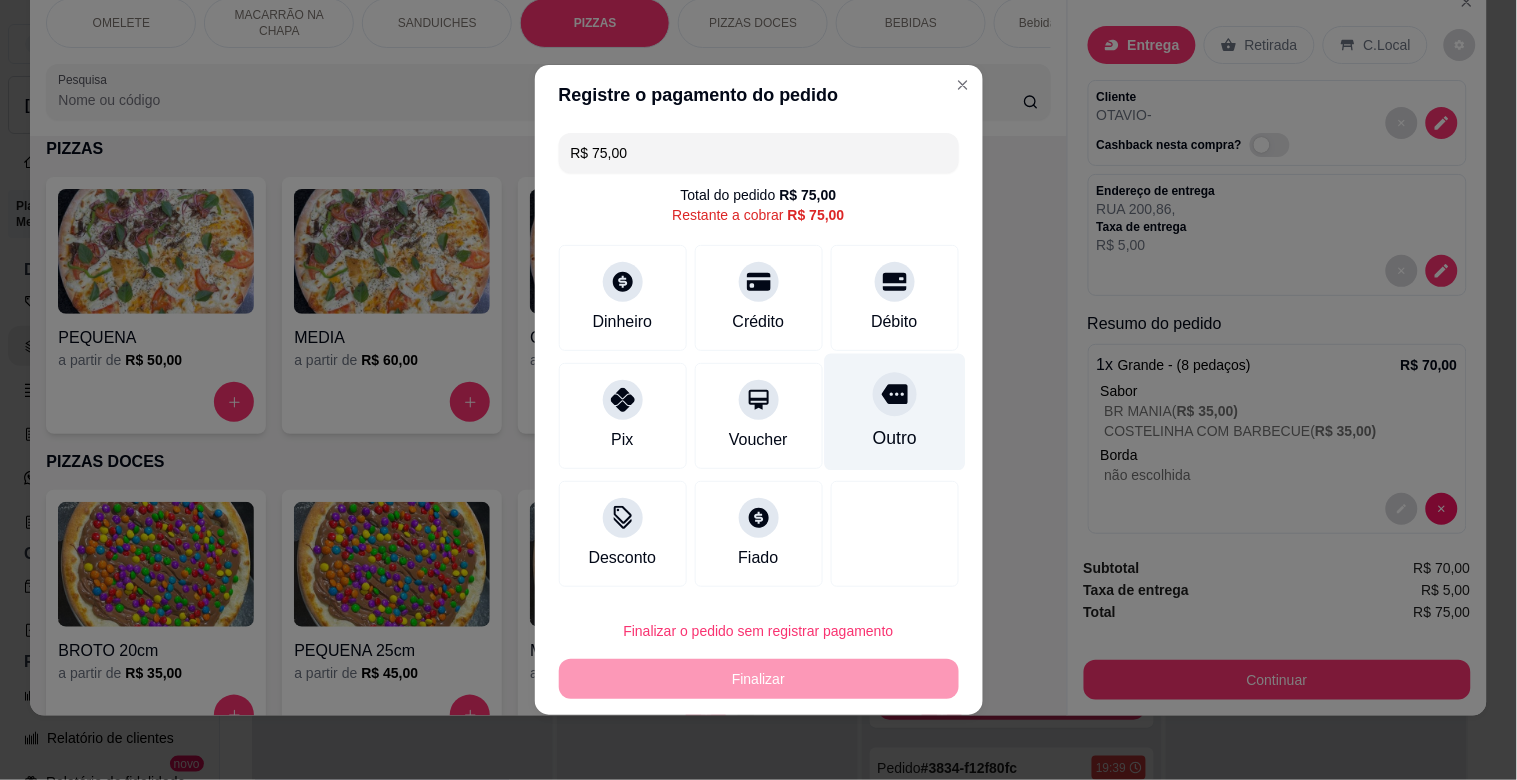 click on "Outro" at bounding box center [894, 438] 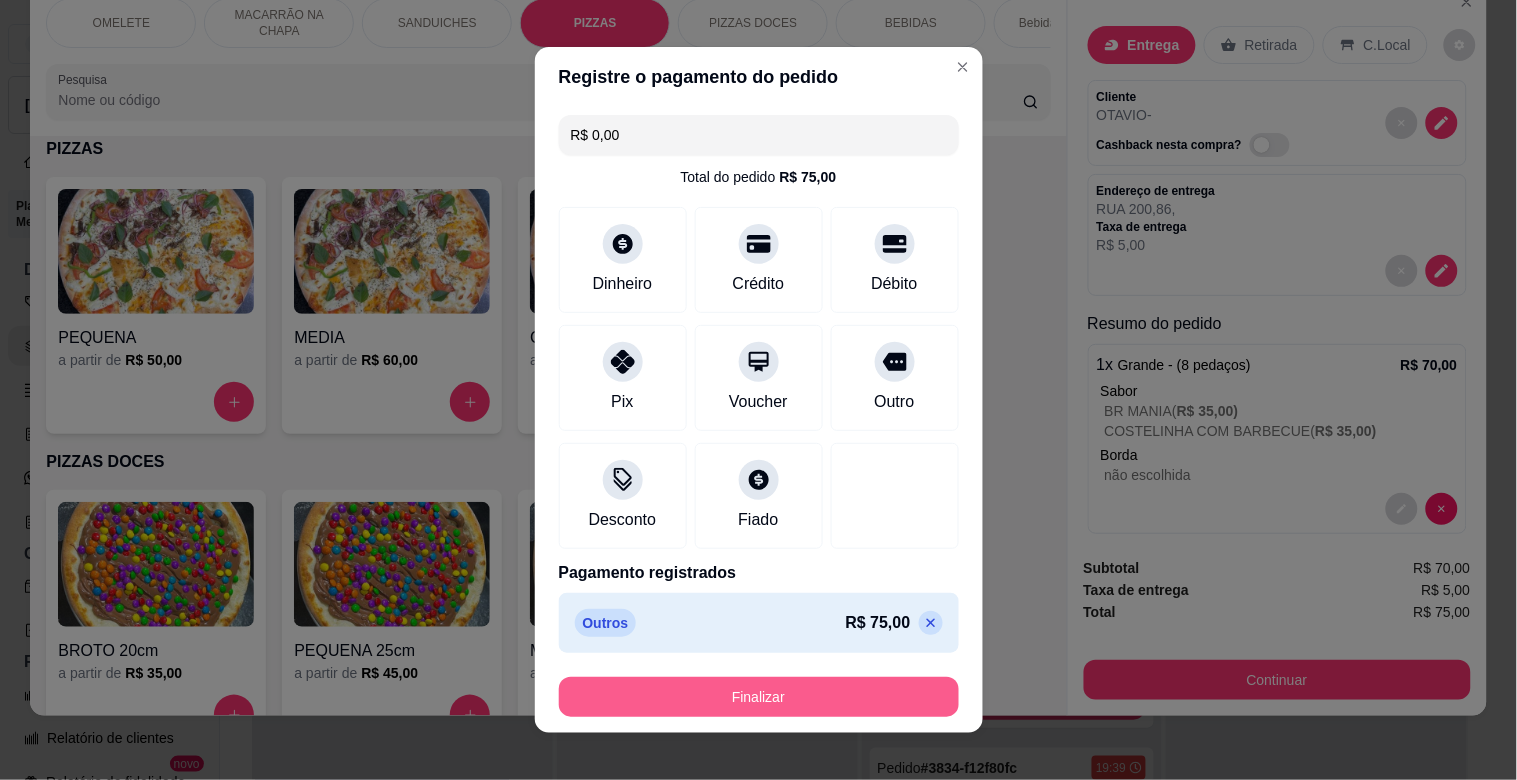 click on "Finalizar" at bounding box center [759, 697] 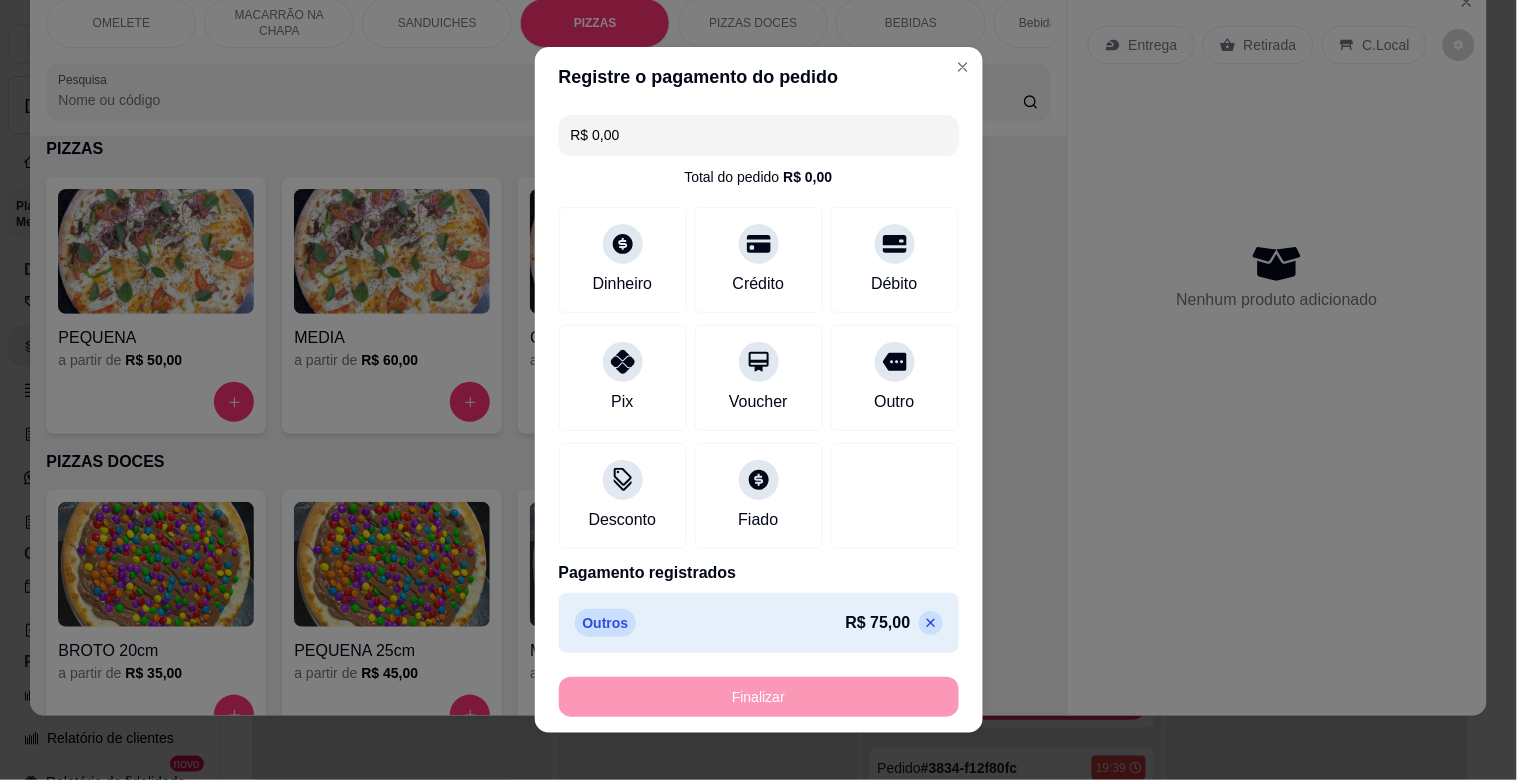 type on "-R$ 75,00" 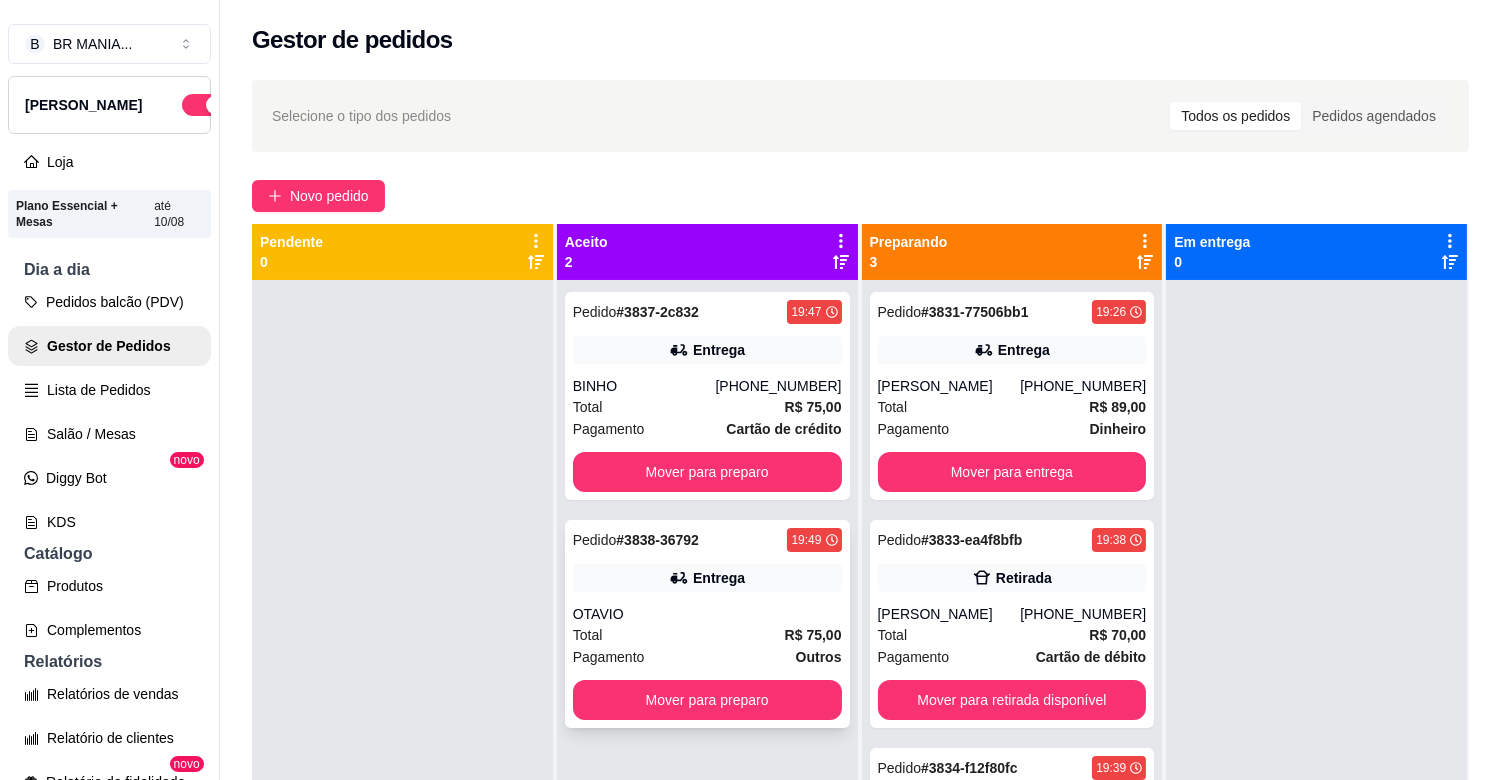 click on "OTAVIO" at bounding box center (707, 614) 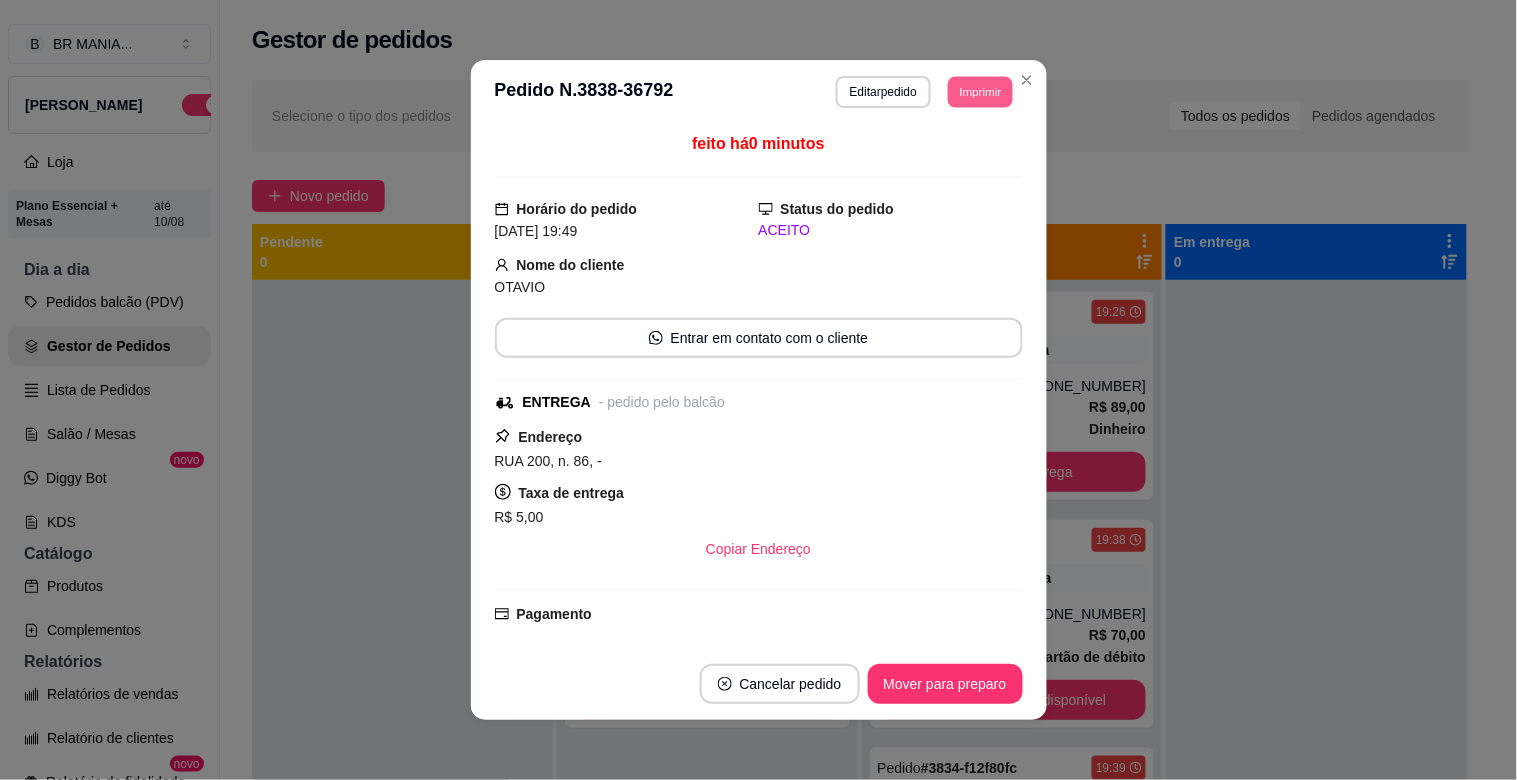 click on "Imprimir" at bounding box center (980, 91) 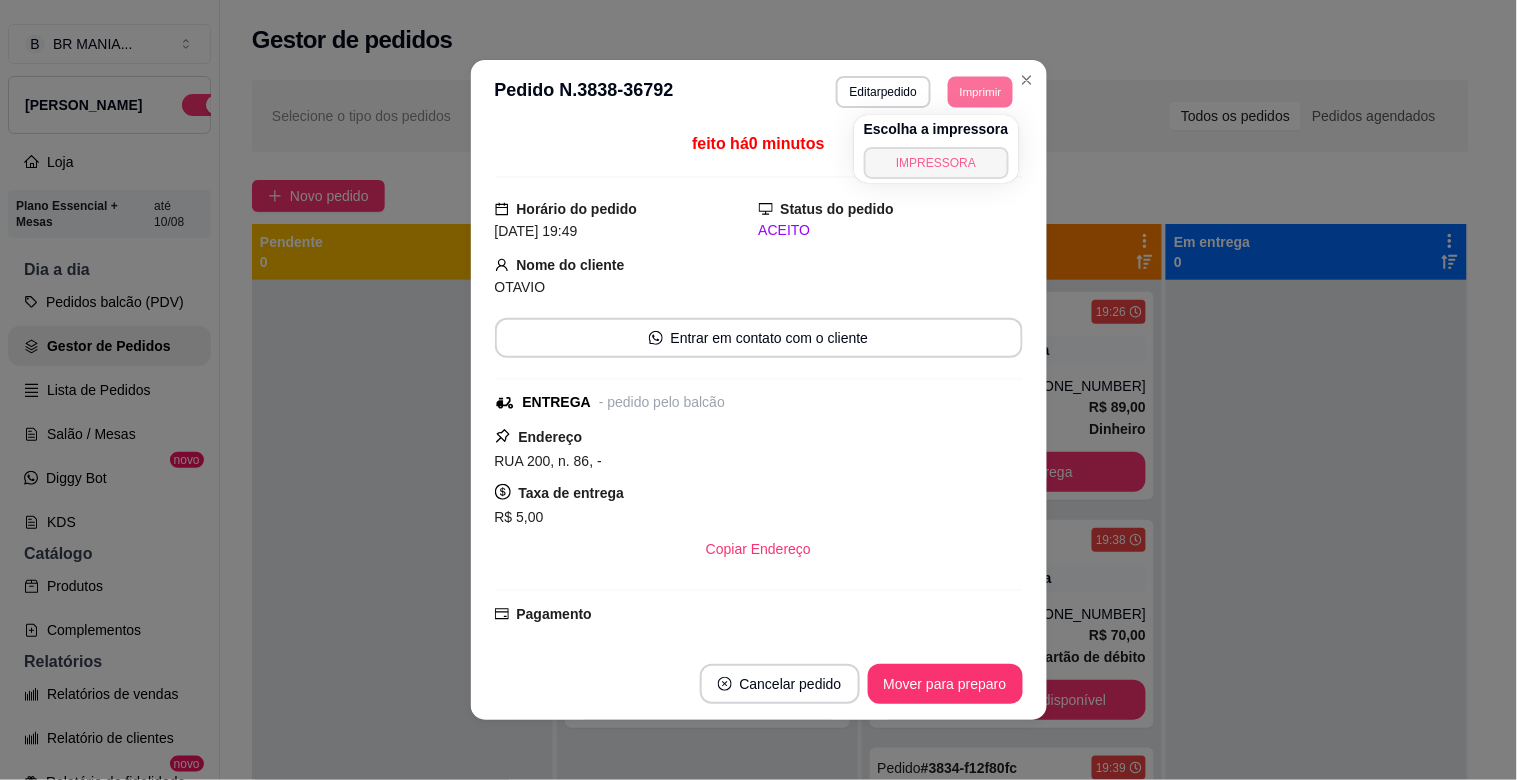 click on "IMPRESSORA" at bounding box center (936, 163) 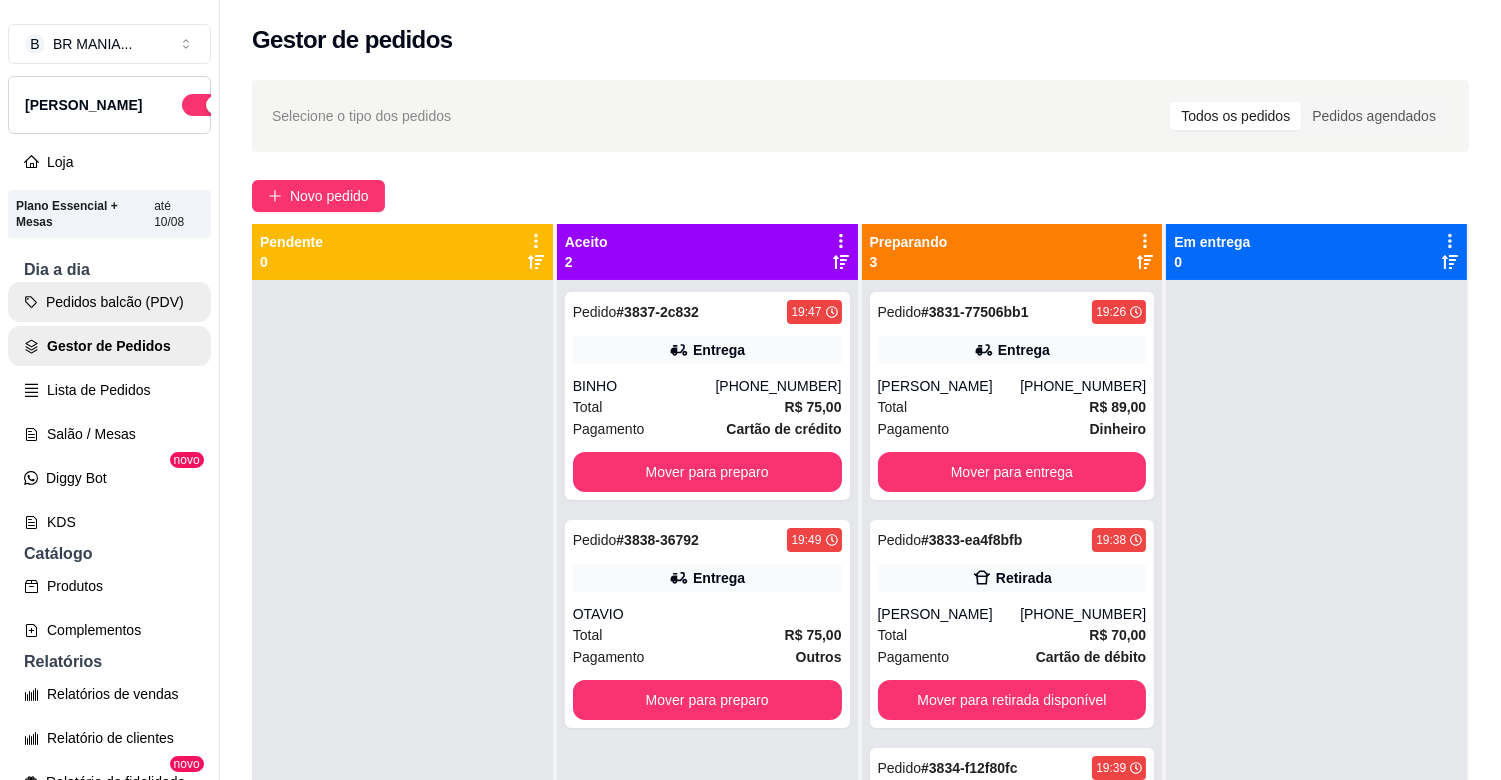 click on "Pedidos balcão (PDV)" at bounding box center (109, 302) 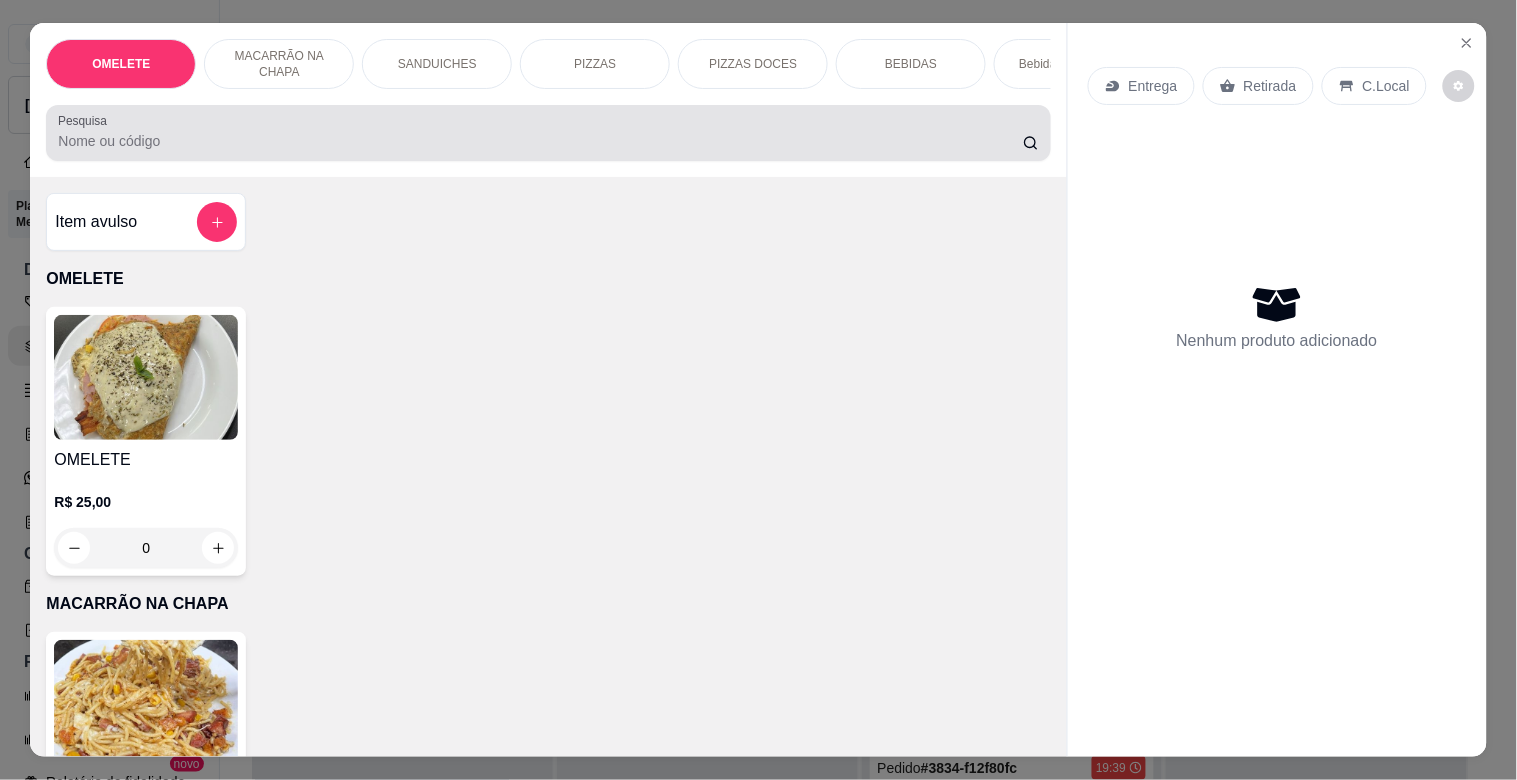 type 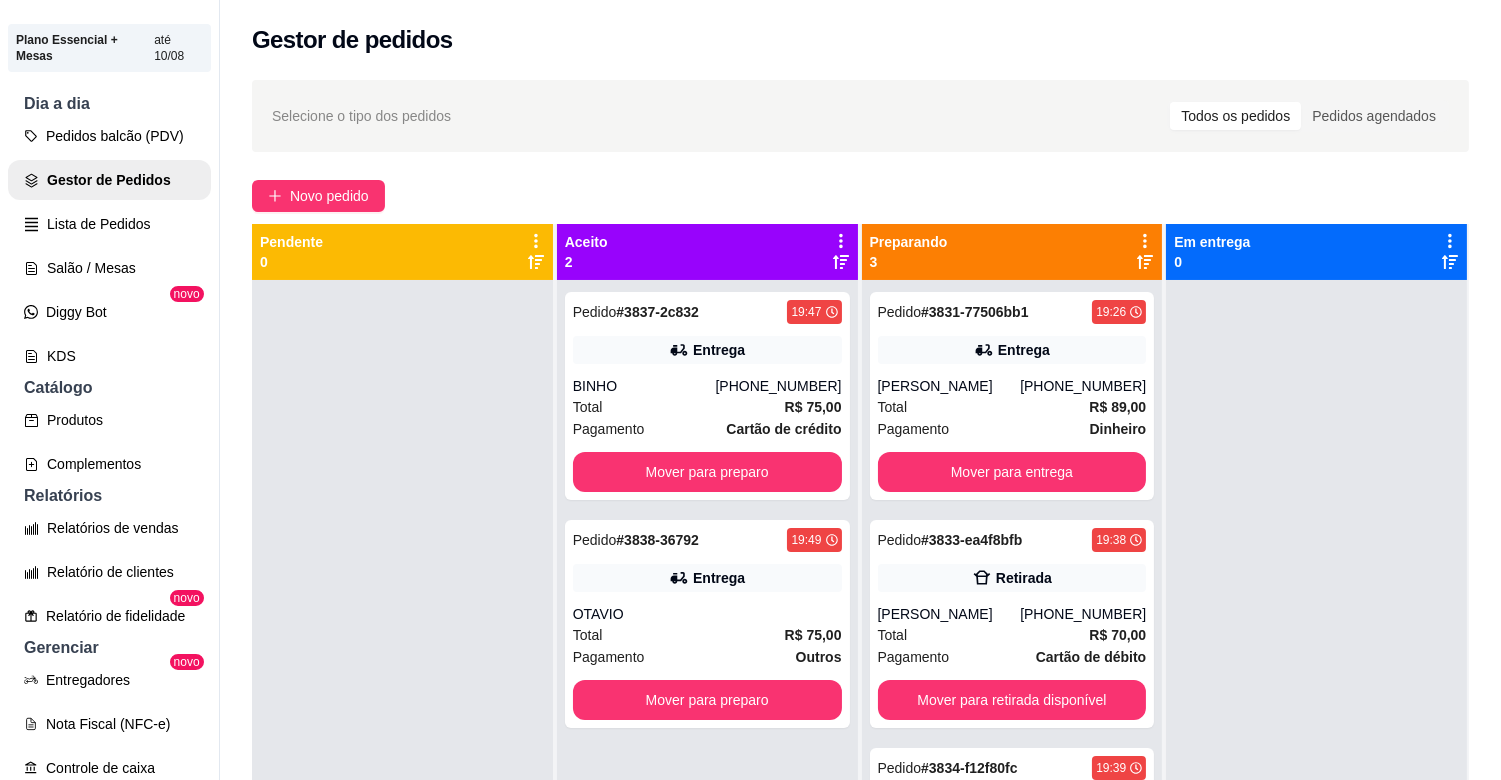 scroll, scrollTop: 245, scrollLeft: 0, axis: vertical 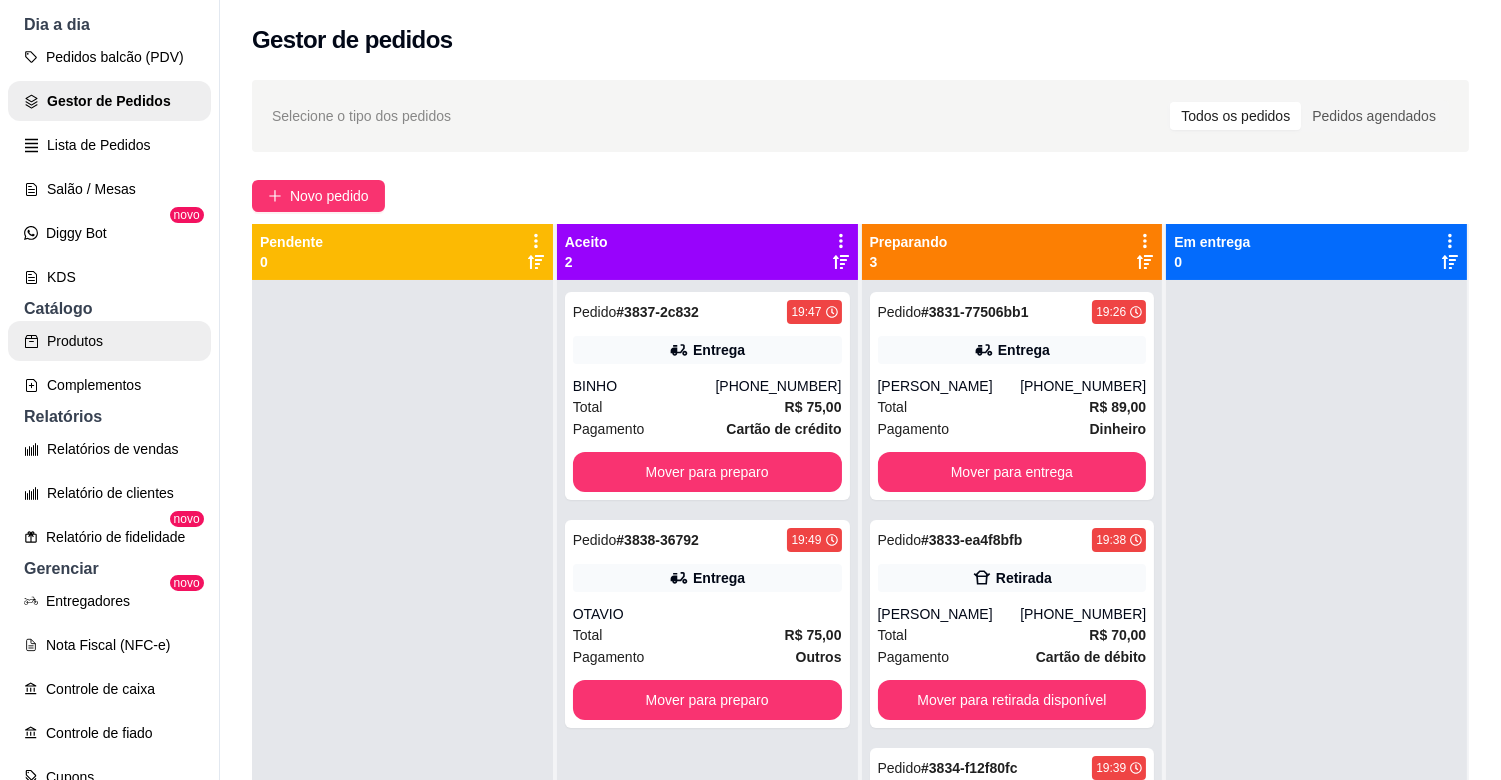 click on "Produtos" at bounding box center [109, 341] 